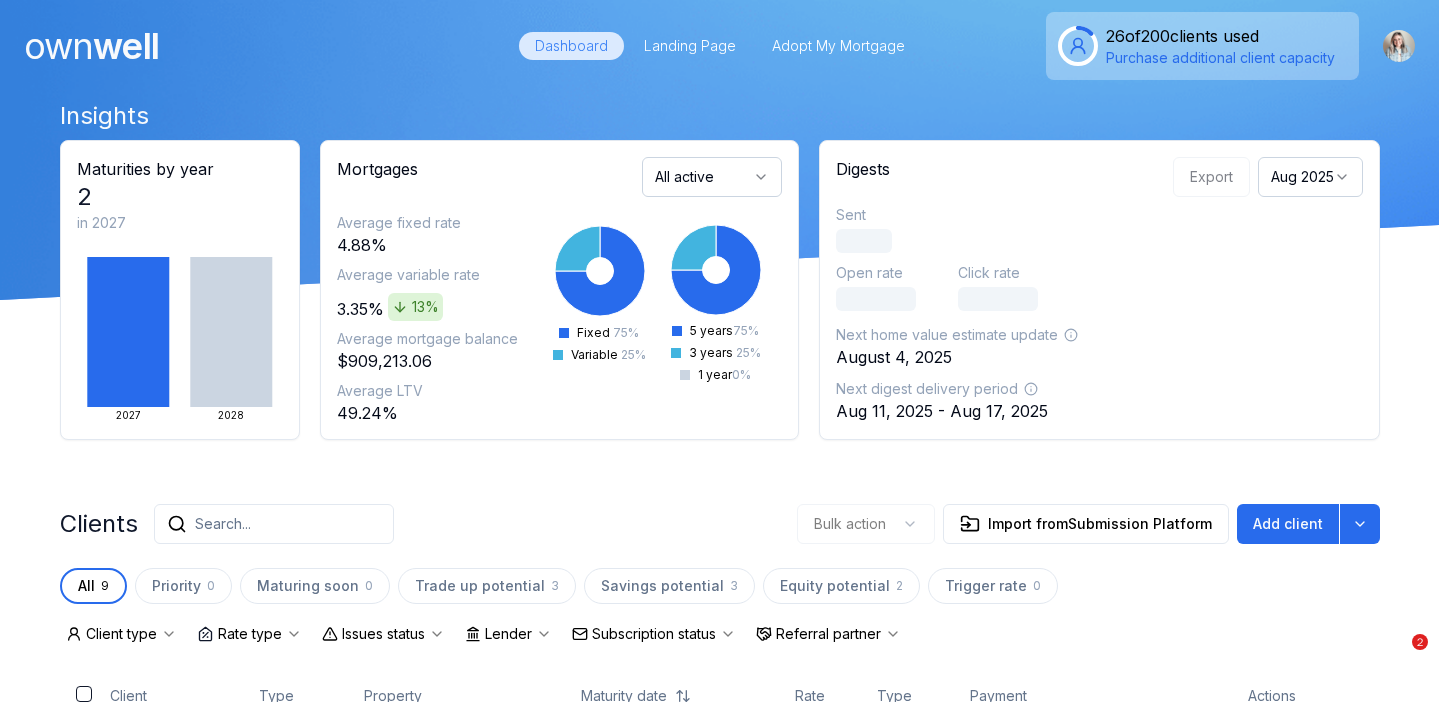 scroll, scrollTop: 0, scrollLeft: 0, axis: both 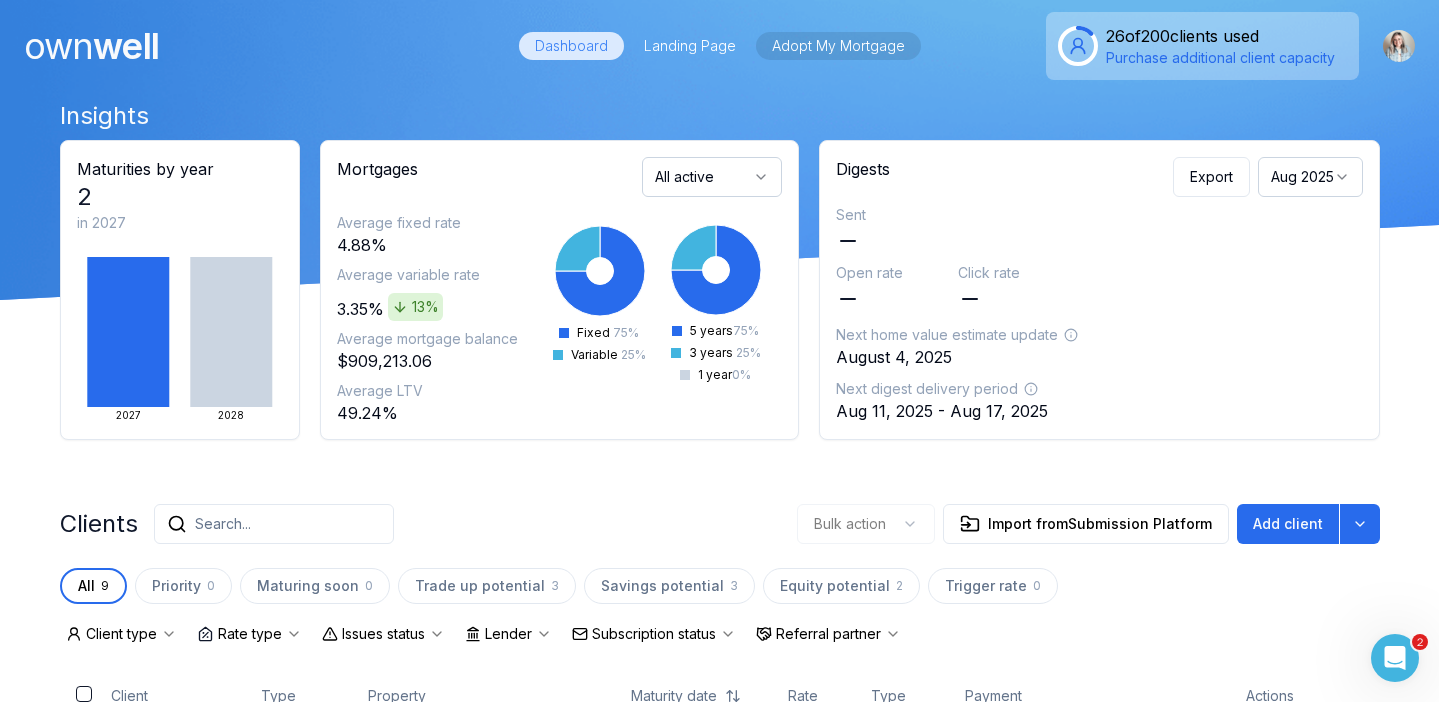 click on "Adopt My Mortgage" at bounding box center (838, 46) 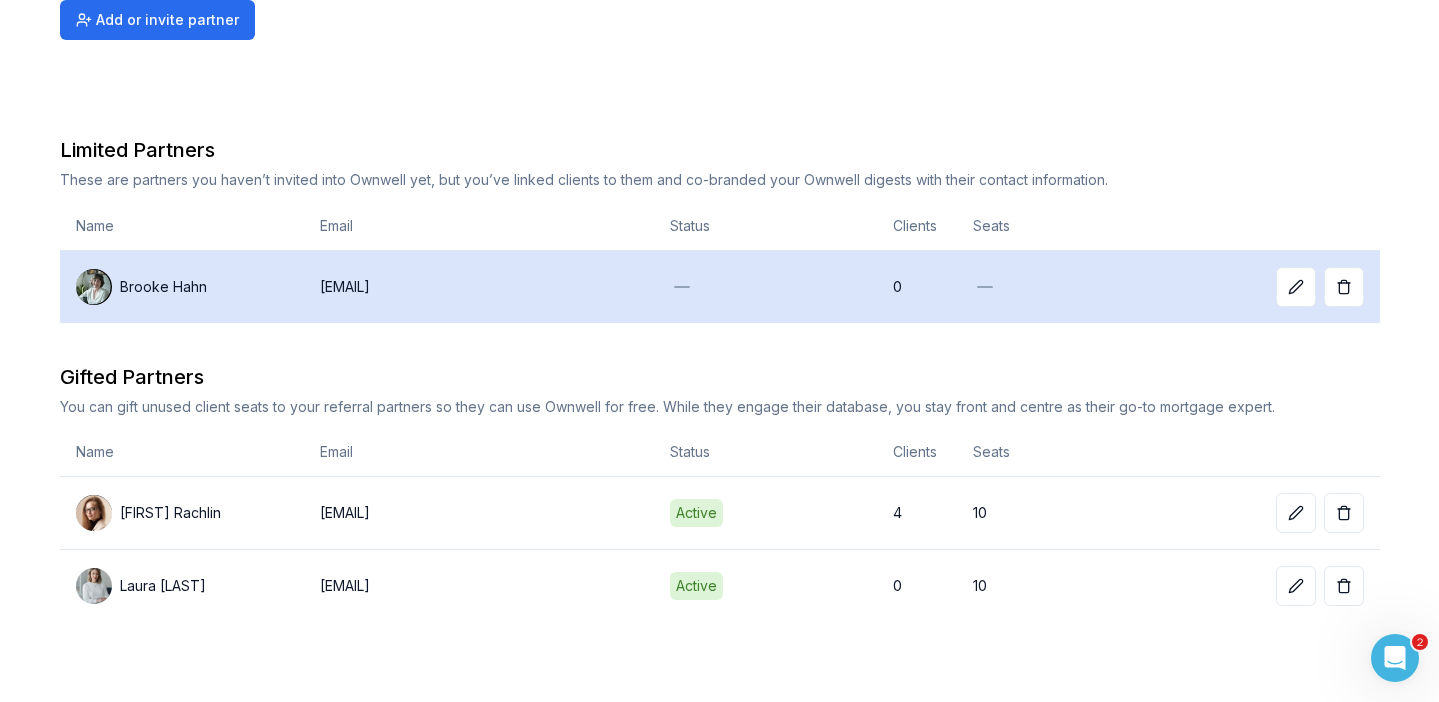 scroll, scrollTop: 0, scrollLeft: 0, axis: both 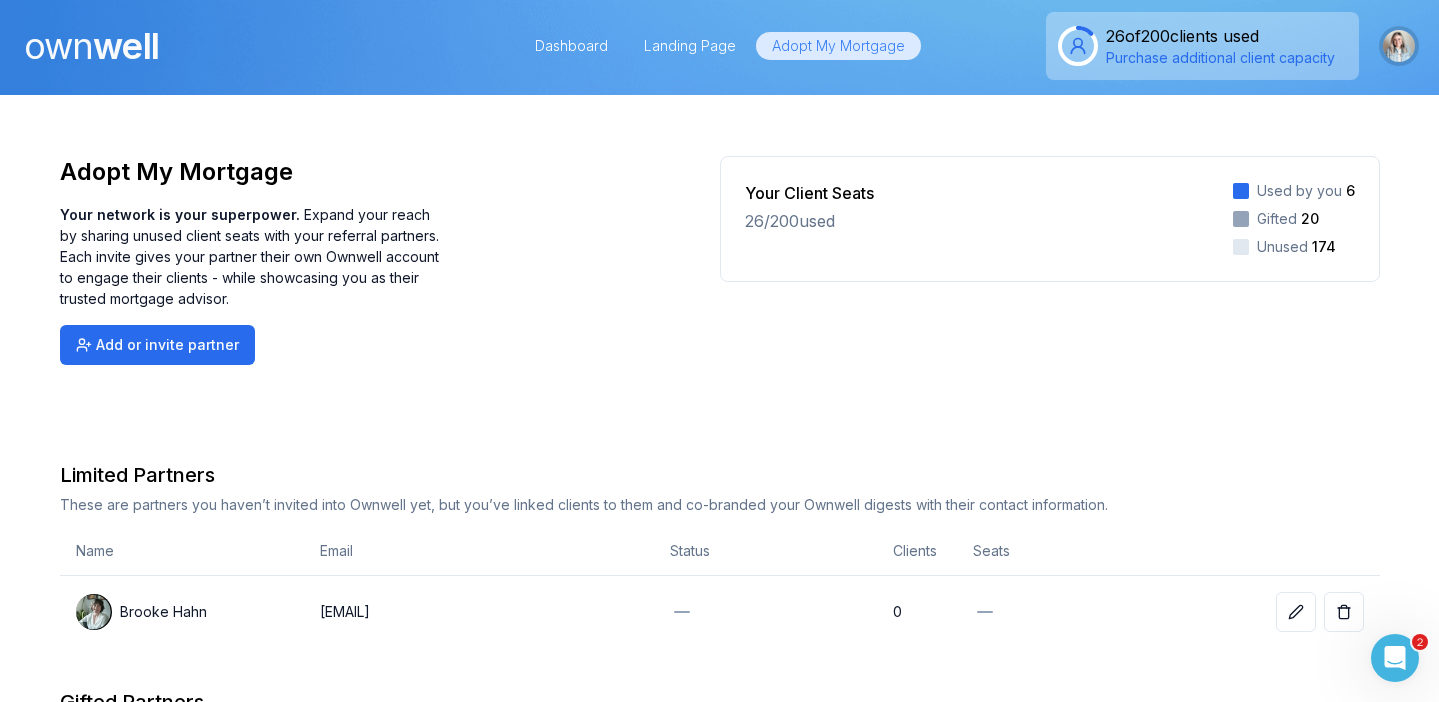 click at bounding box center (1399, 46) 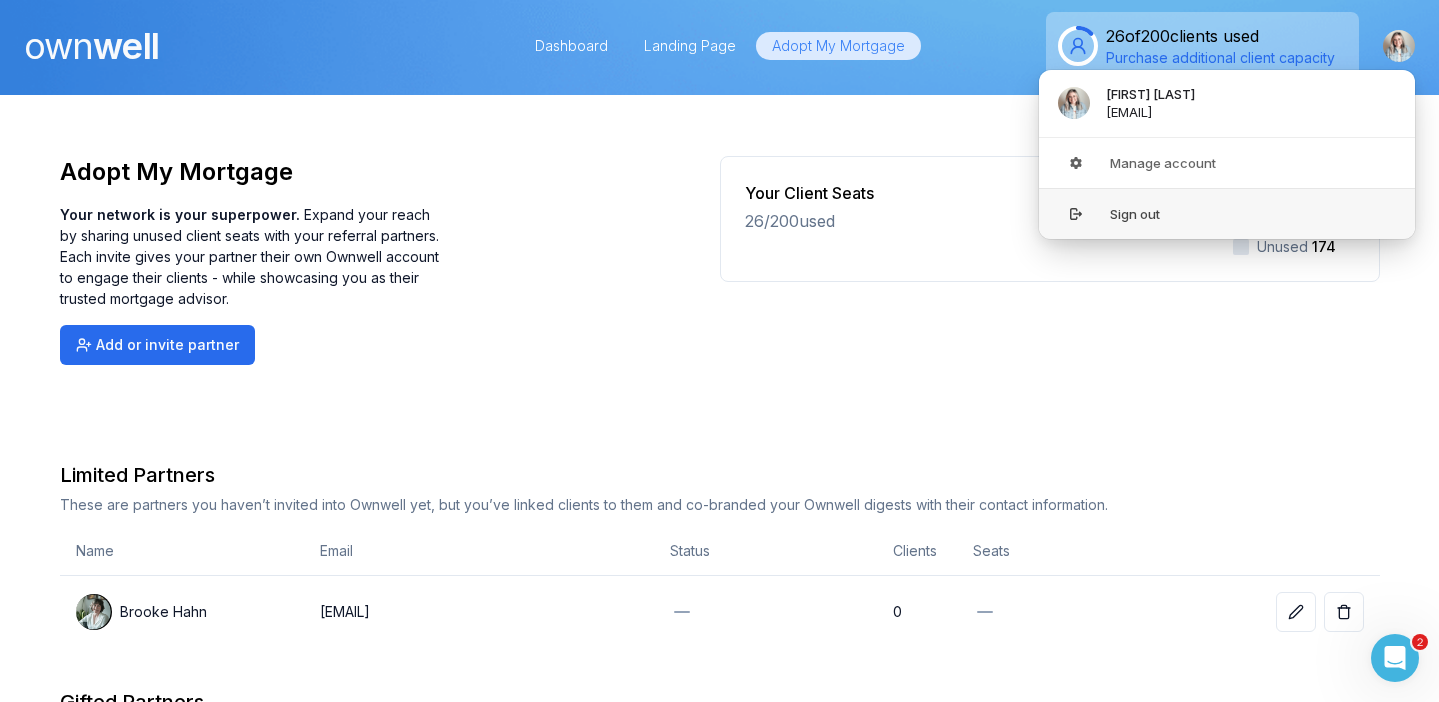 click on "Sign out" at bounding box center (1227, 213) 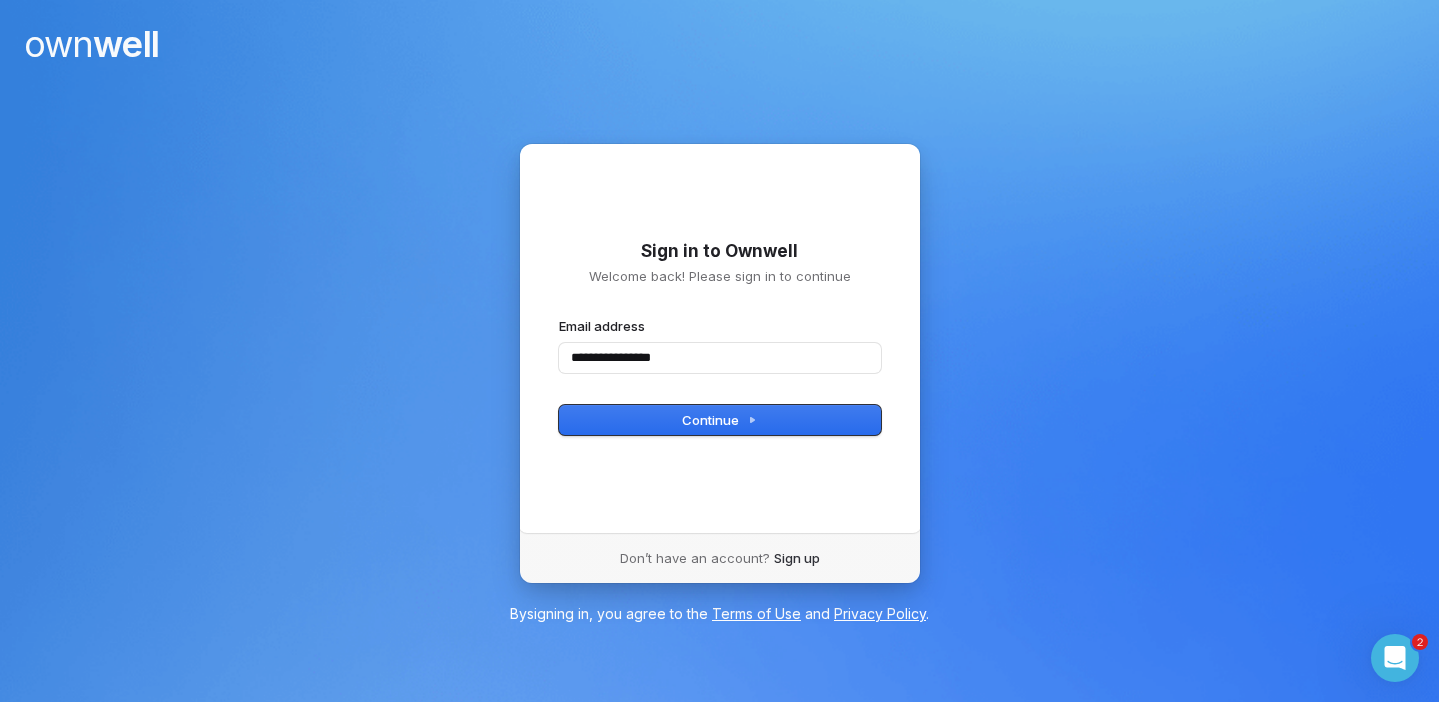 type on "**********" 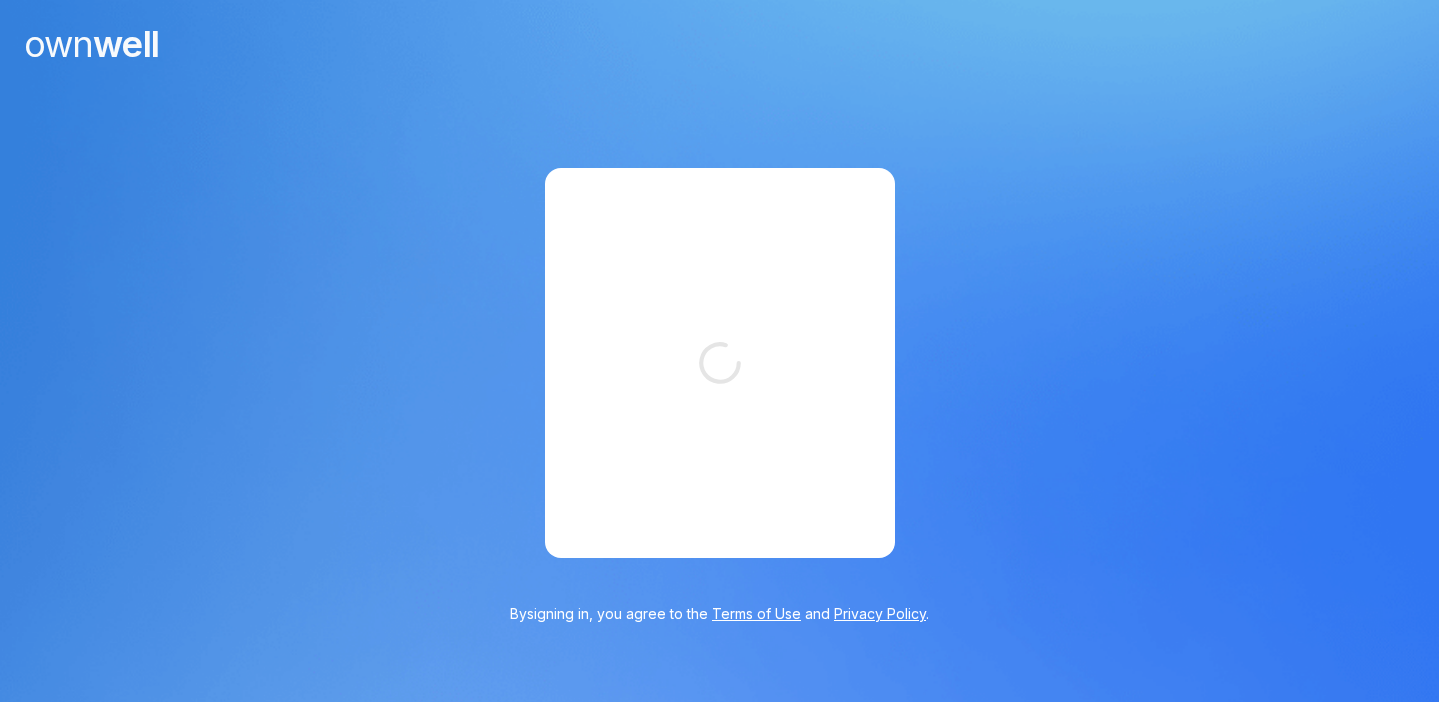 scroll, scrollTop: 0, scrollLeft: 0, axis: both 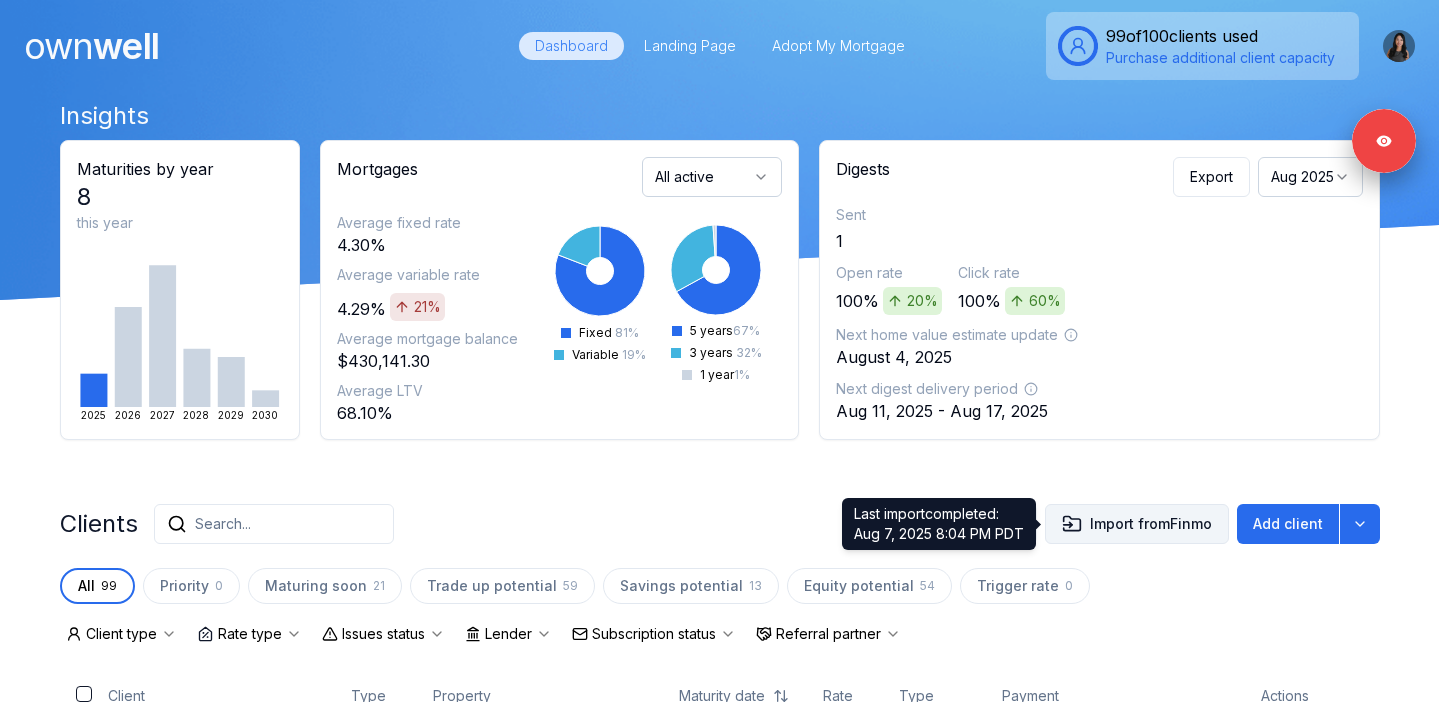 click on "Import from  Finmo" at bounding box center [1137, 524] 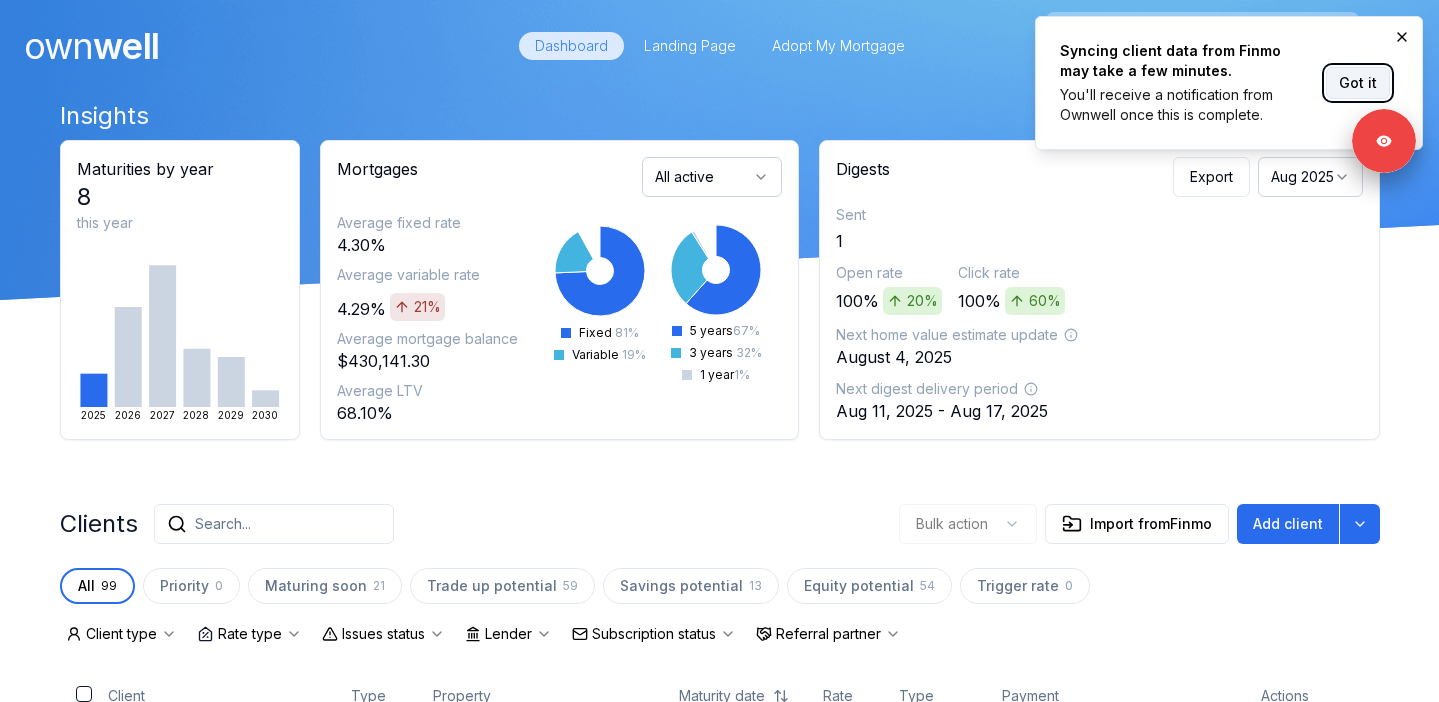 click on "Got it" at bounding box center (1358, 83) 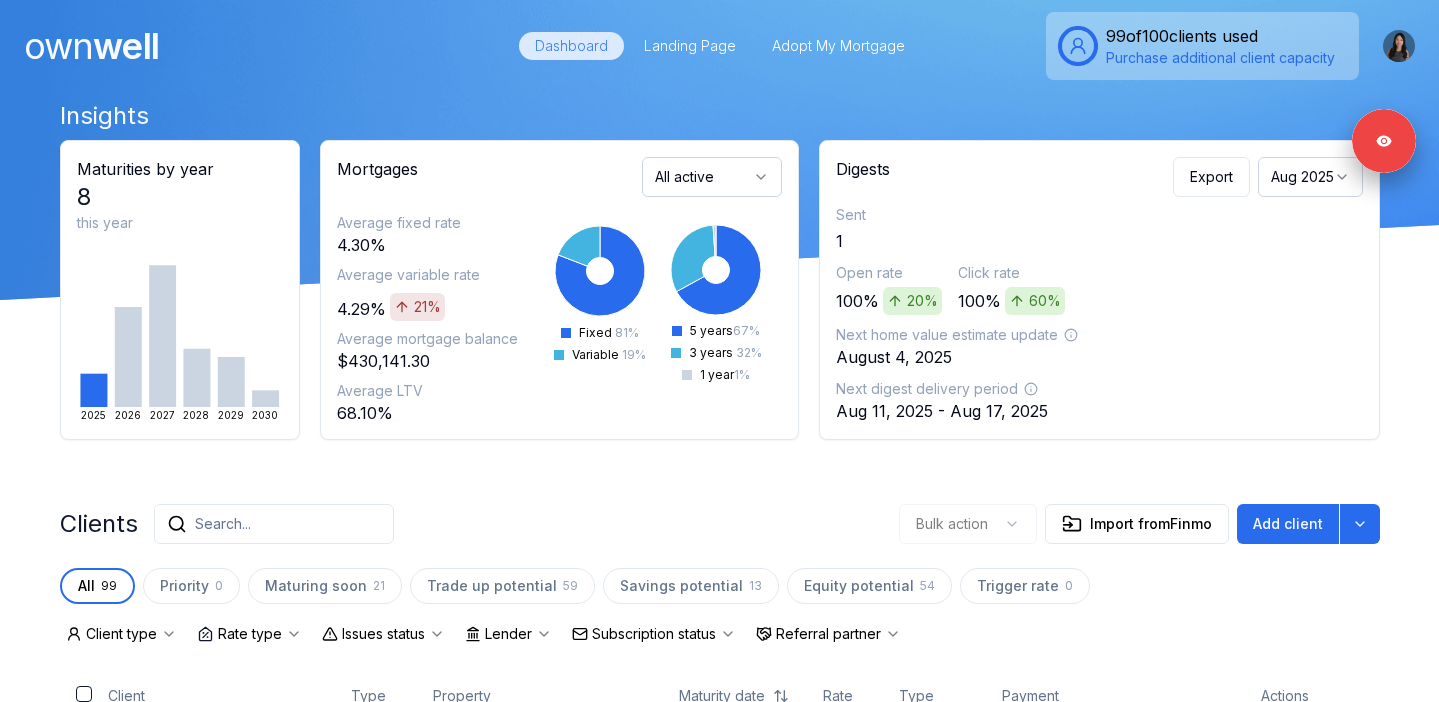 click on "Aug 2025" at bounding box center (1310, 177) 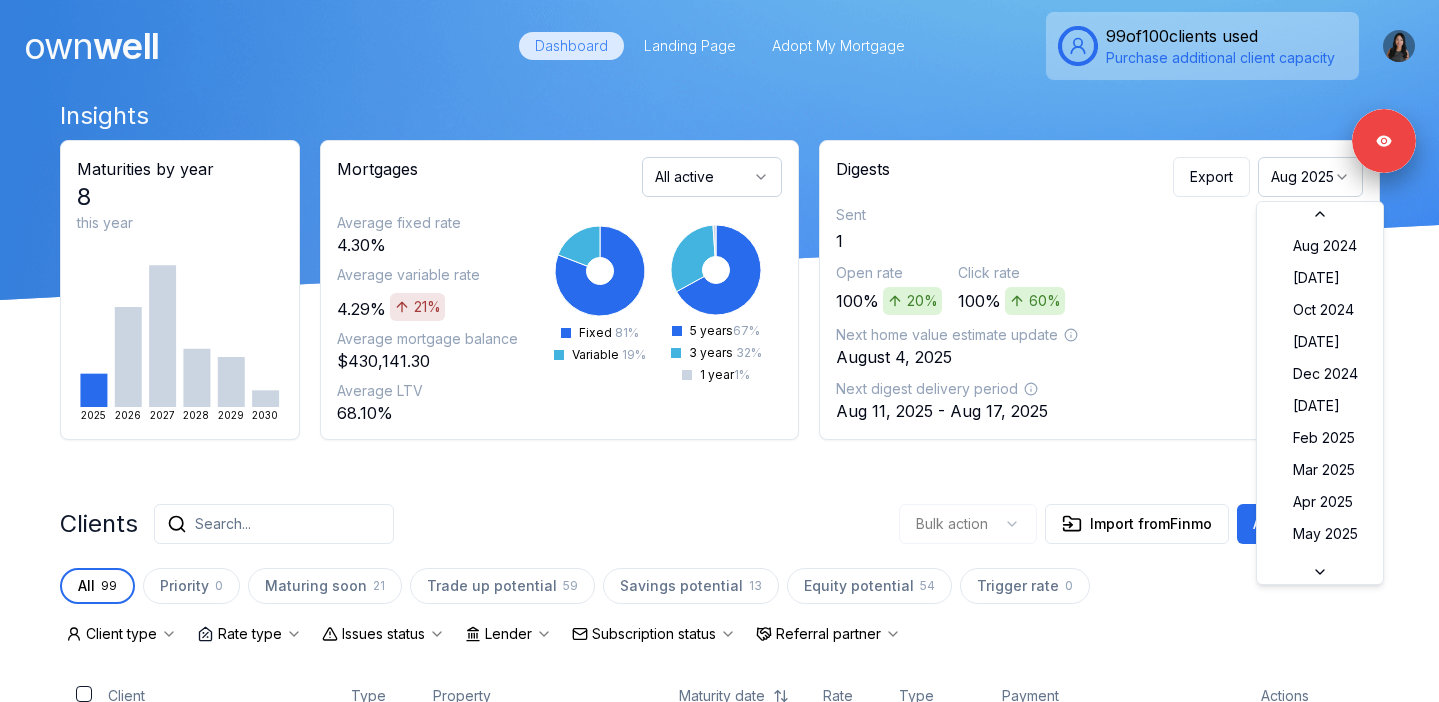 scroll, scrollTop: 86, scrollLeft: 0, axis: vertical 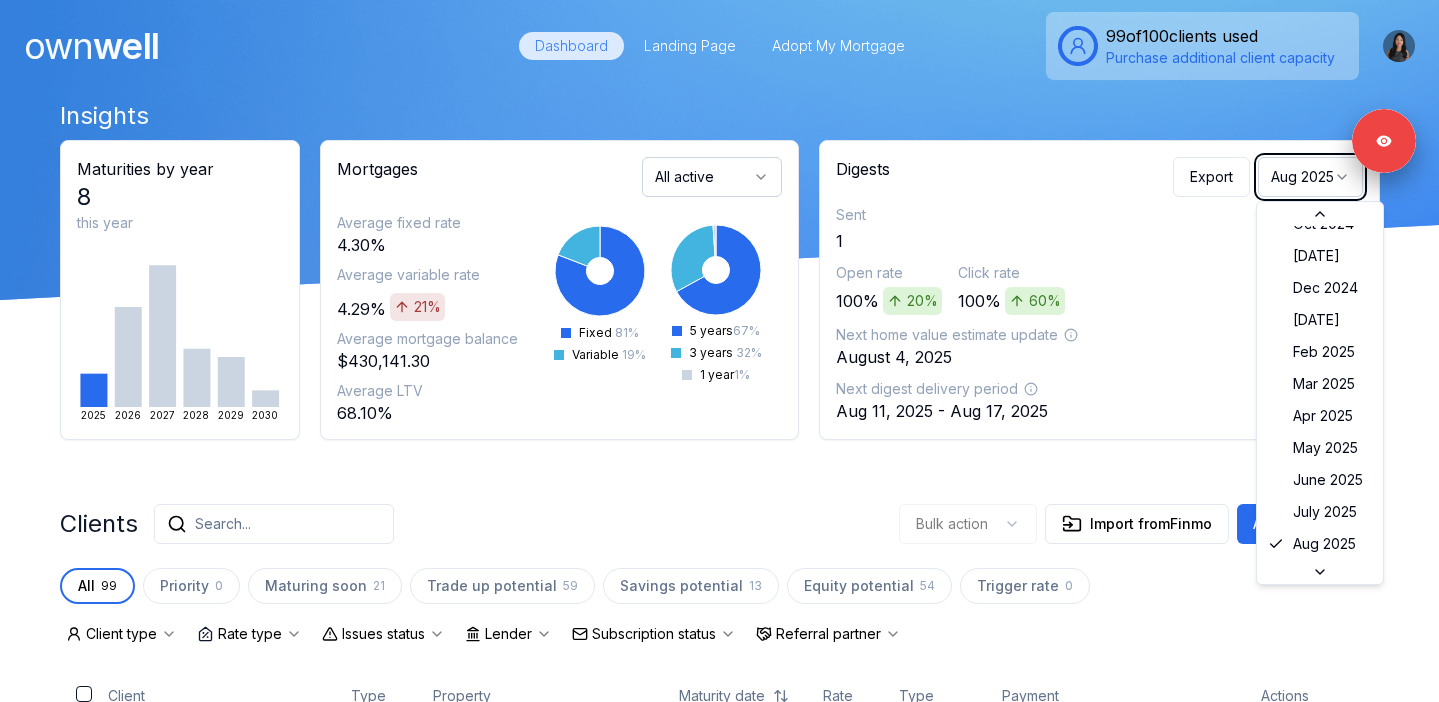 click on "Clients Search... Bulk action   Import from  Finmo Add client" at bounding box center (720, 524) 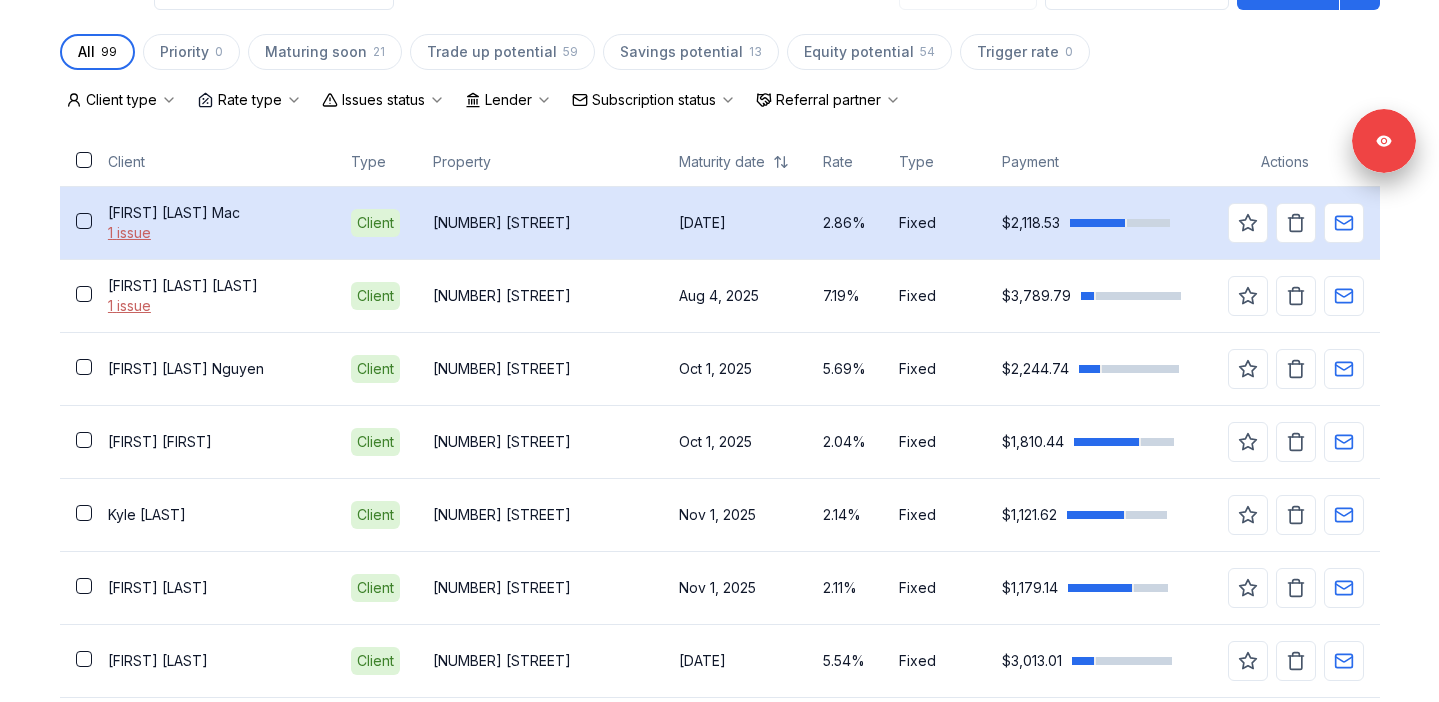 scroll, scrollTop: 470, scrollLeft: 0, axis: vertical 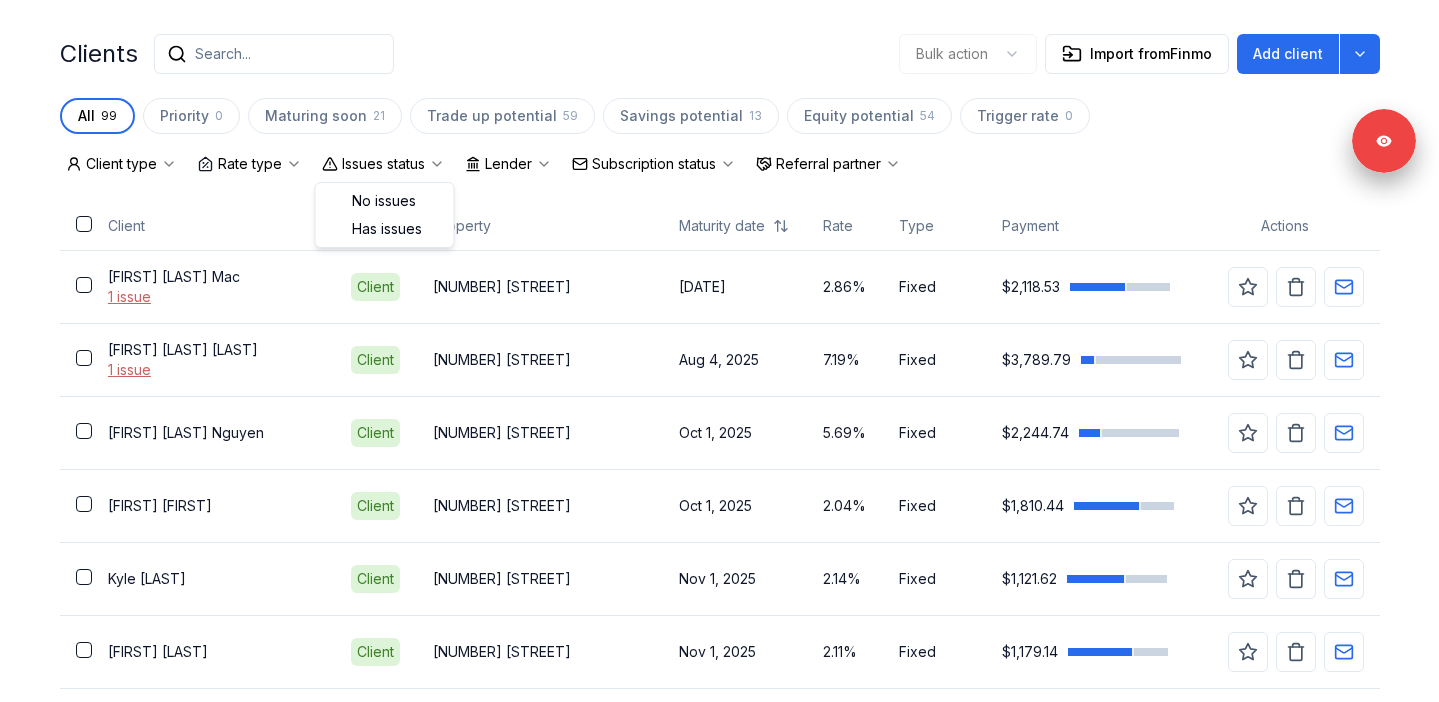 click on "Issues status" at bounding box center [383, 164] 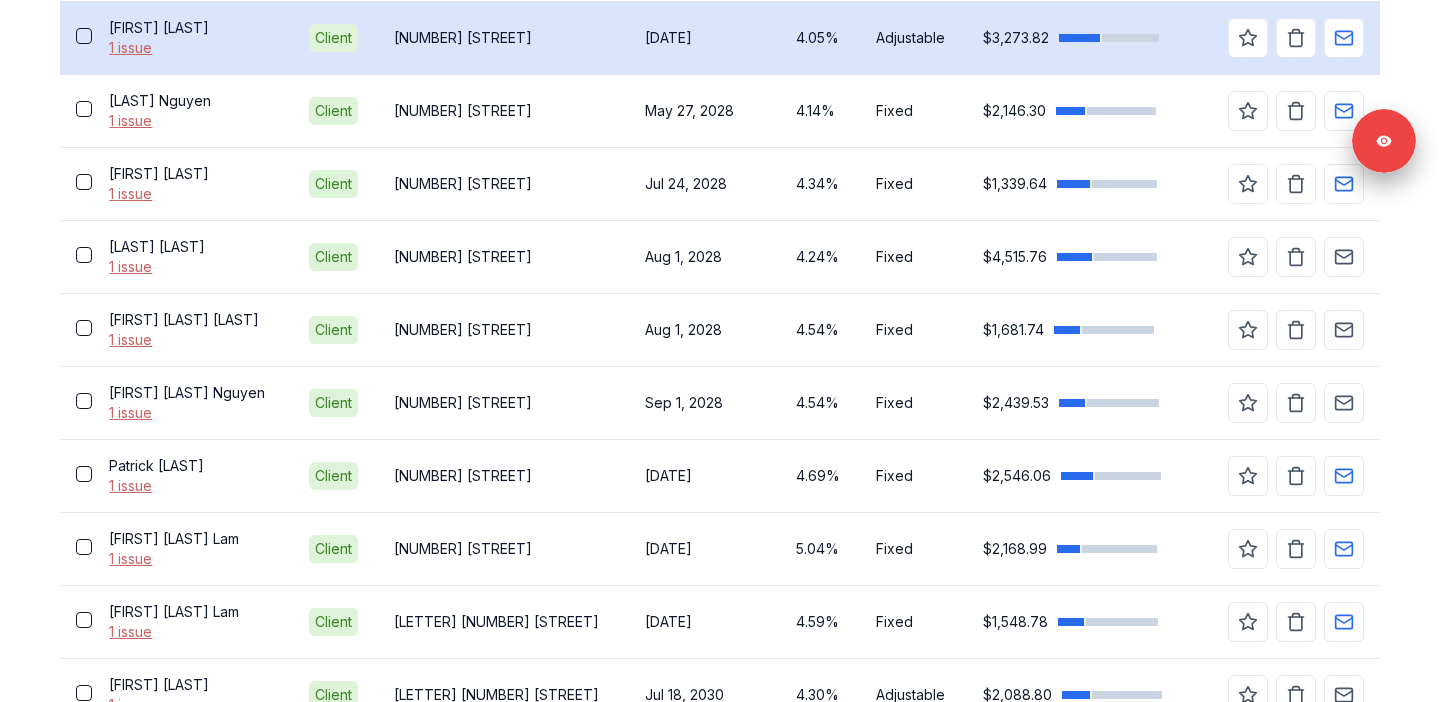 scroll, scrollTop: 1261, scrollLeft: 0, axis: vertical 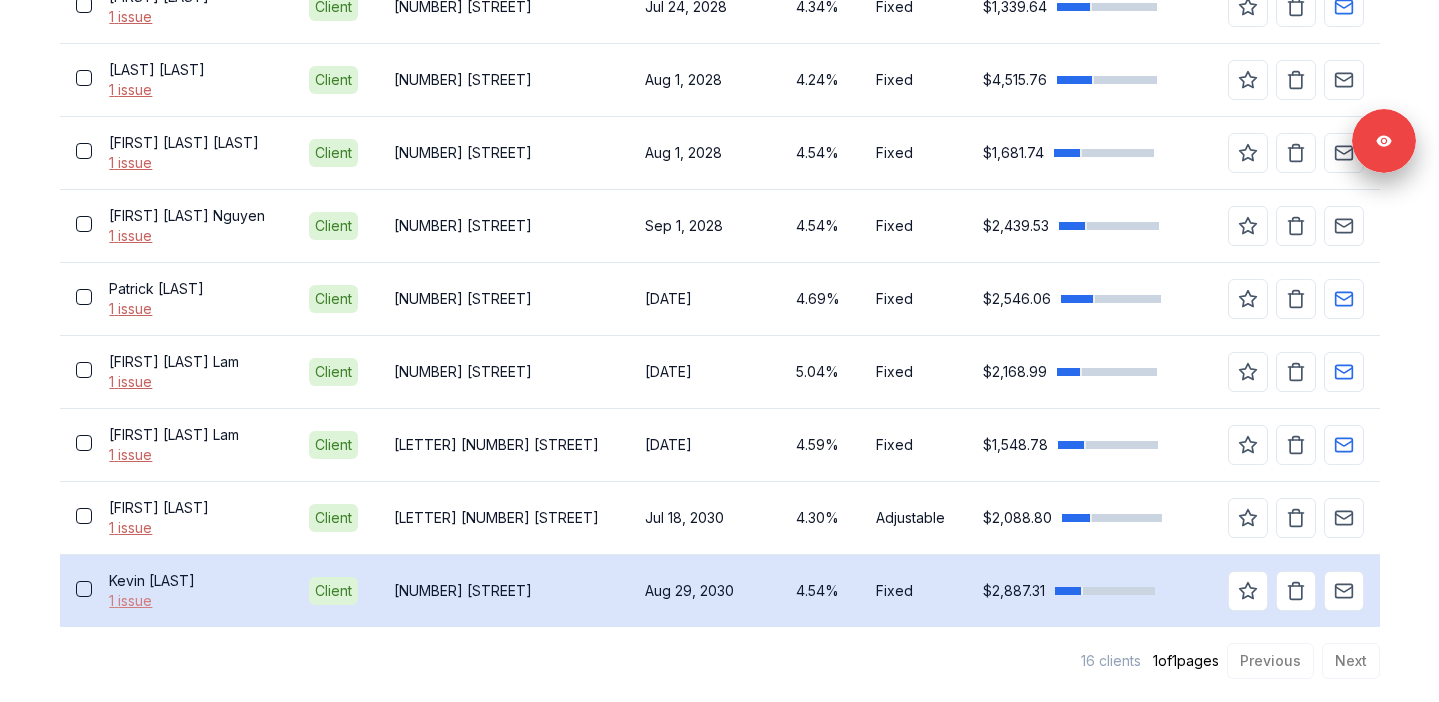 click on "1   issue" at bounding box center [192, 601] 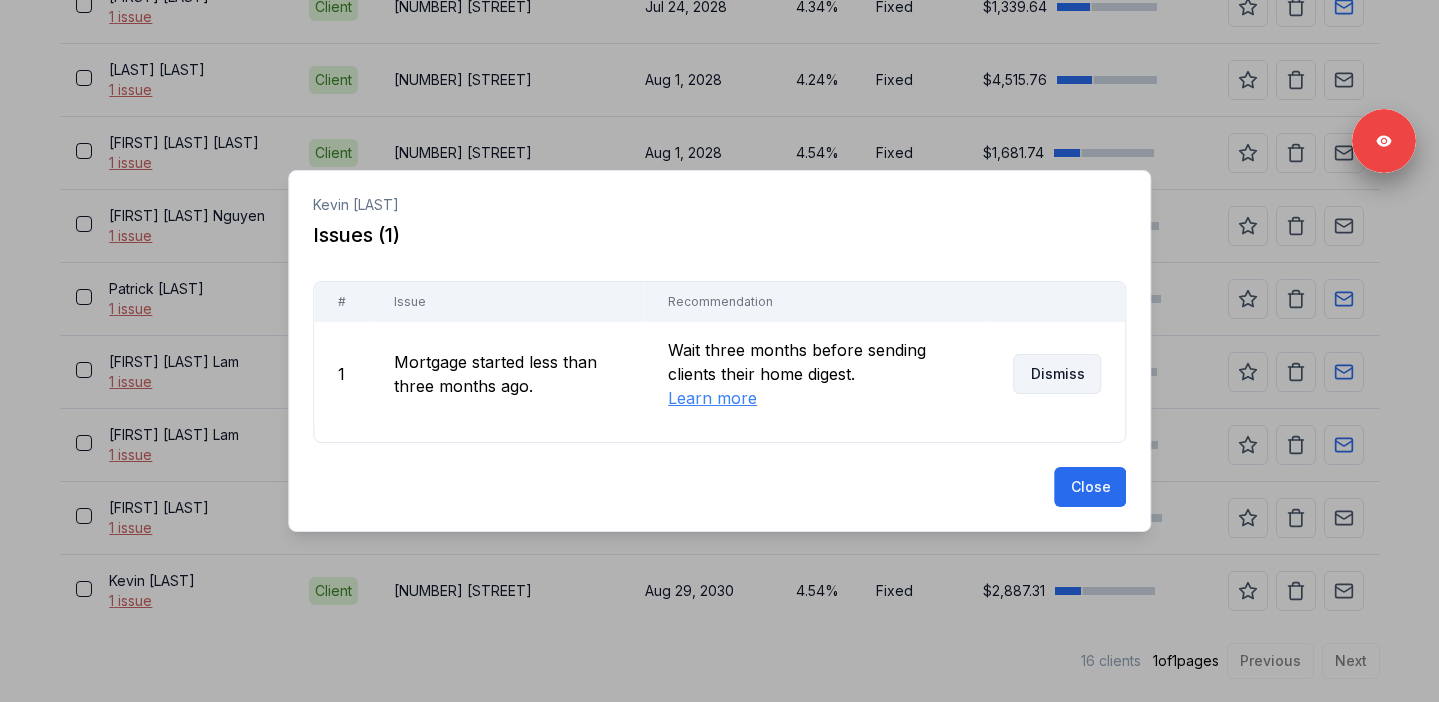 click on "Dismiss" at bounding box center [1057, 374] 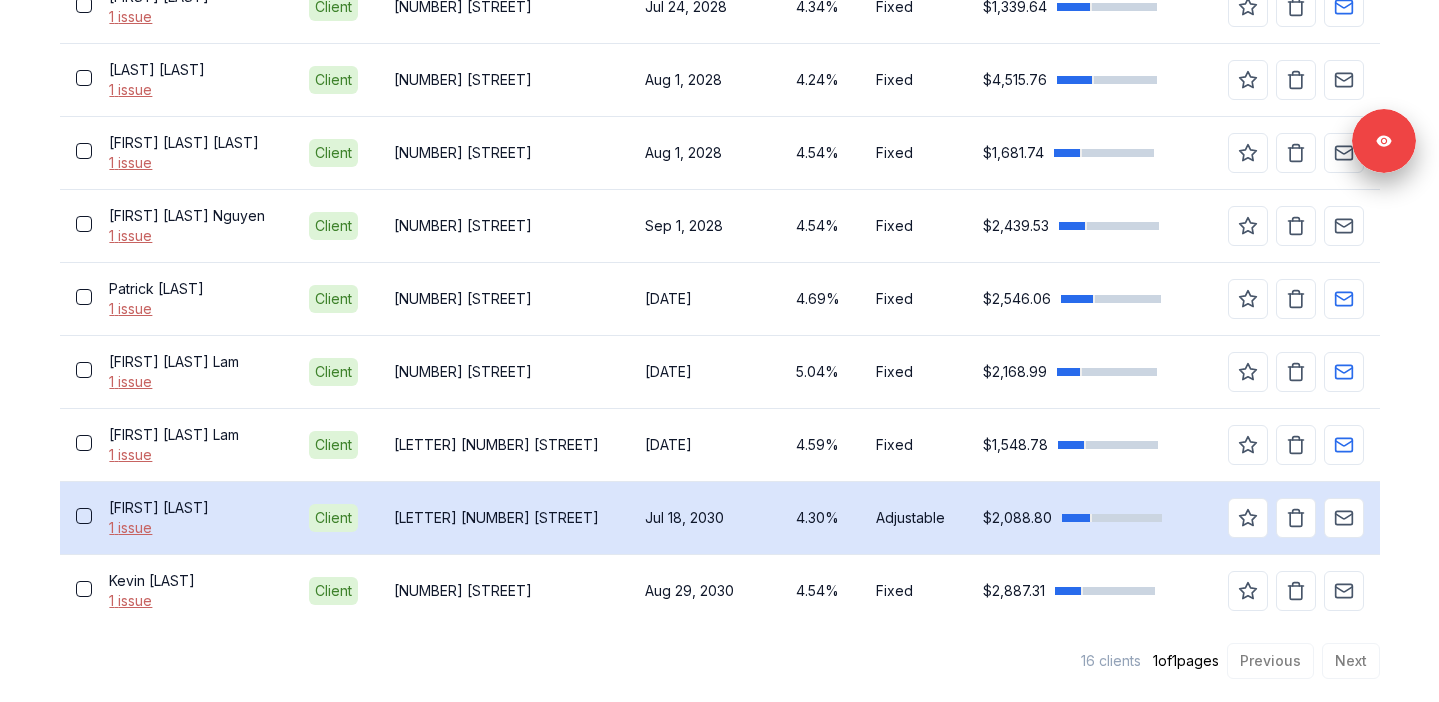 scroll, scrollTop: 1188, scrollLeft: 0, axis: vertical 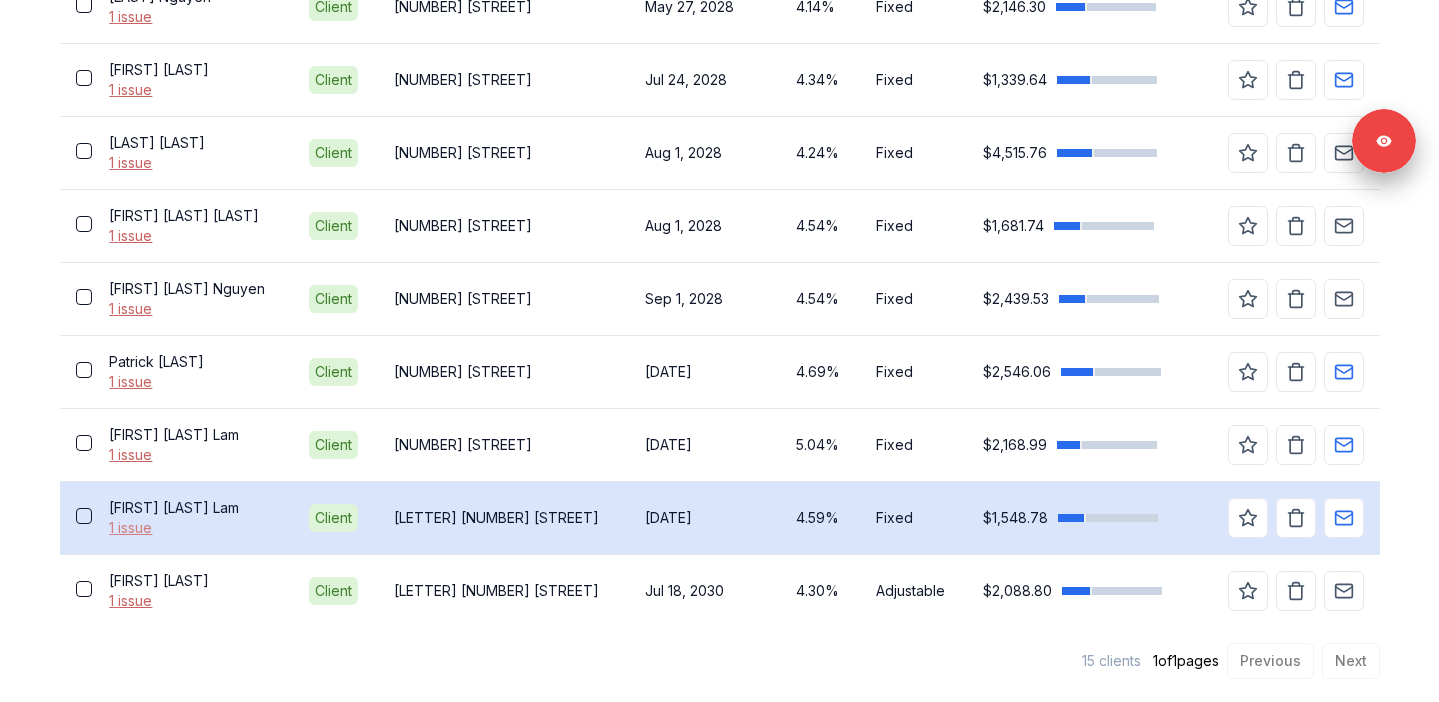 click on "1   issue" at bounding box center (192, 528) 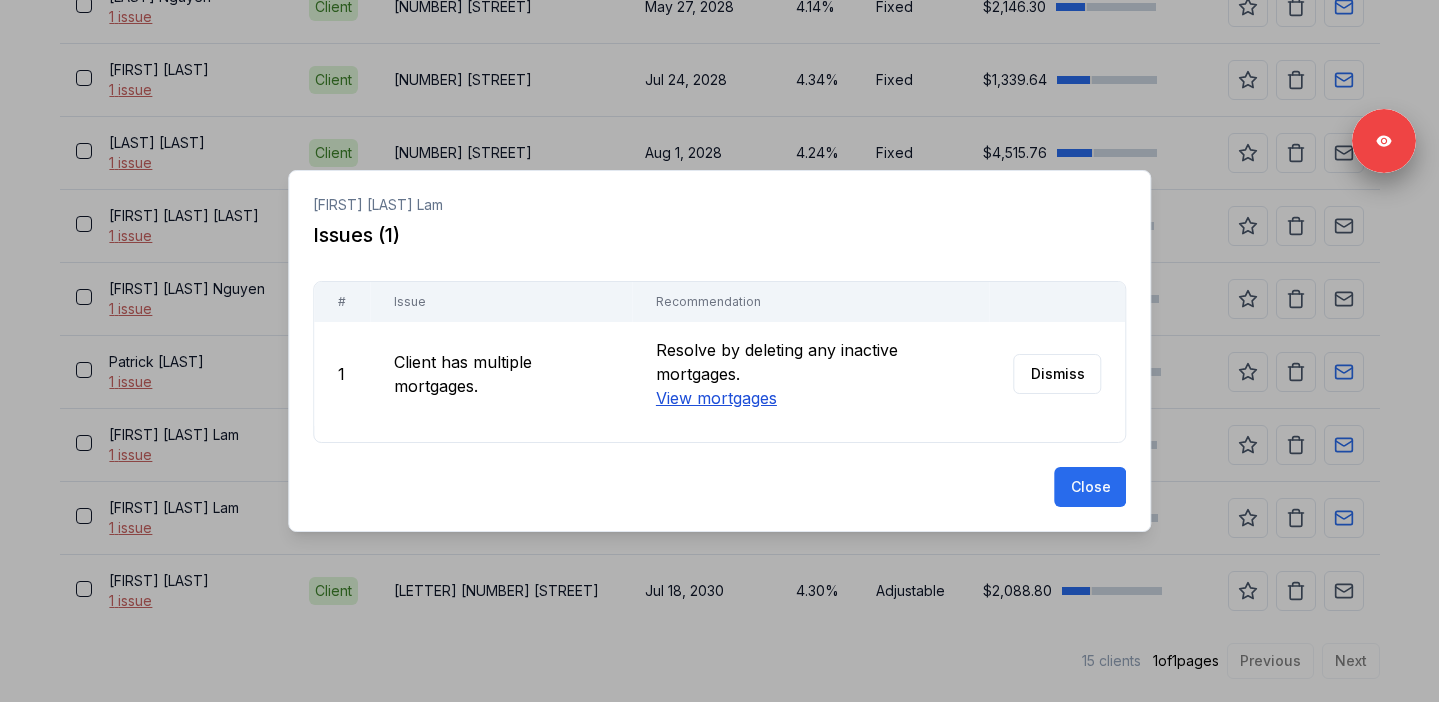 click on "View mortgages" at bounding box center (715, 398) 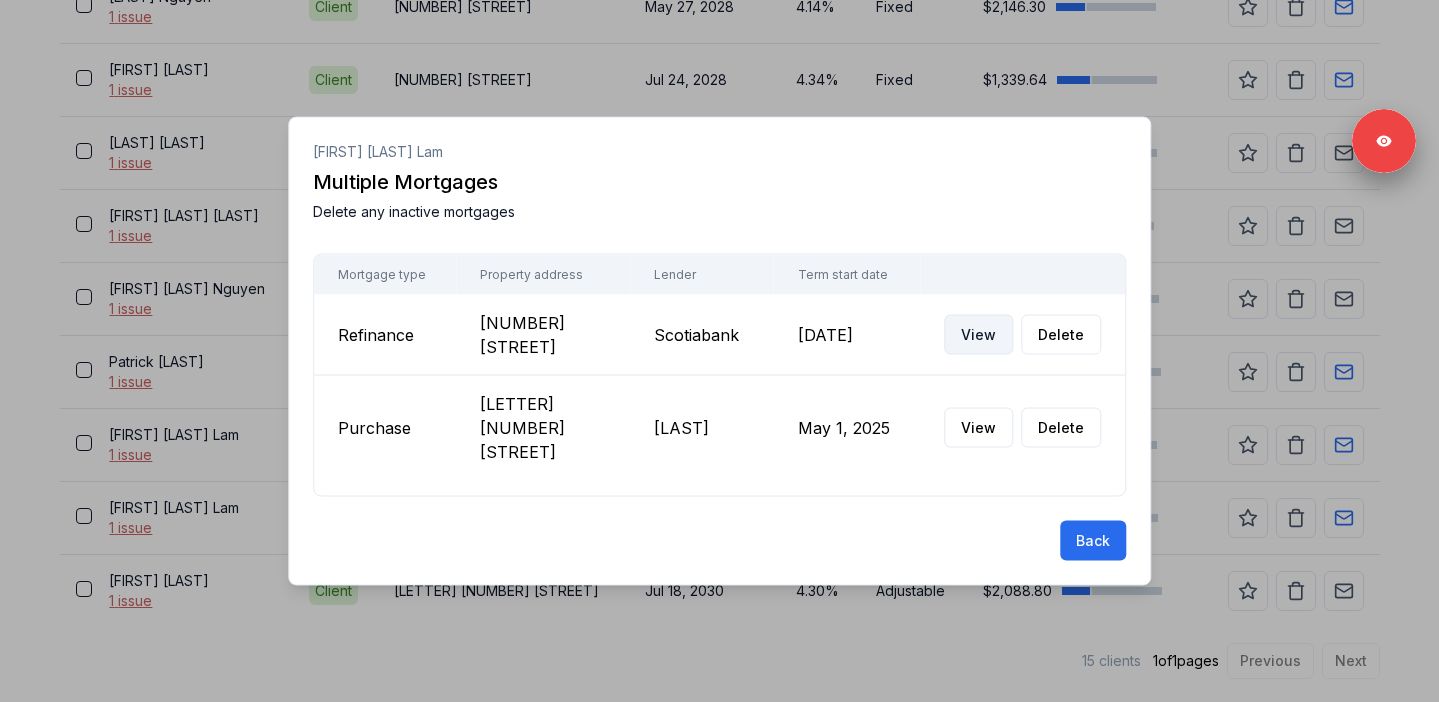 click on "View" at bounding box center [978, 335] 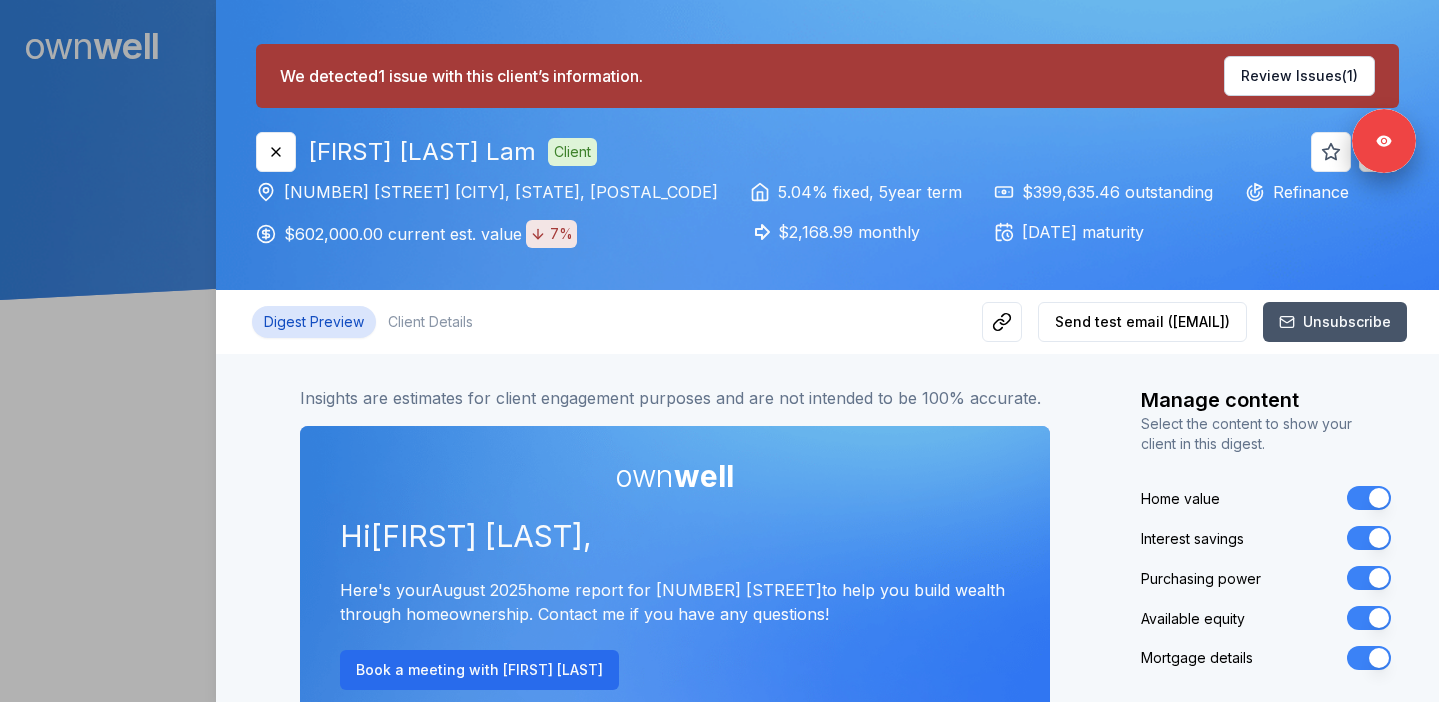 scroll, scrollTop: 0, scrollLeft: 0, axis: both 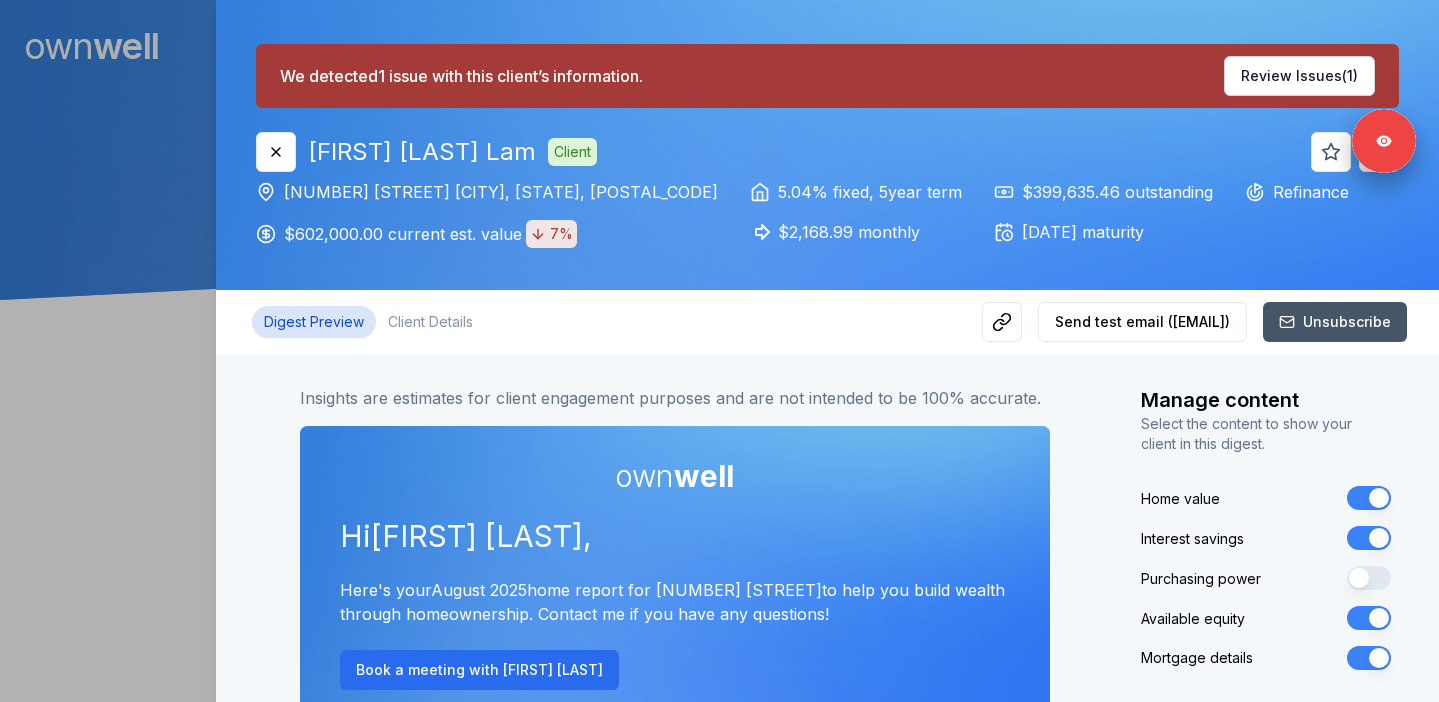 click on "Available equity" at bounding box center [1369, 618] 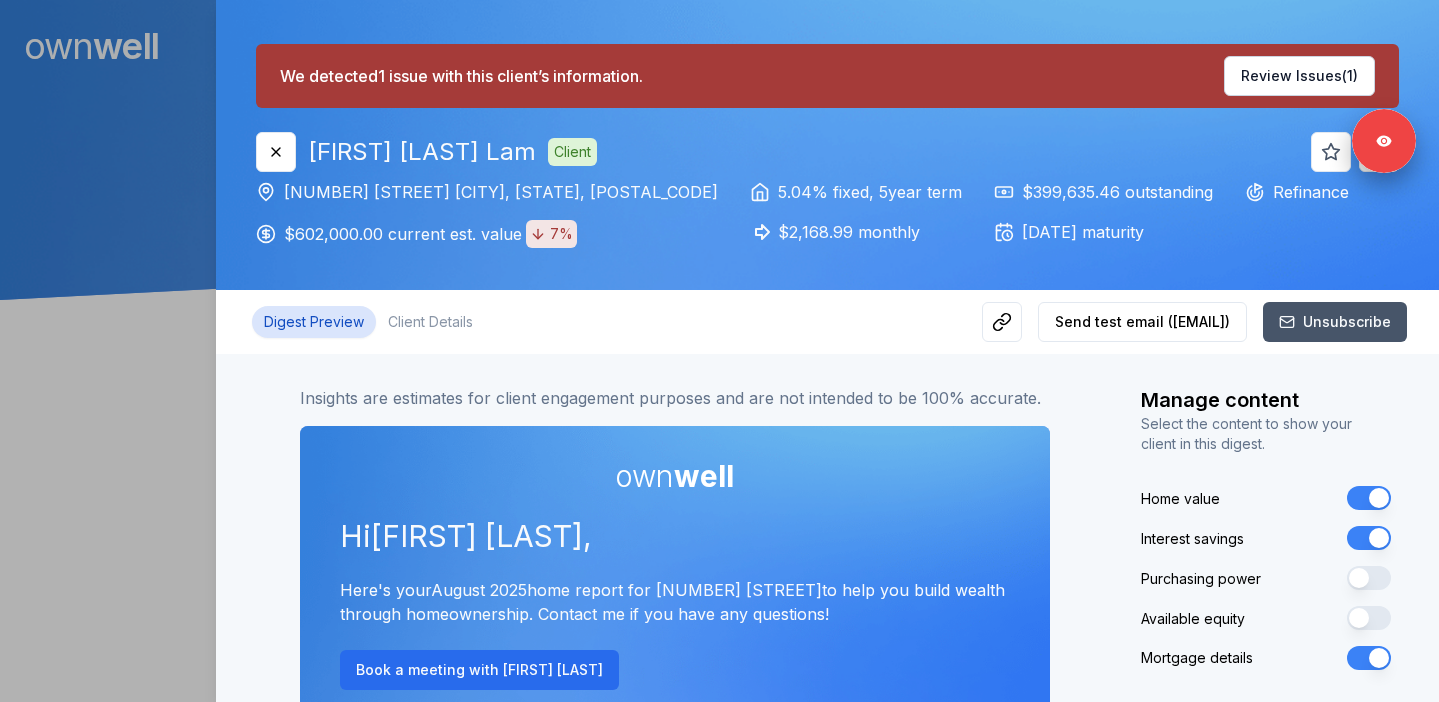 click at bounding box center (719, 351) 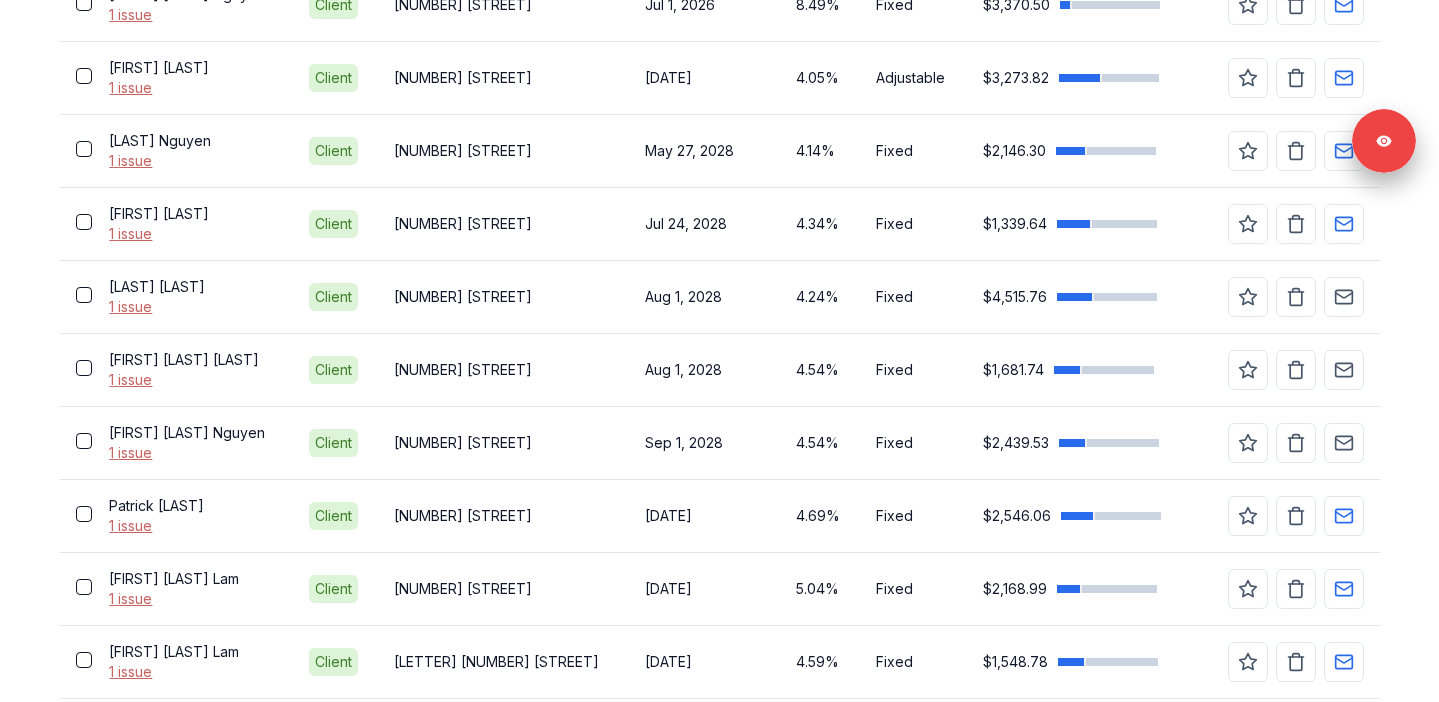 scroll, scrollTop: 1188, scrollLeft: 0, axis: vertical 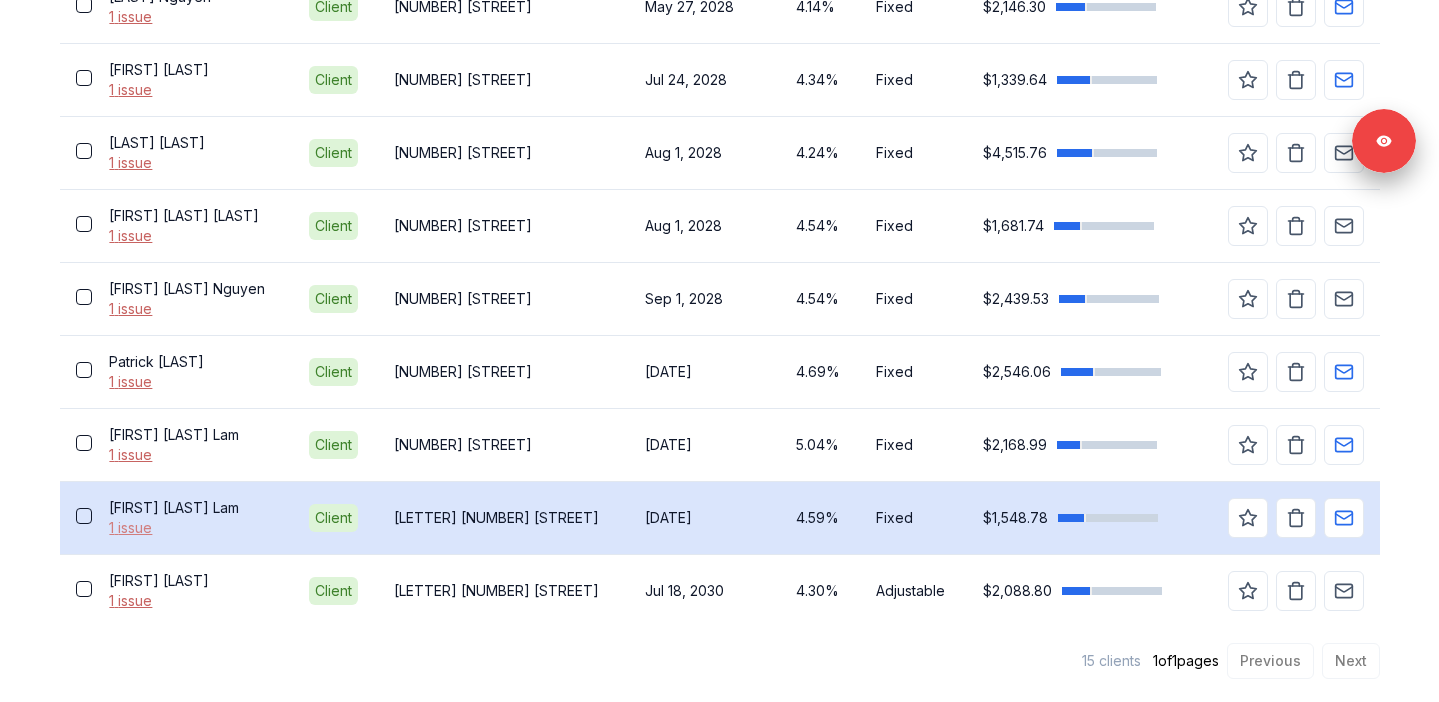 click on "1   issue" at bounding box center [192, 528] 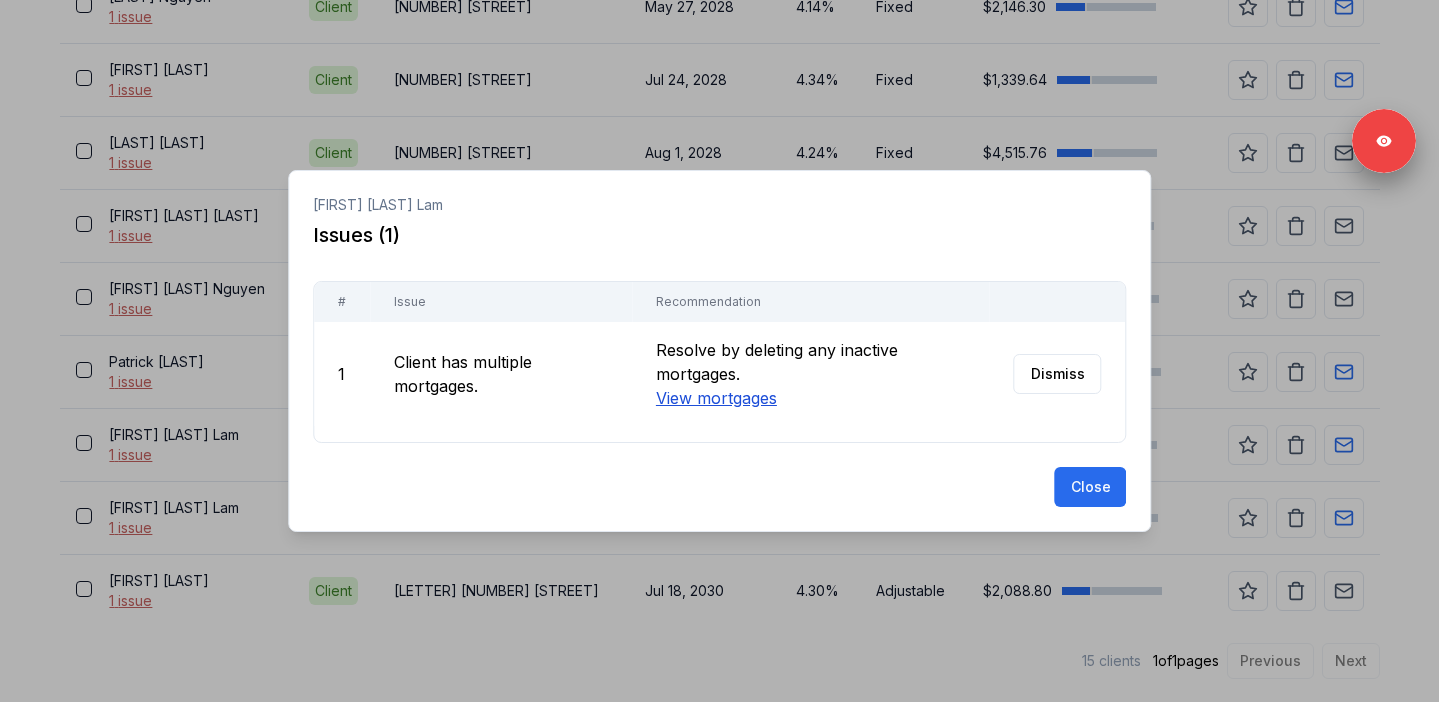 click on "View mortgages" at bounding box center [715, 398] 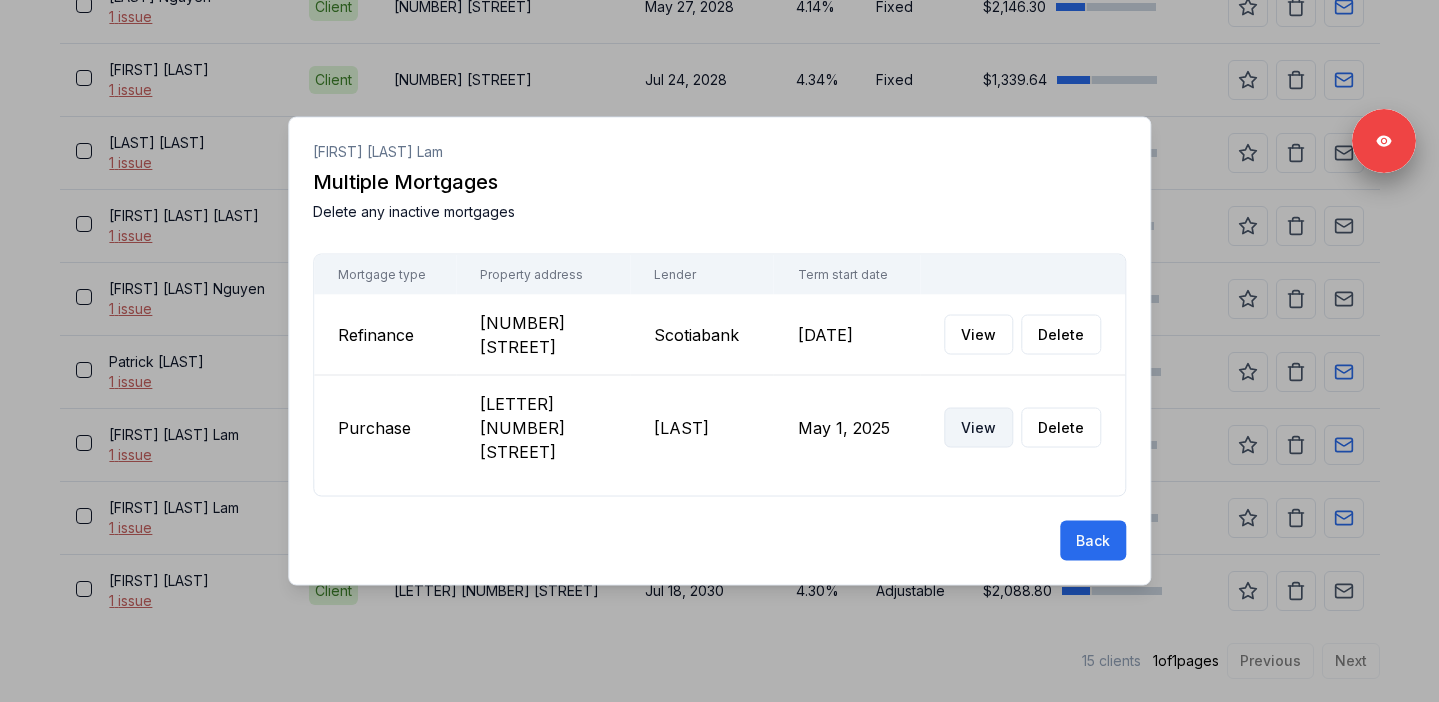 click on "View" at bounding box center (978, 428) 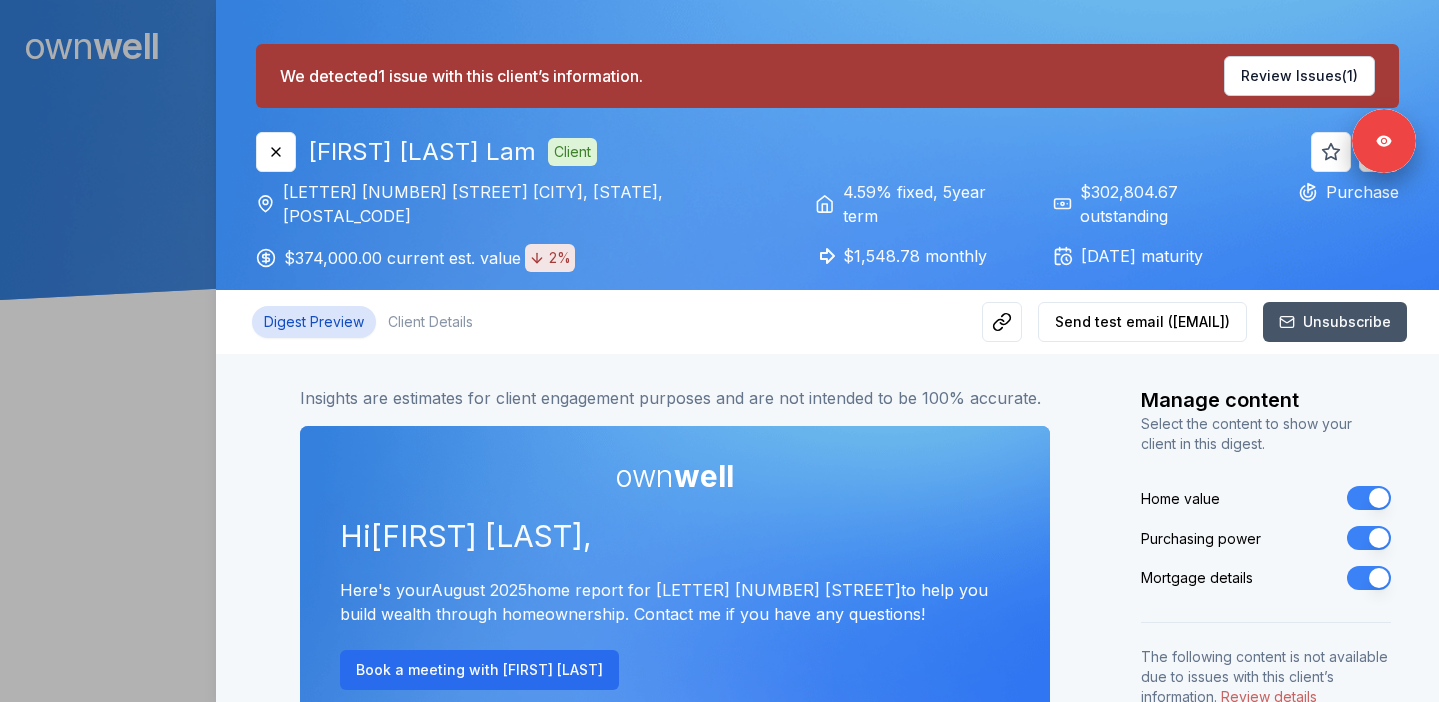 scroll, scrollTop: 0, scrollLeft: 0, axis: both 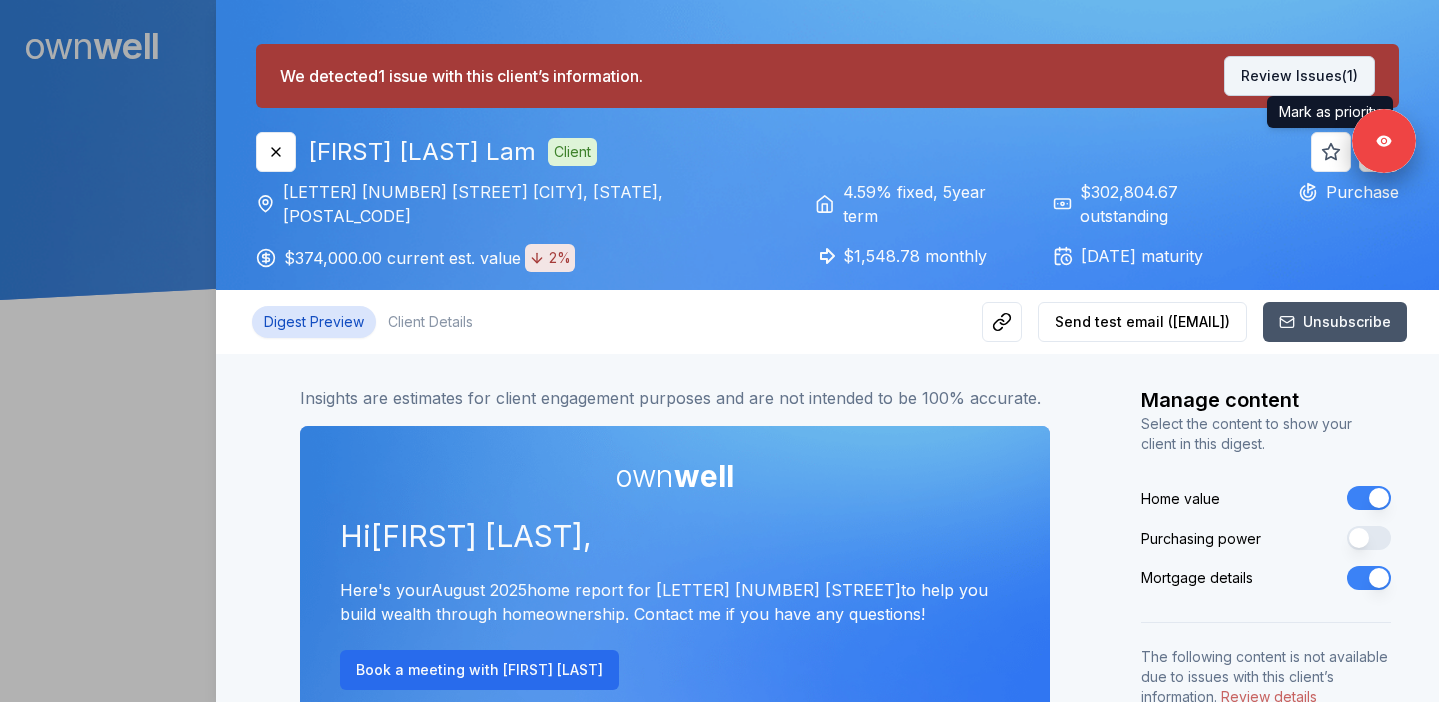 click on "Review Issues  (1)" at bounding box center (1299, 76) 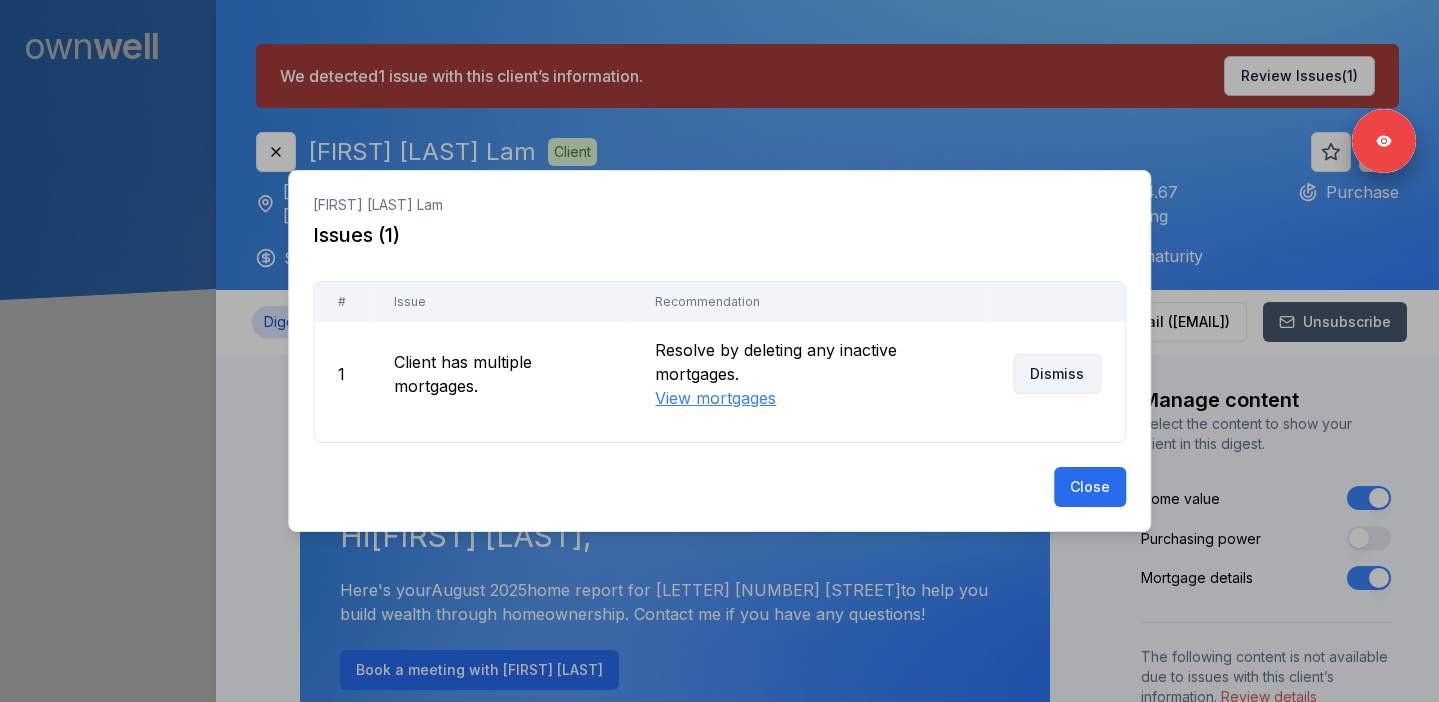 click on "Dismiss" at bounding box center [1057, 374] 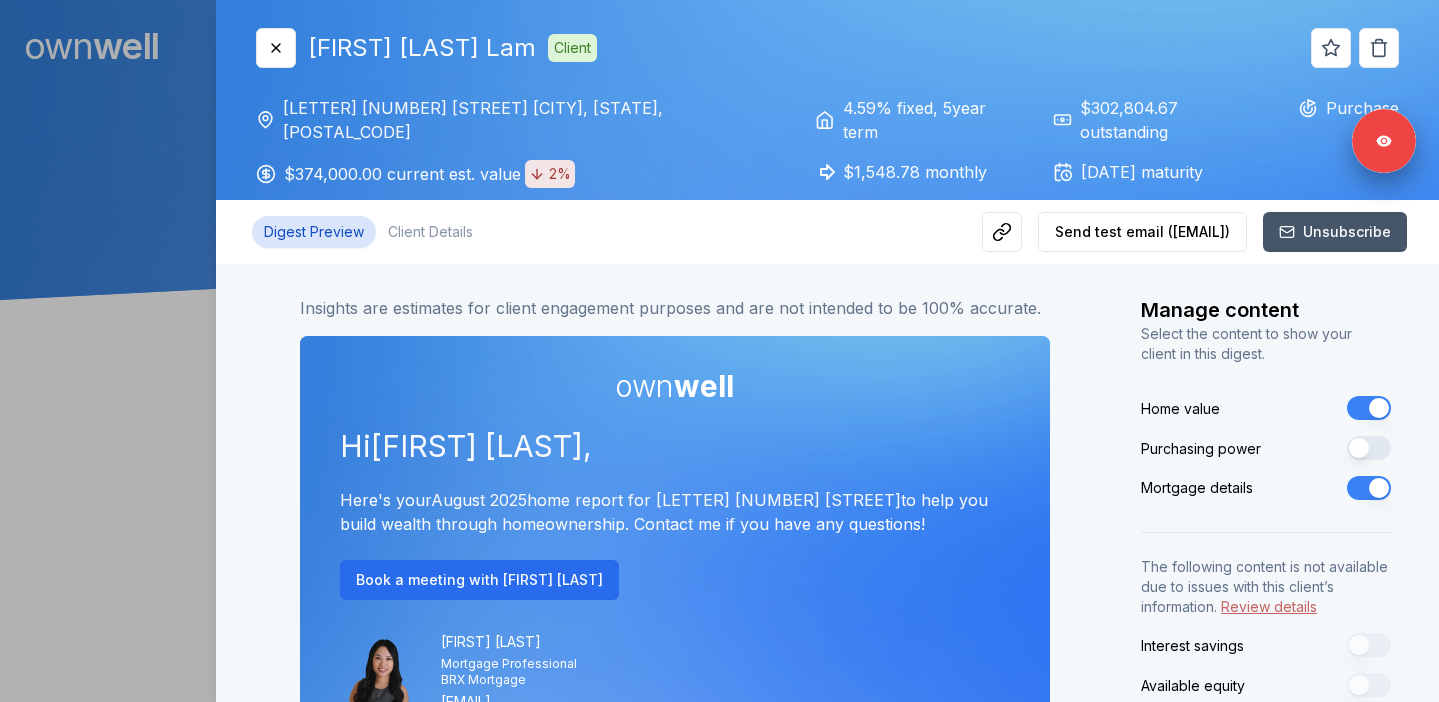 click at bounding box center [719, 351] 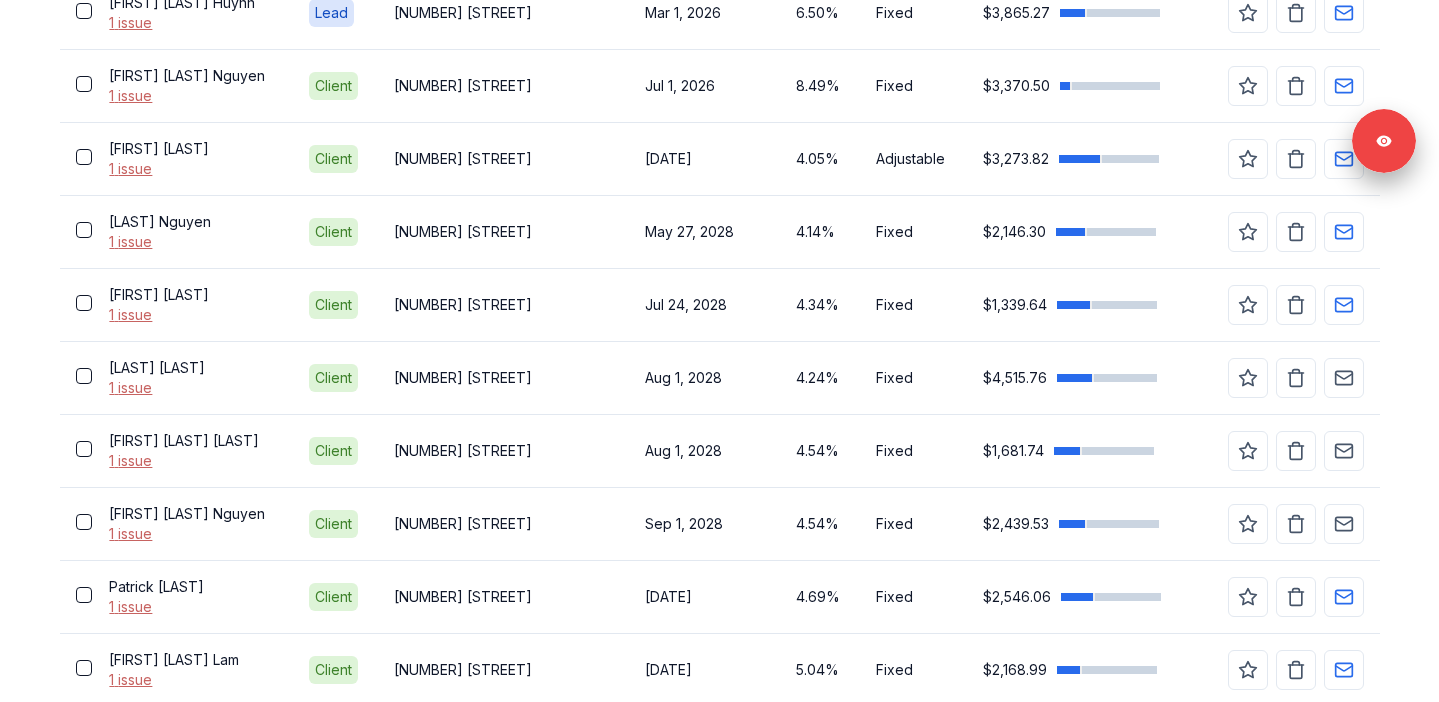 scroll, scrollTop: 1115, scrollLeft: 0, axis: vertical 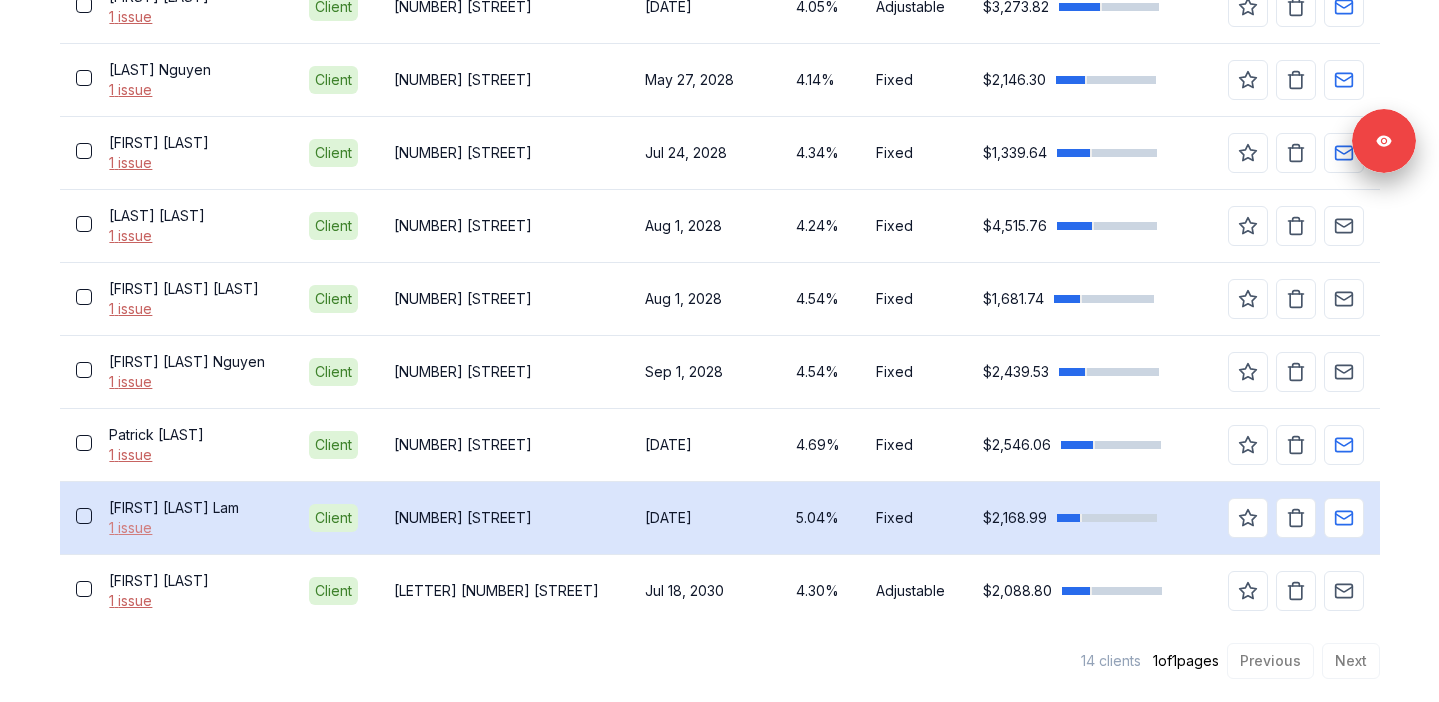 click on "1   issue" at bounding box center (192, 528) 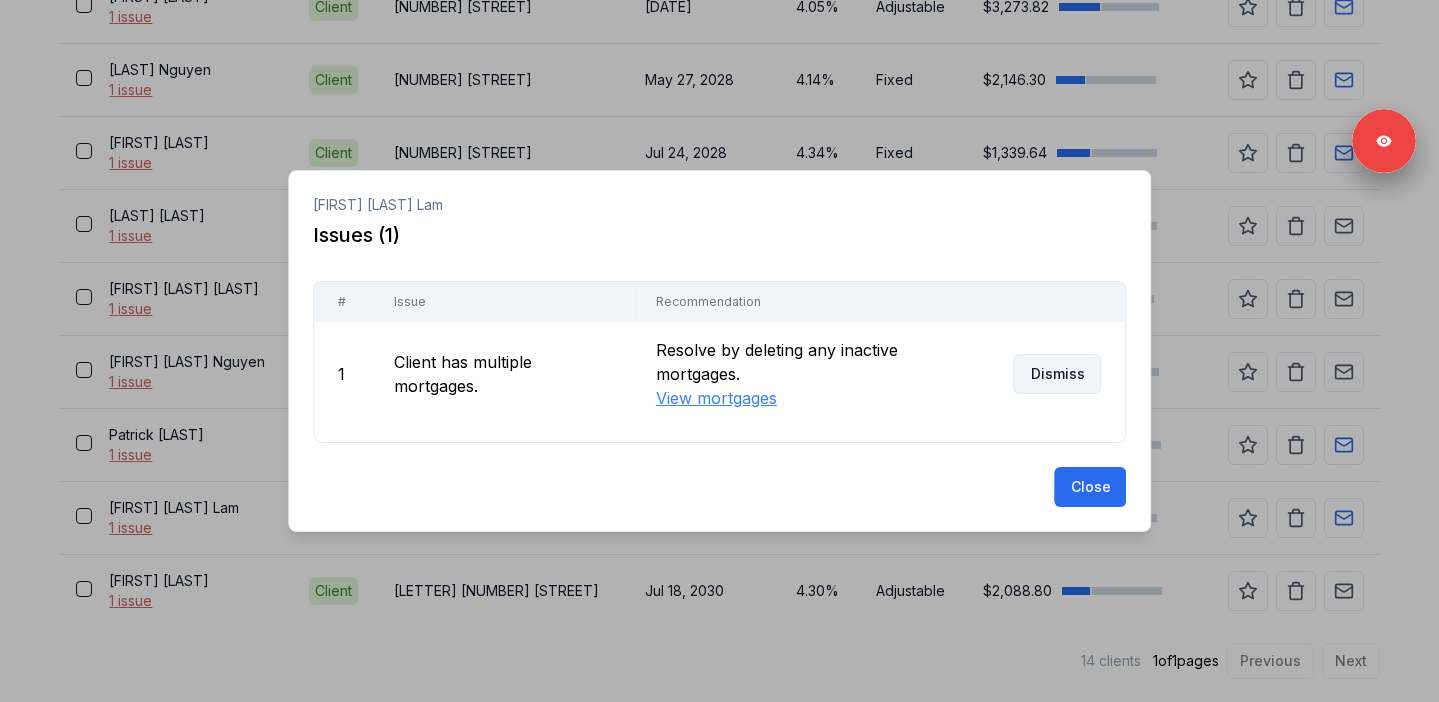 click on "Dismiss" at bounding box center (1057, 374) 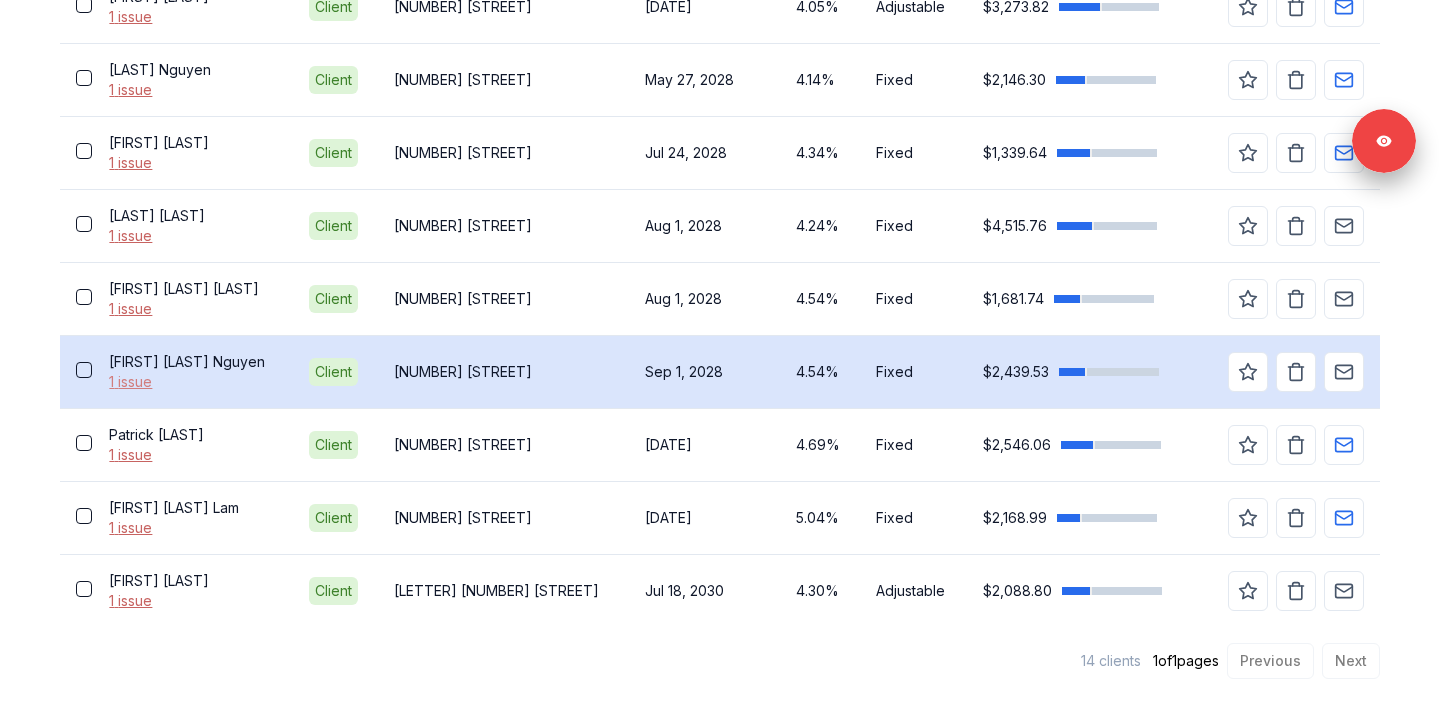 scroll, scrollTop: 1042, scrollLeft: 0, axis: vertical 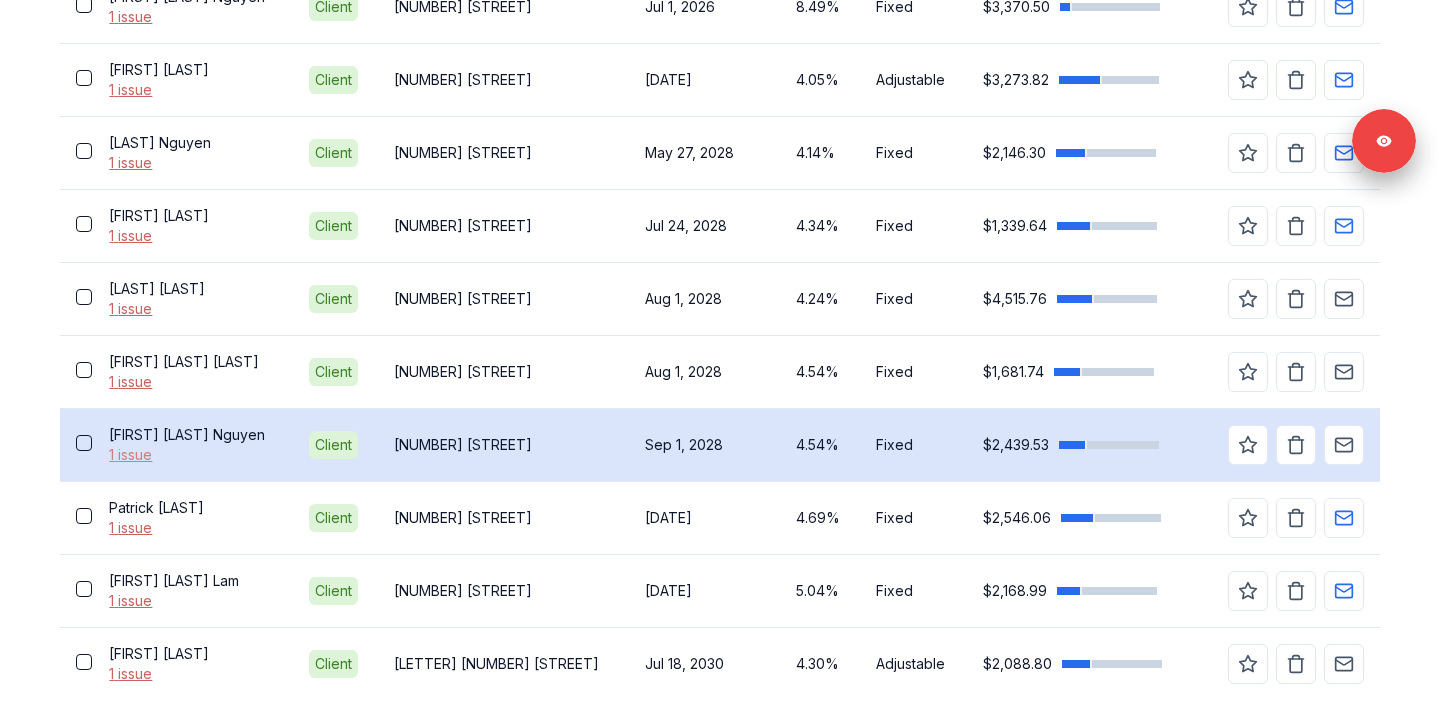 click on "1   issue" at bounding box center (192, 455) 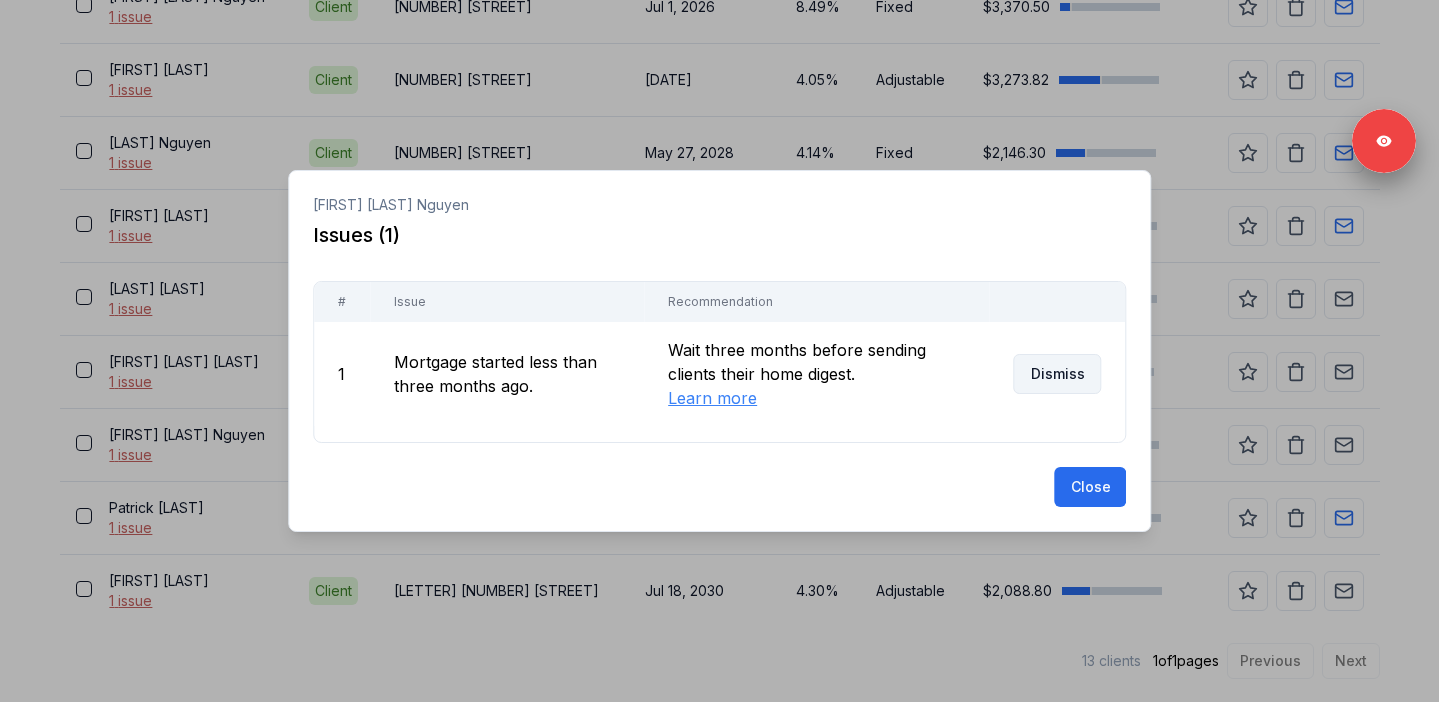click on "Dismiss" at bounding box center (1057, 374) 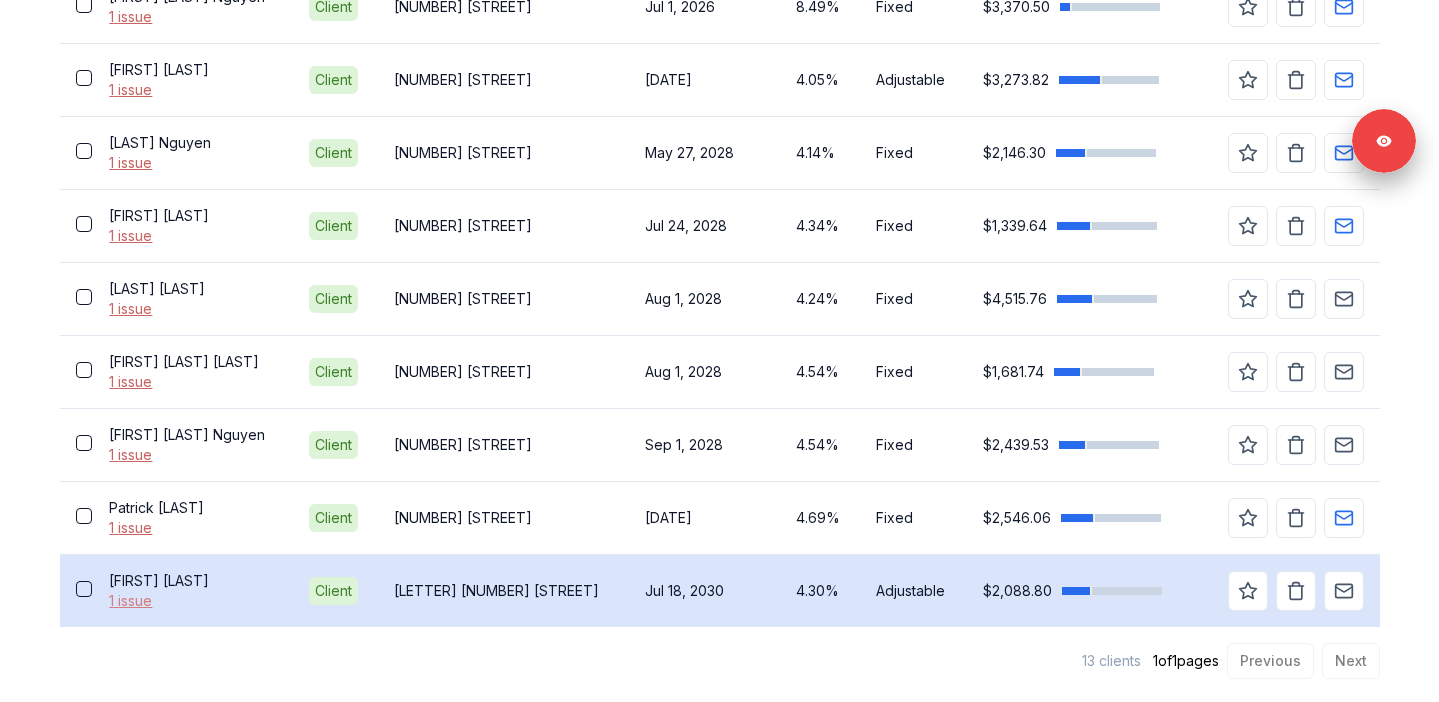 scroll, scrollTop: 969, scrollLeft: 0, axis: vertical 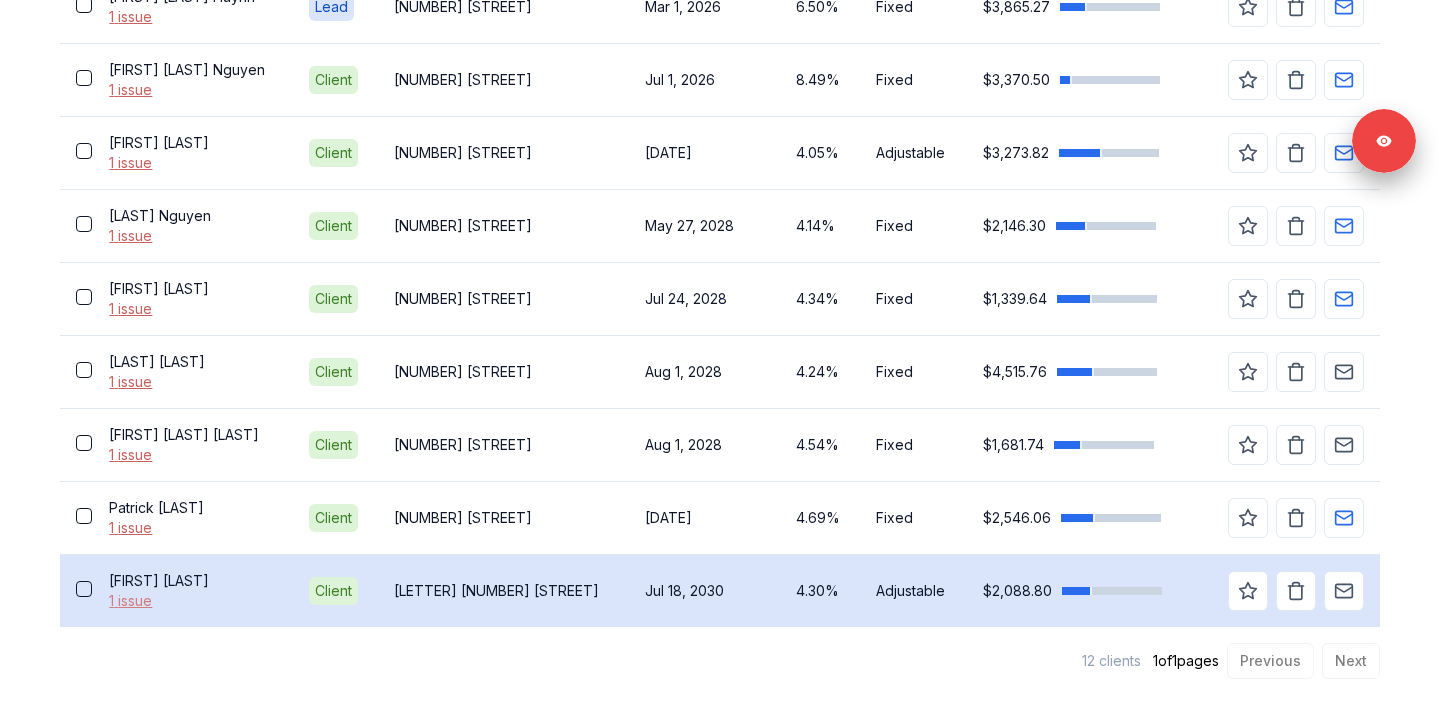 click on "1   issue" at bounding box center (192, 601) 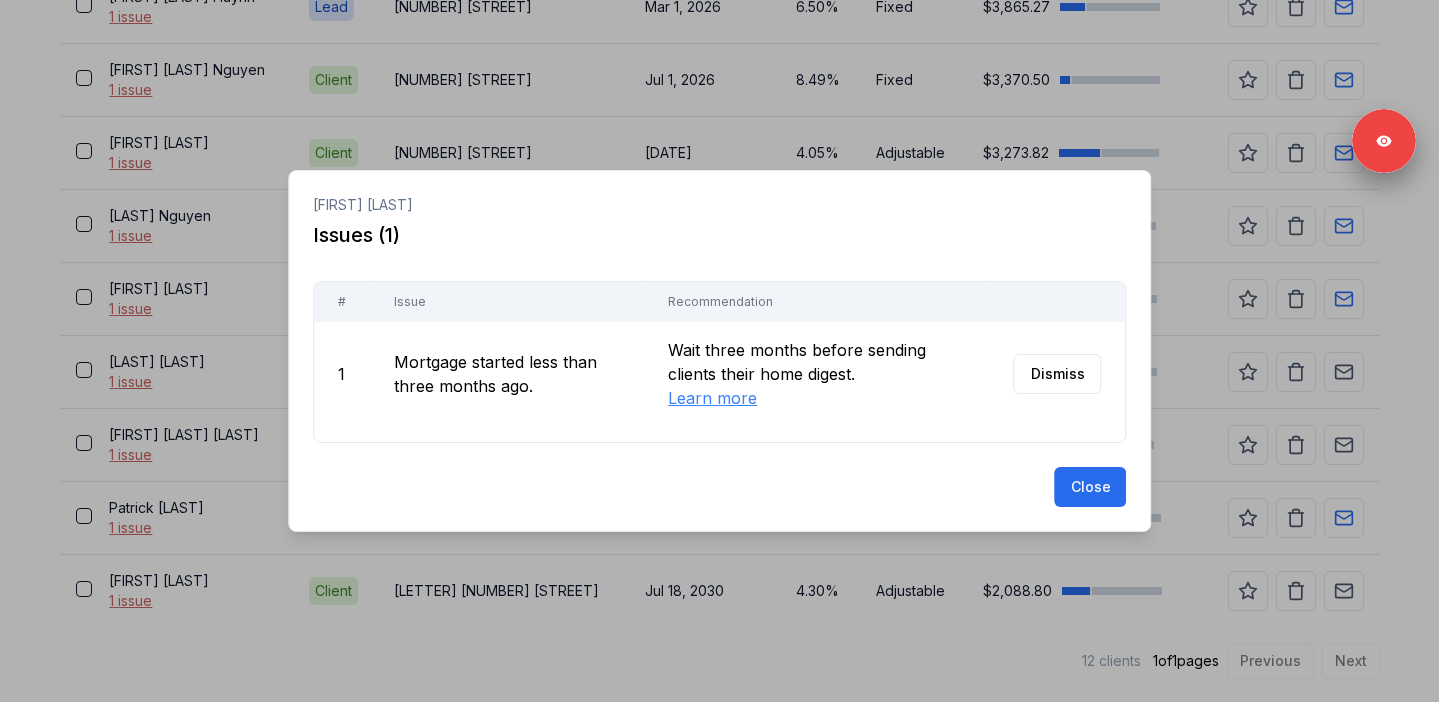 click on "Dismiss" at bounding box center [1057, 374] 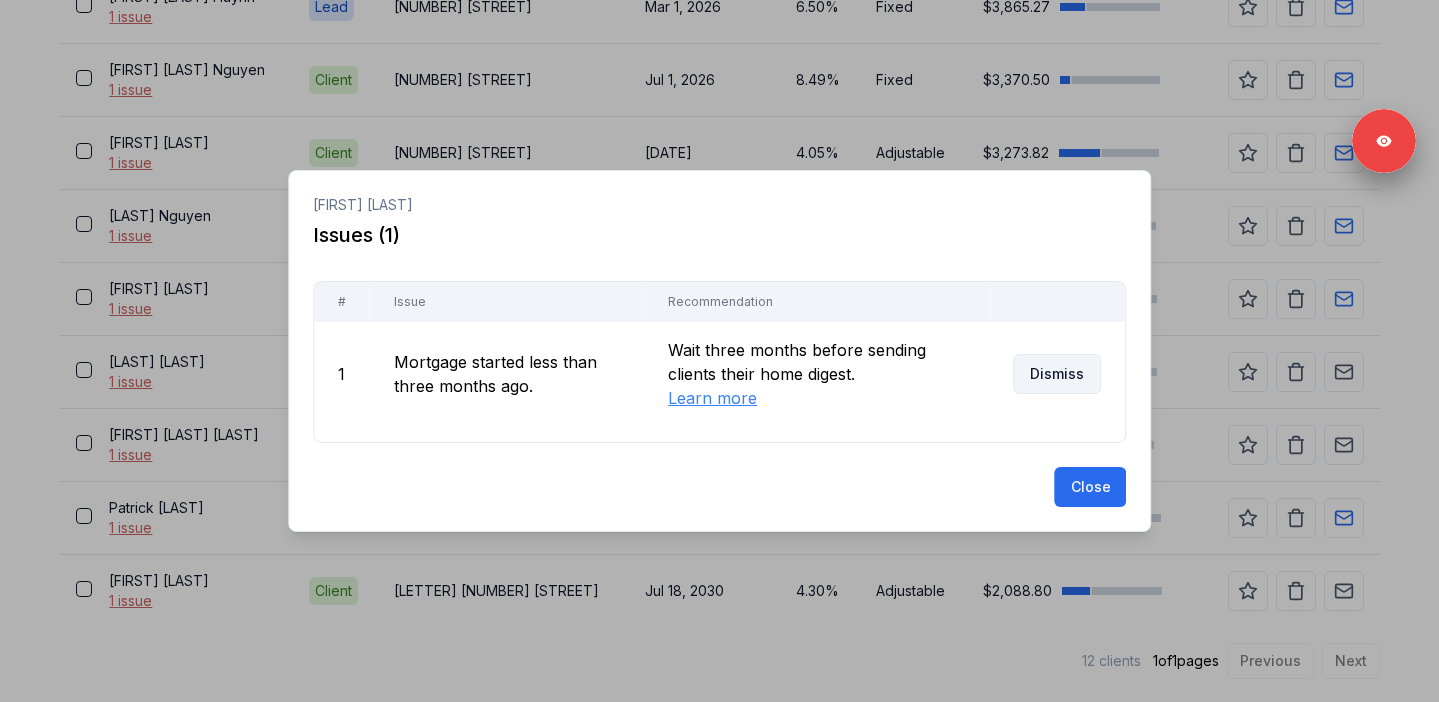 click on "Dismiss" at bounding box center (1057, 374) 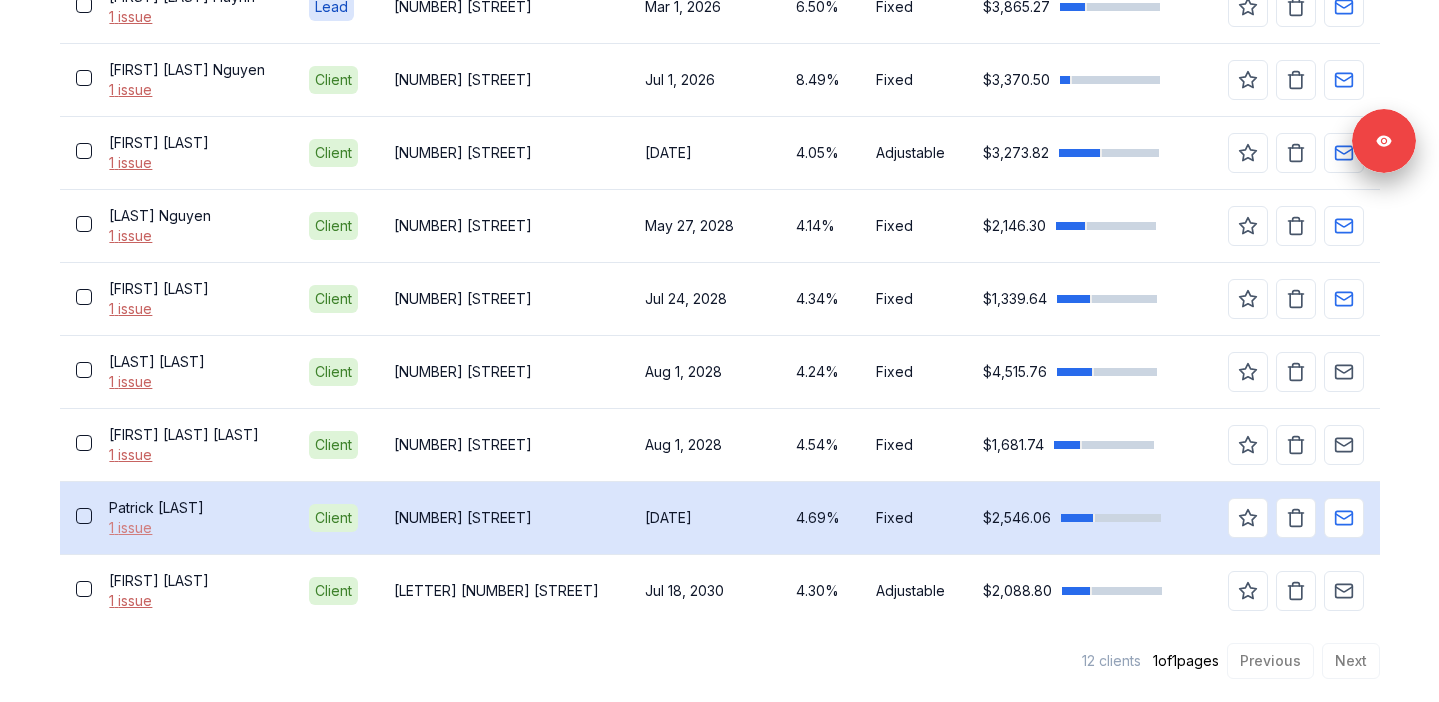 scroll, scrollTop: 896, scrollLeft: 0, axis: vertical 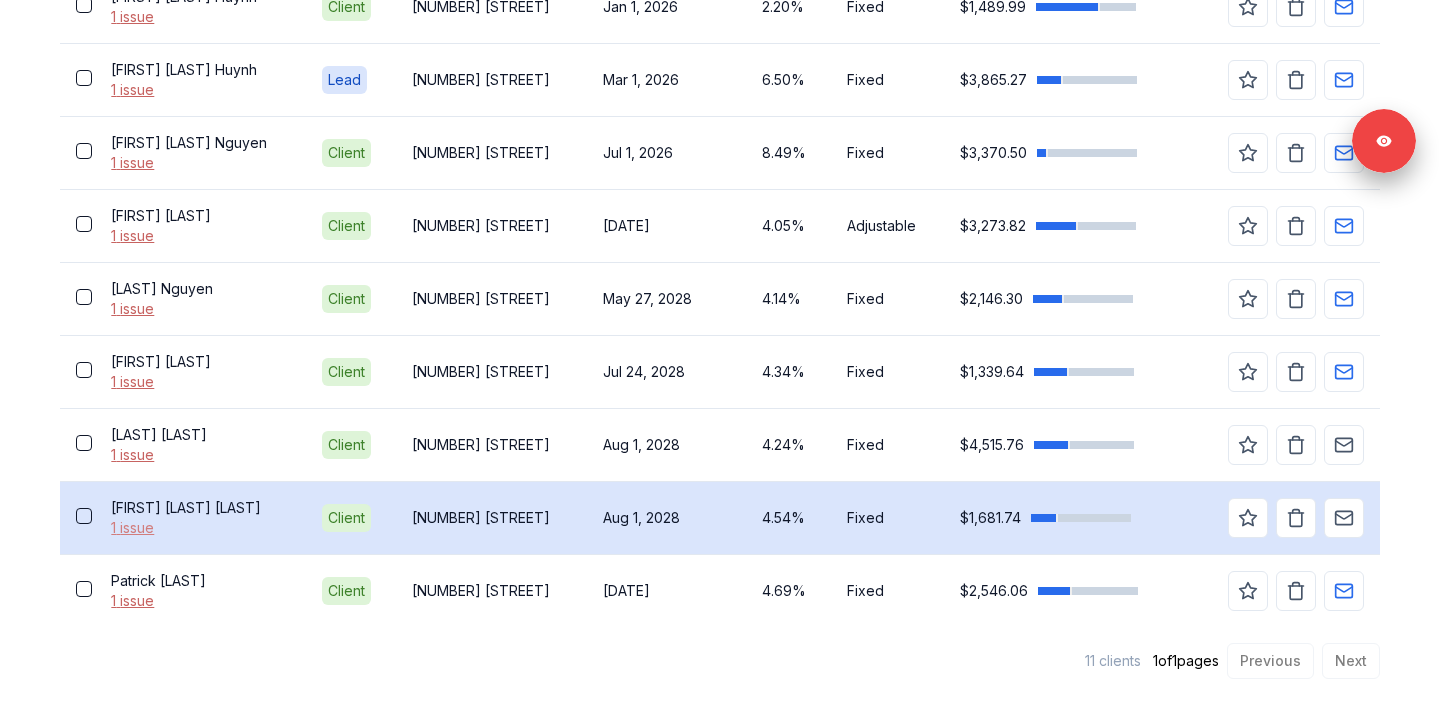 click on "1   issue" at bounding box center (200, 528) 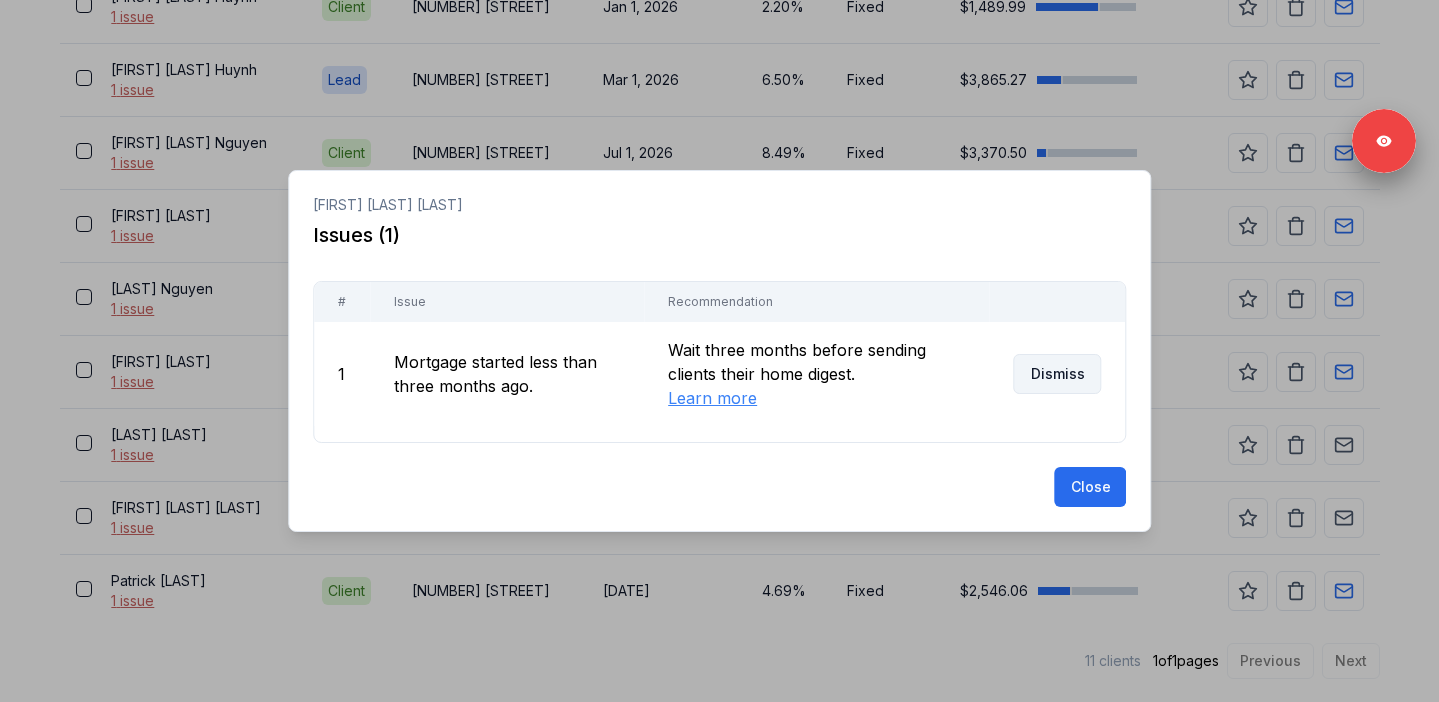 click on "Dismiss" at bounding box center [1057, 374] 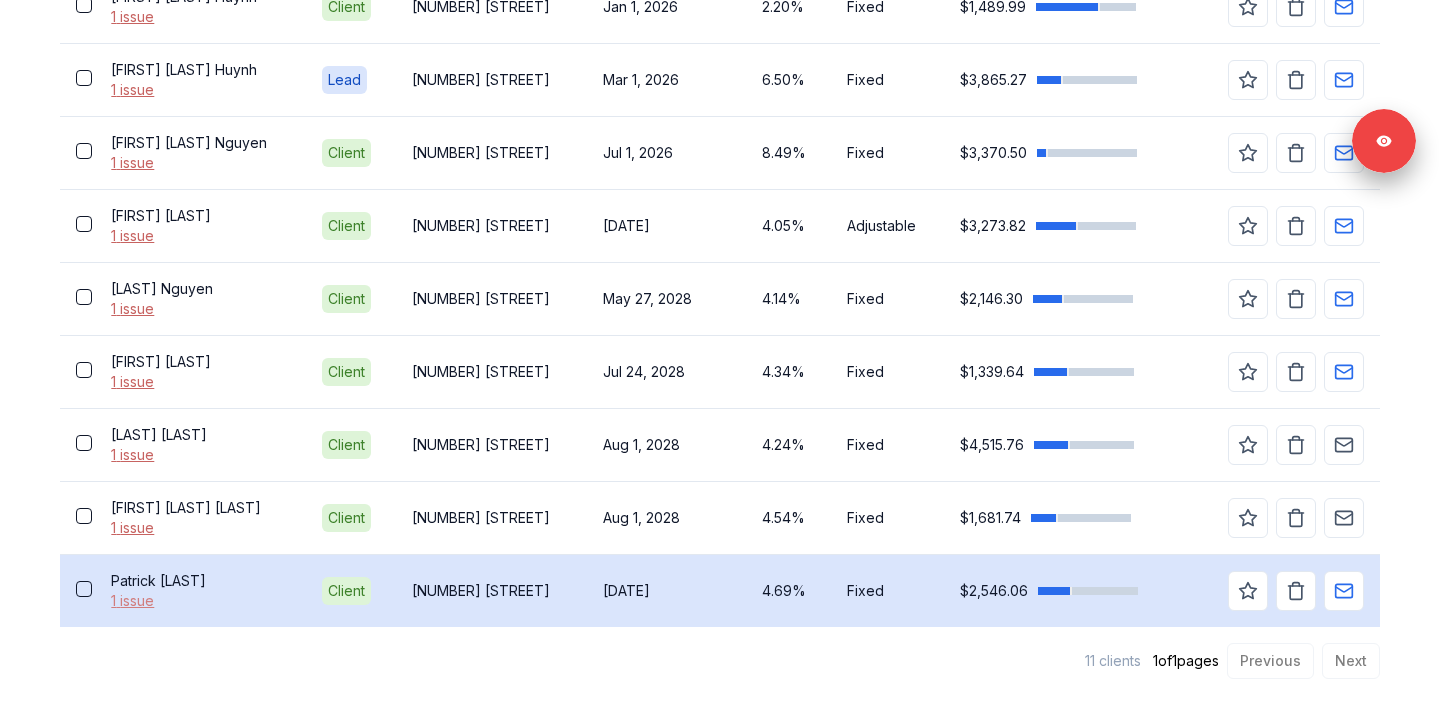 click on "1   issue" at bounding box center (200, 601) 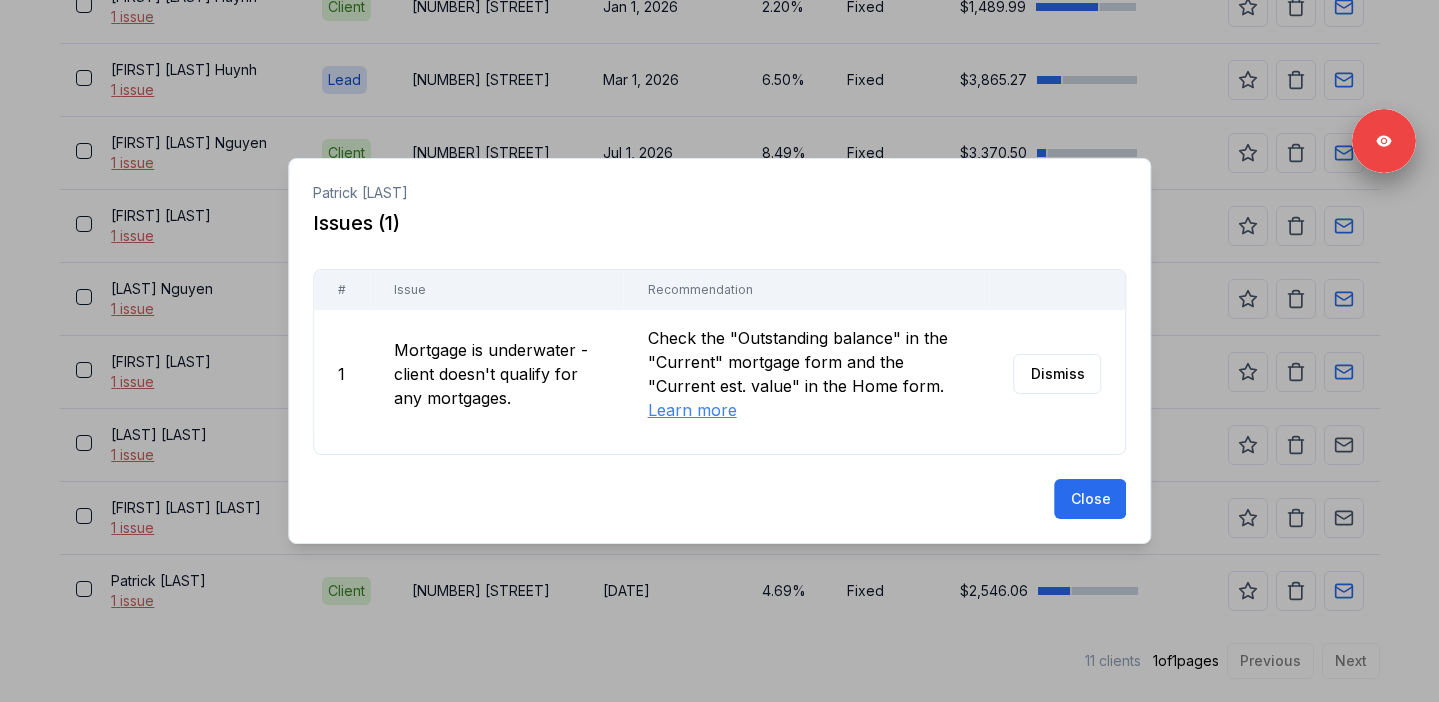 scroll, scrollTop: 823, scrollLeft: 0, axis: vertical 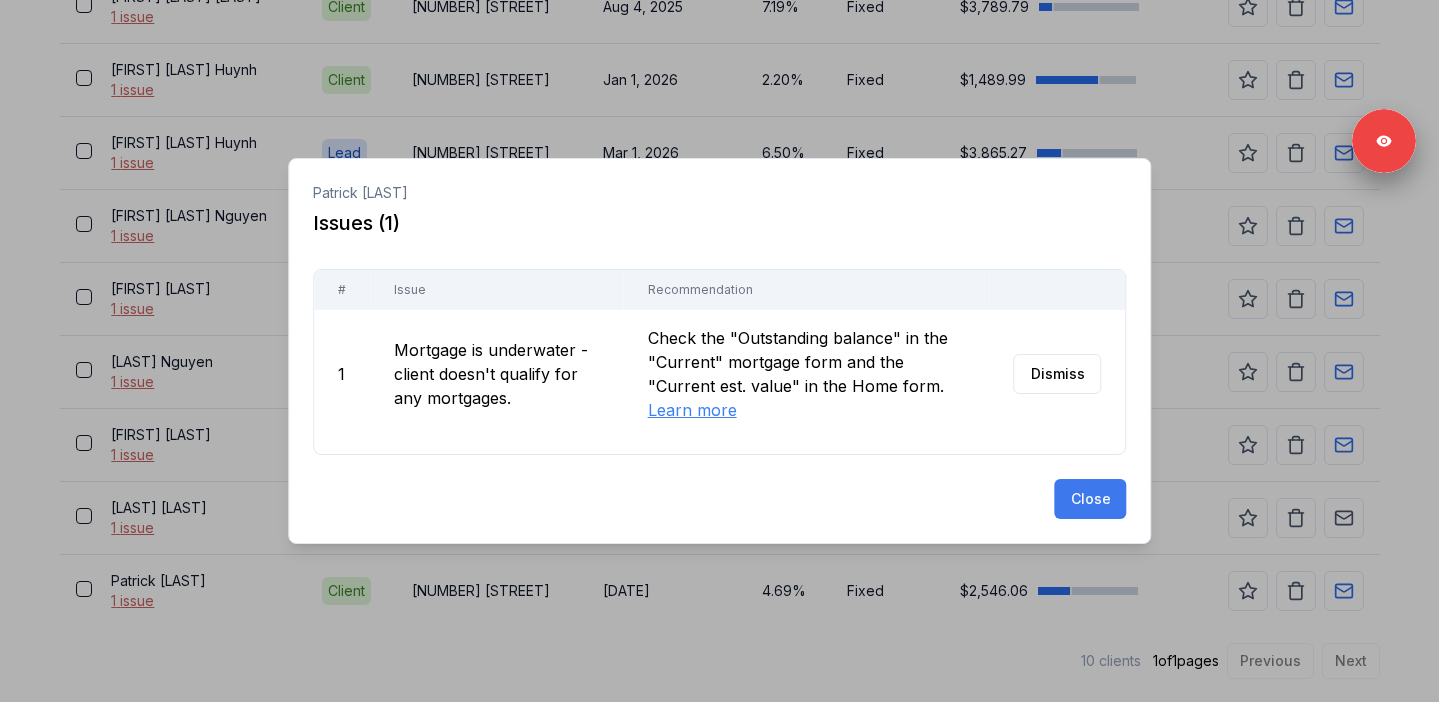 click on "Close" at bounding box center [1090, 499] 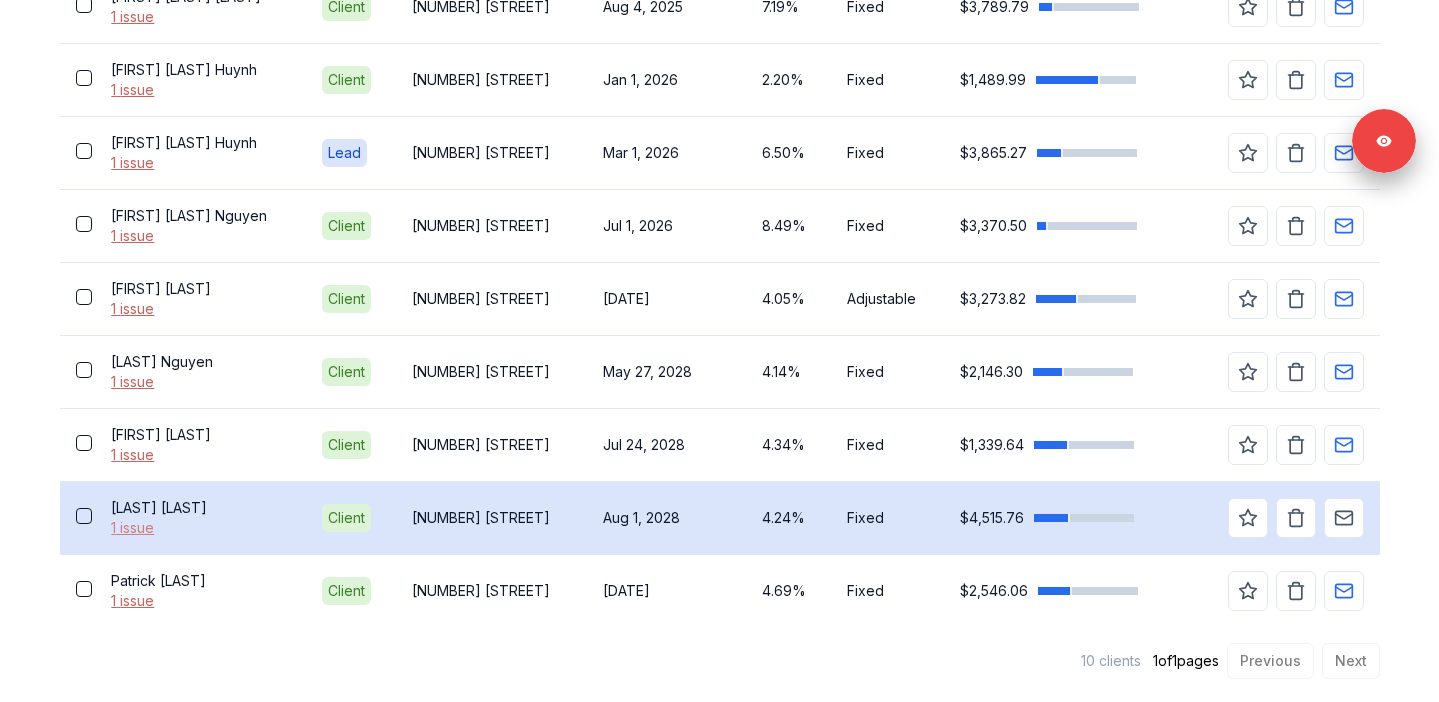 click on "1   issue" at bounding box center [200, 528] 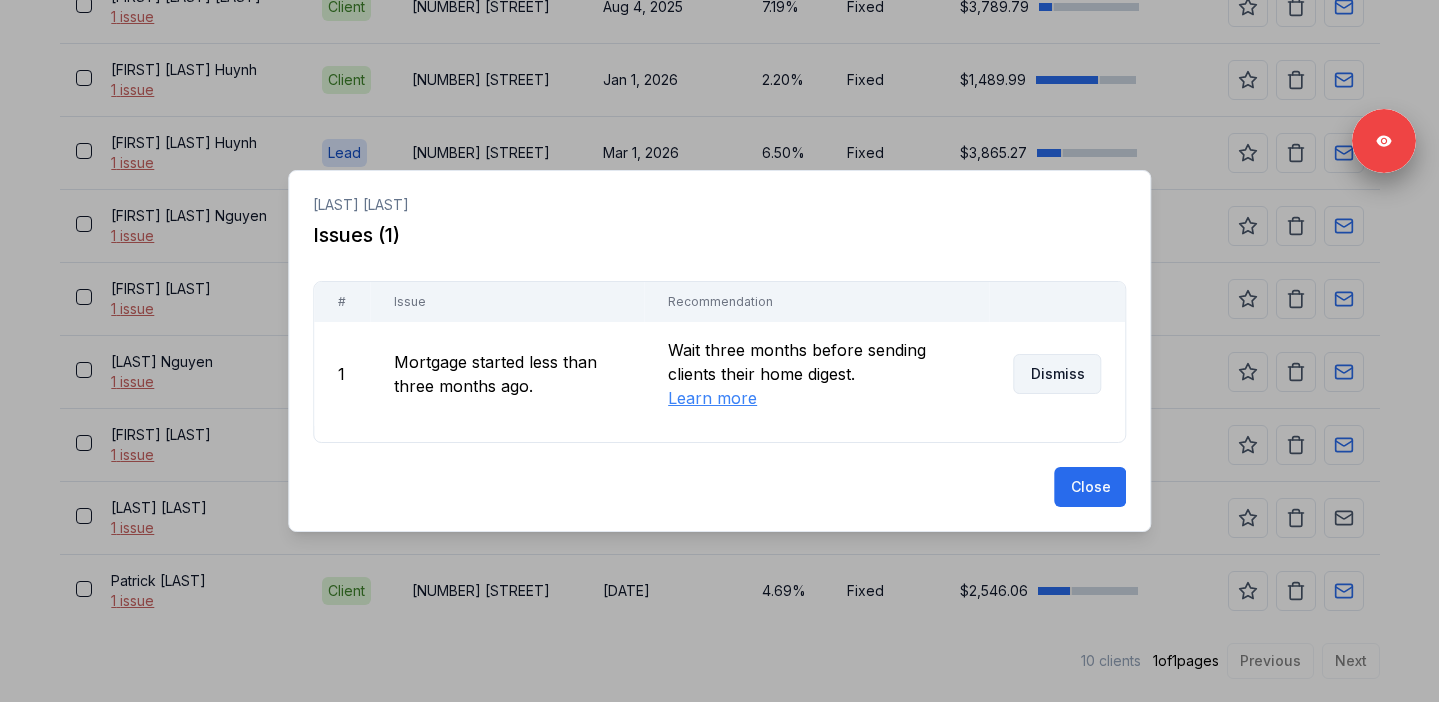 click on "Dismiss" at bounding box center [1057, 374] 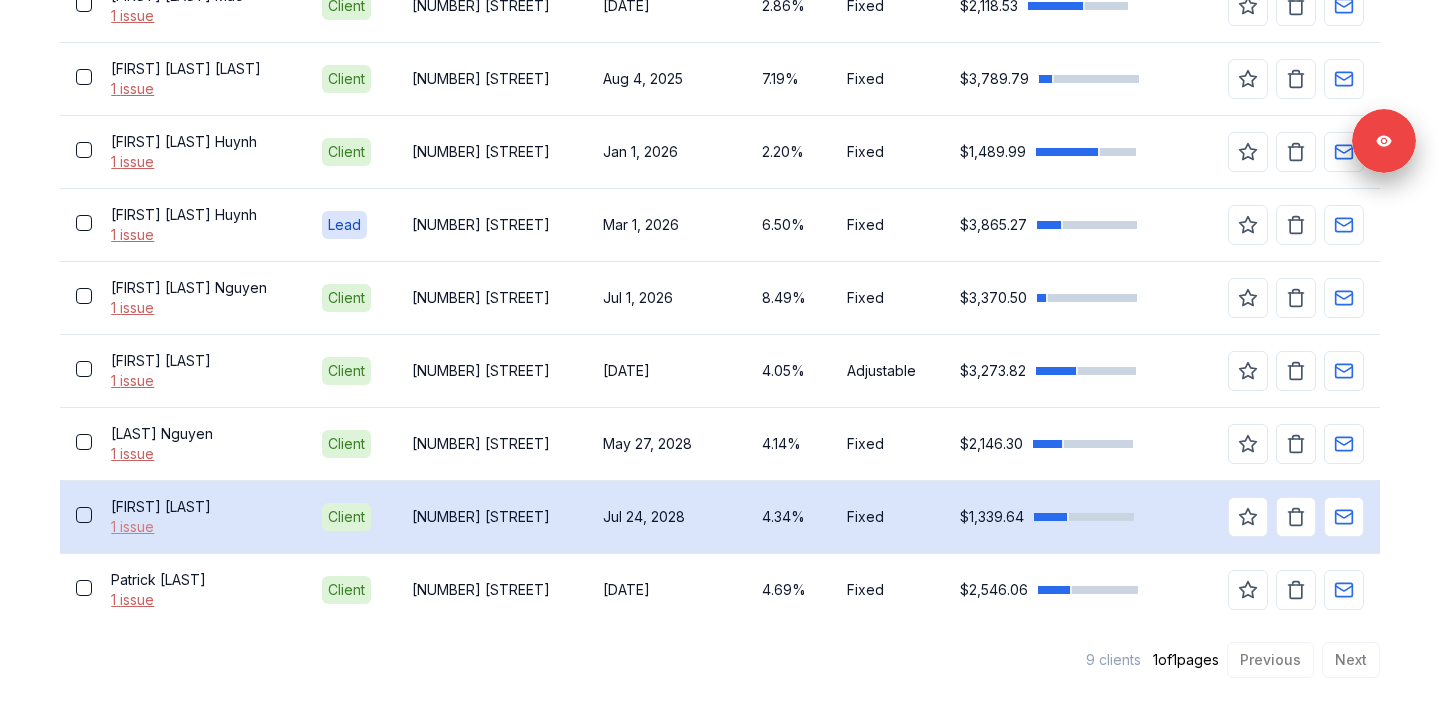 scroll, scrollTop: 750, scrollLeft: 0, axis: vertical 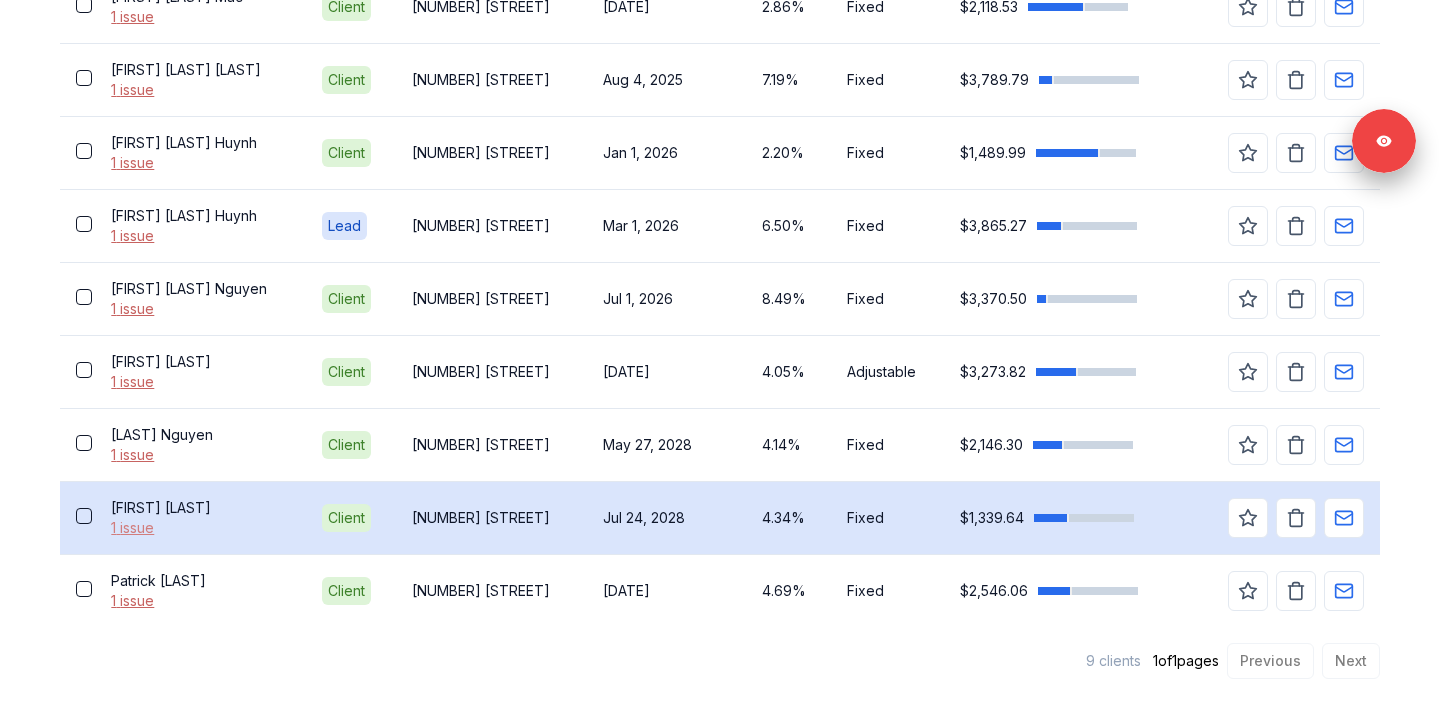 click on "1   issue" at bounding box center [200, 528] 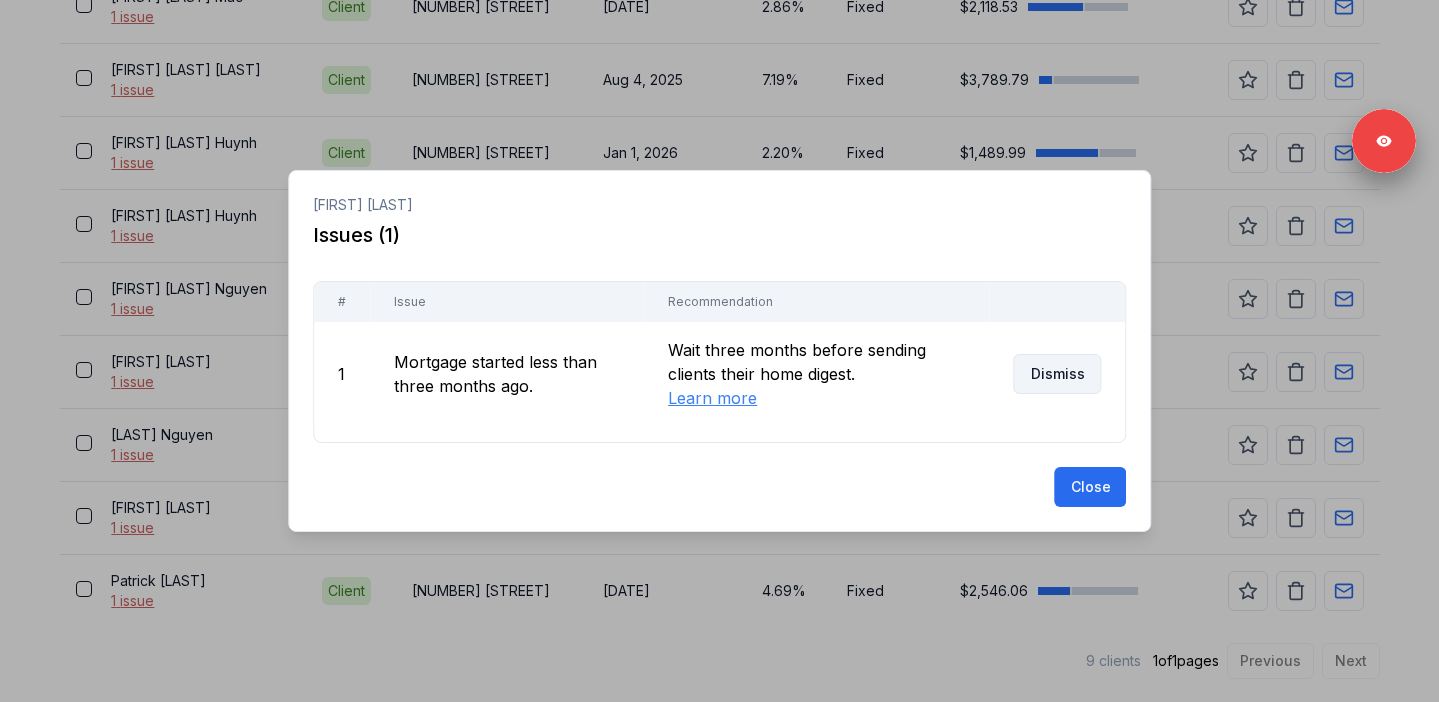 click on "Dismiss" at bounding box center (1057, 374) 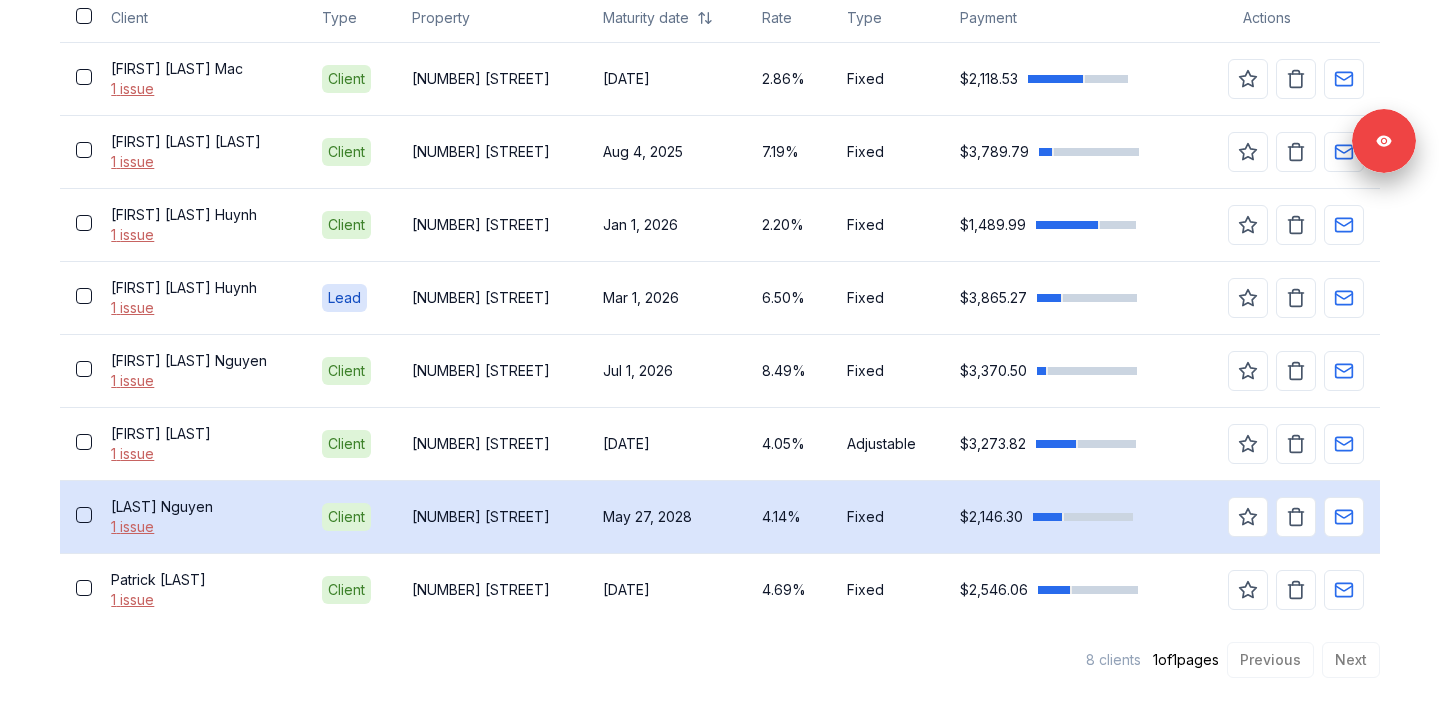 scroll, scrollTop: 677, scrollLeft: 0, axis: vertical 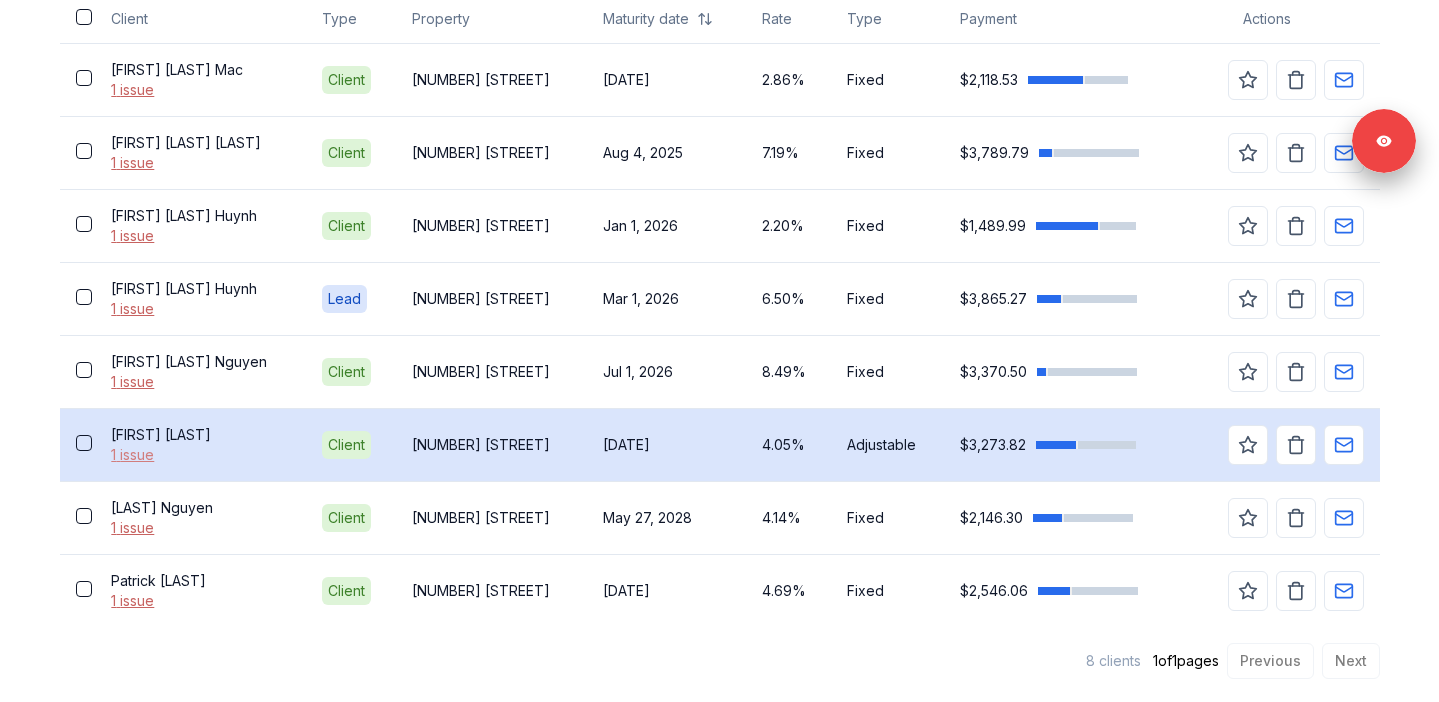 click on "1   issue" at bounding box center [200, 455] 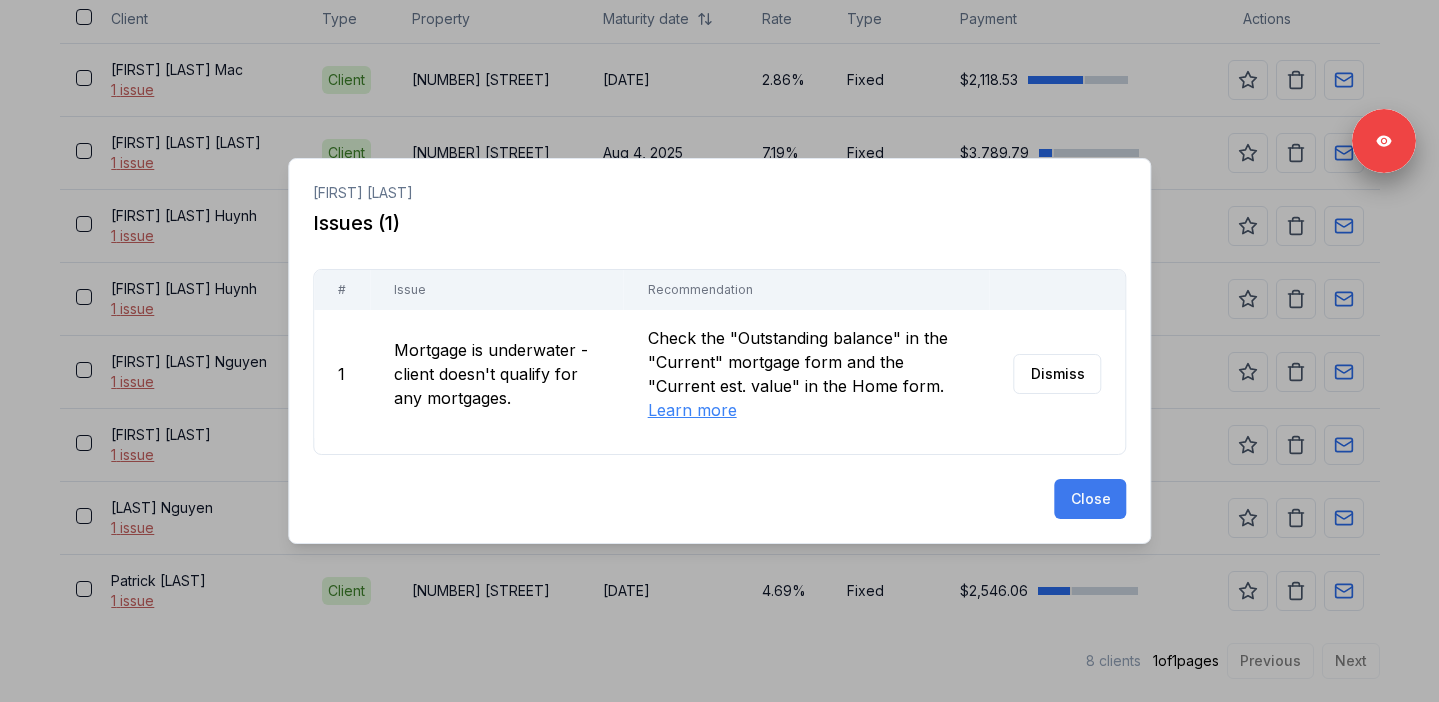 click on "Close" at bounding box center [1090, 499] 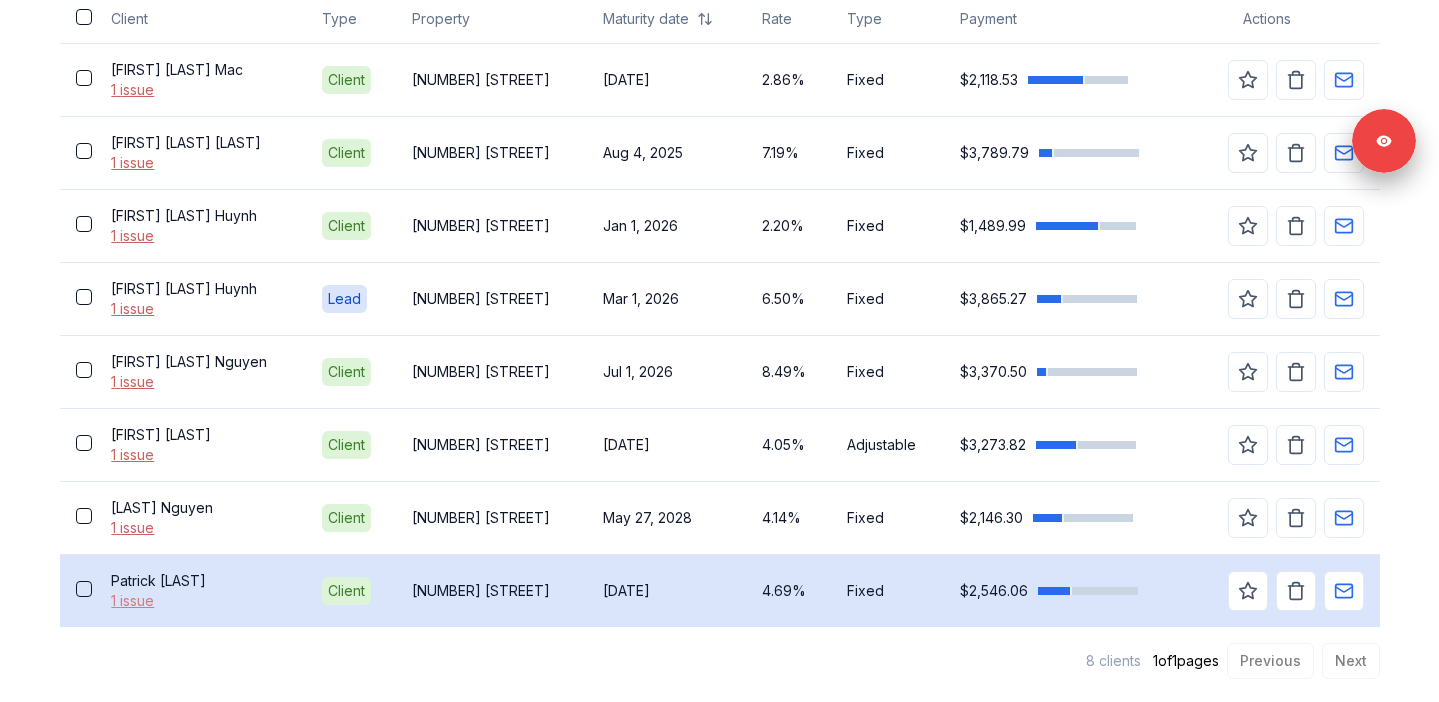 click on "1   issue" at bounding box center [200, 601] 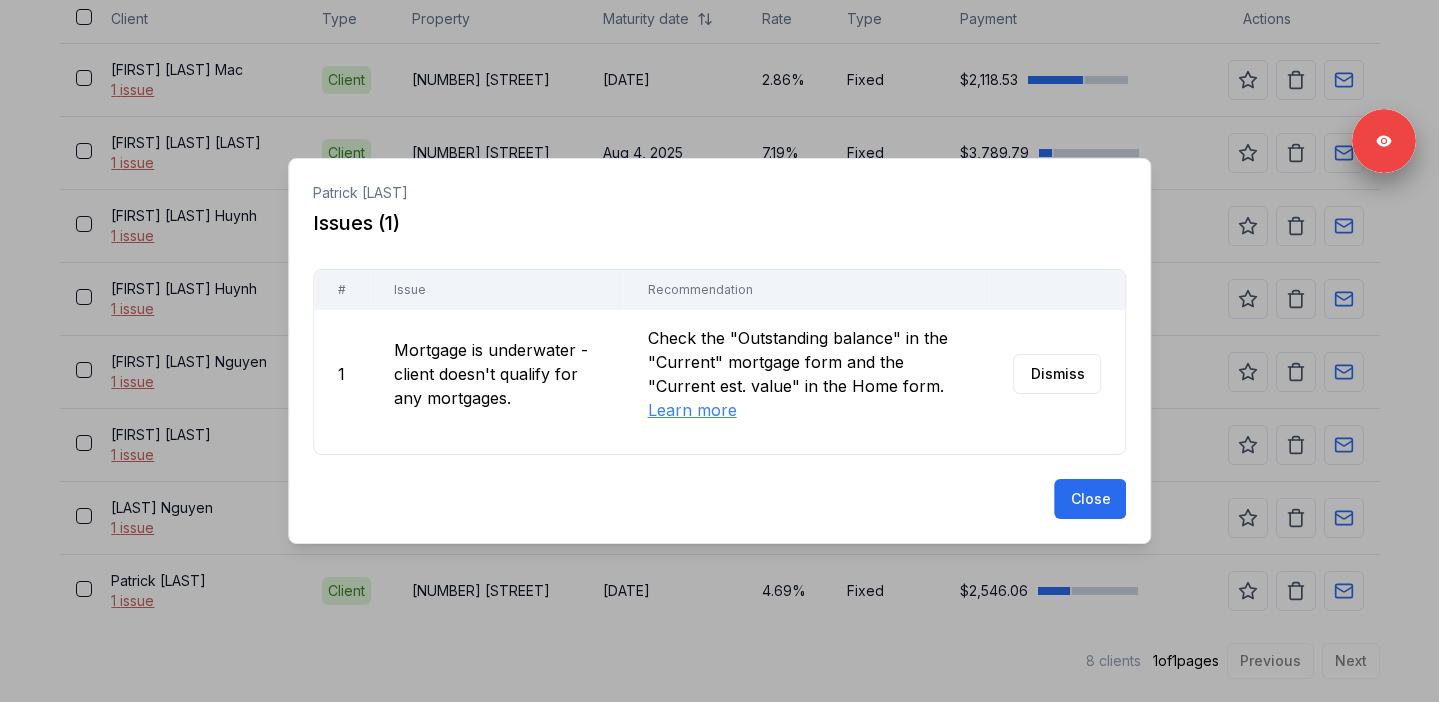 click at bounding box center [719, 351] 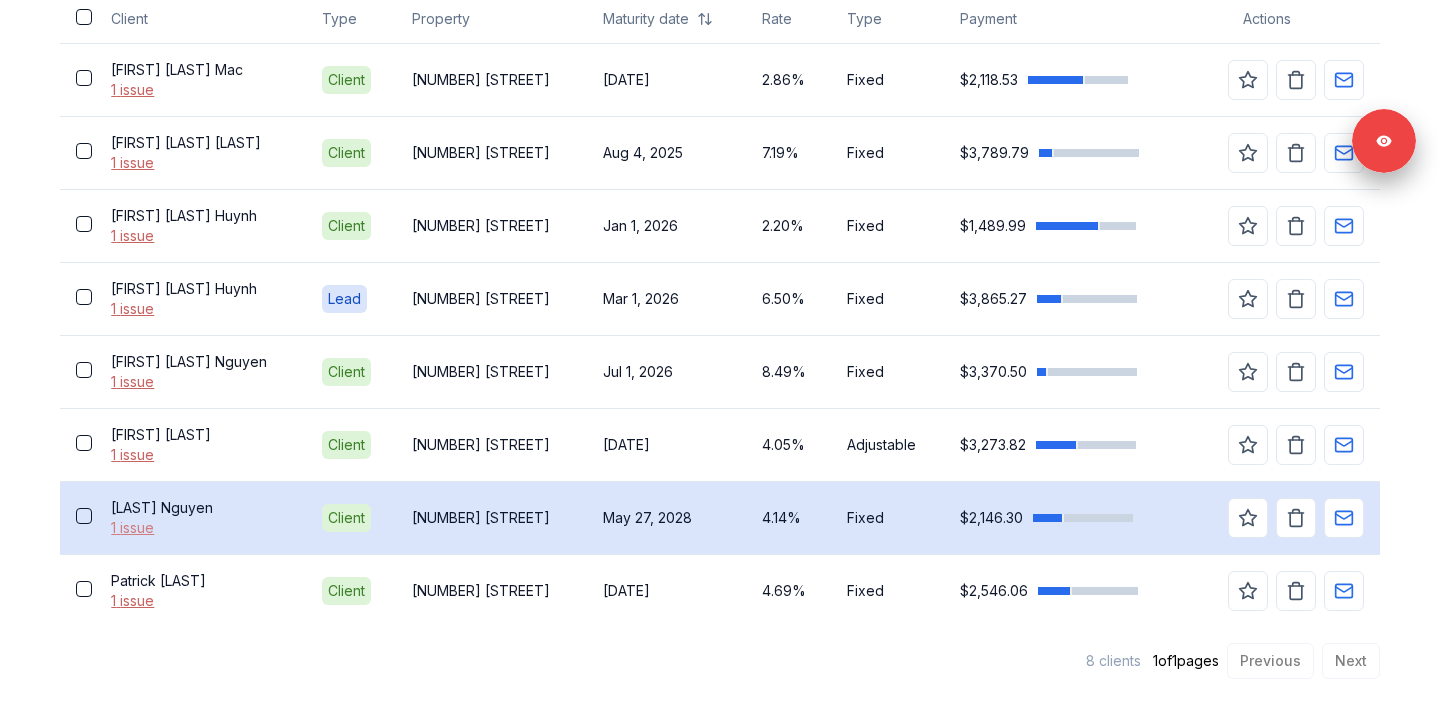 click on "1   issue" at bounding box center (200, 528) 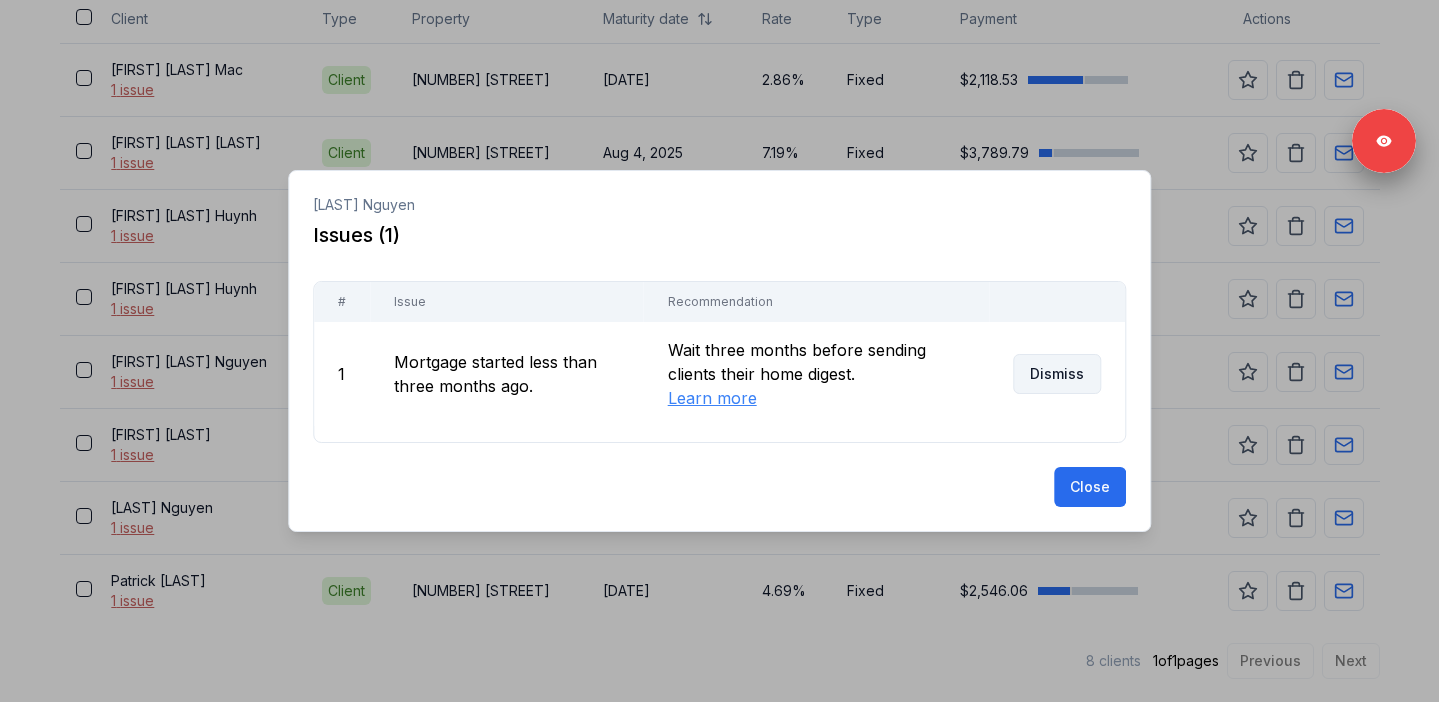 click on "Dismiss" at bounding box center (1057, 374) 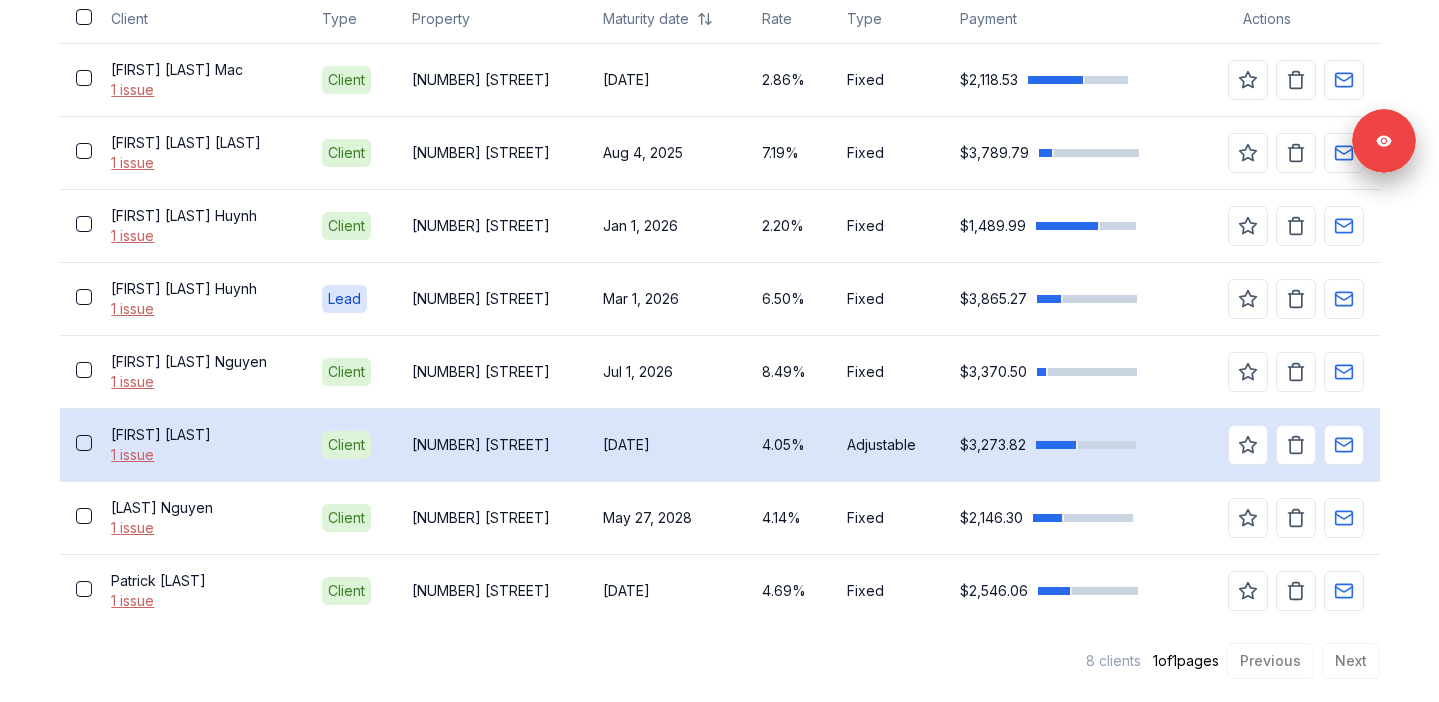 scroll, scrollTop: 604, scrollLeft: 0, axis: vertical 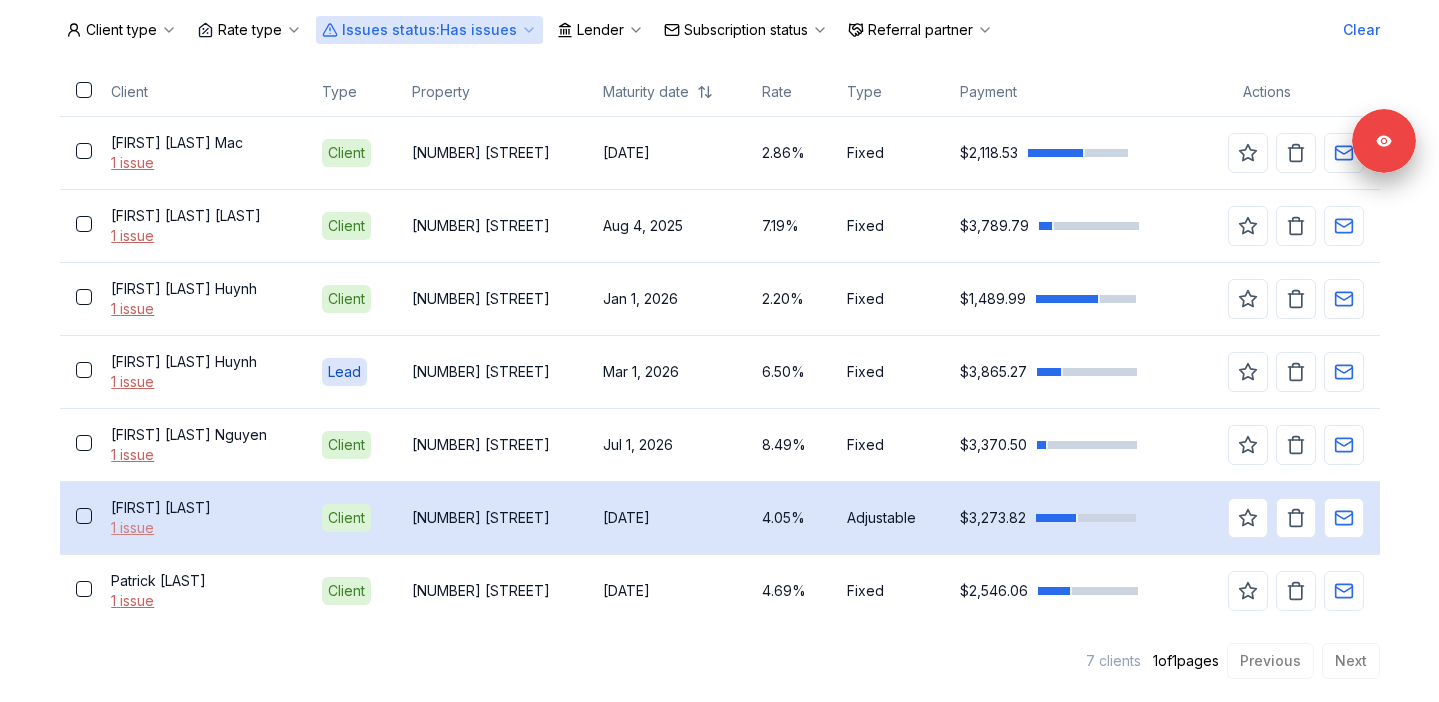 click on "1   issue" at bounding box center (200, 528) 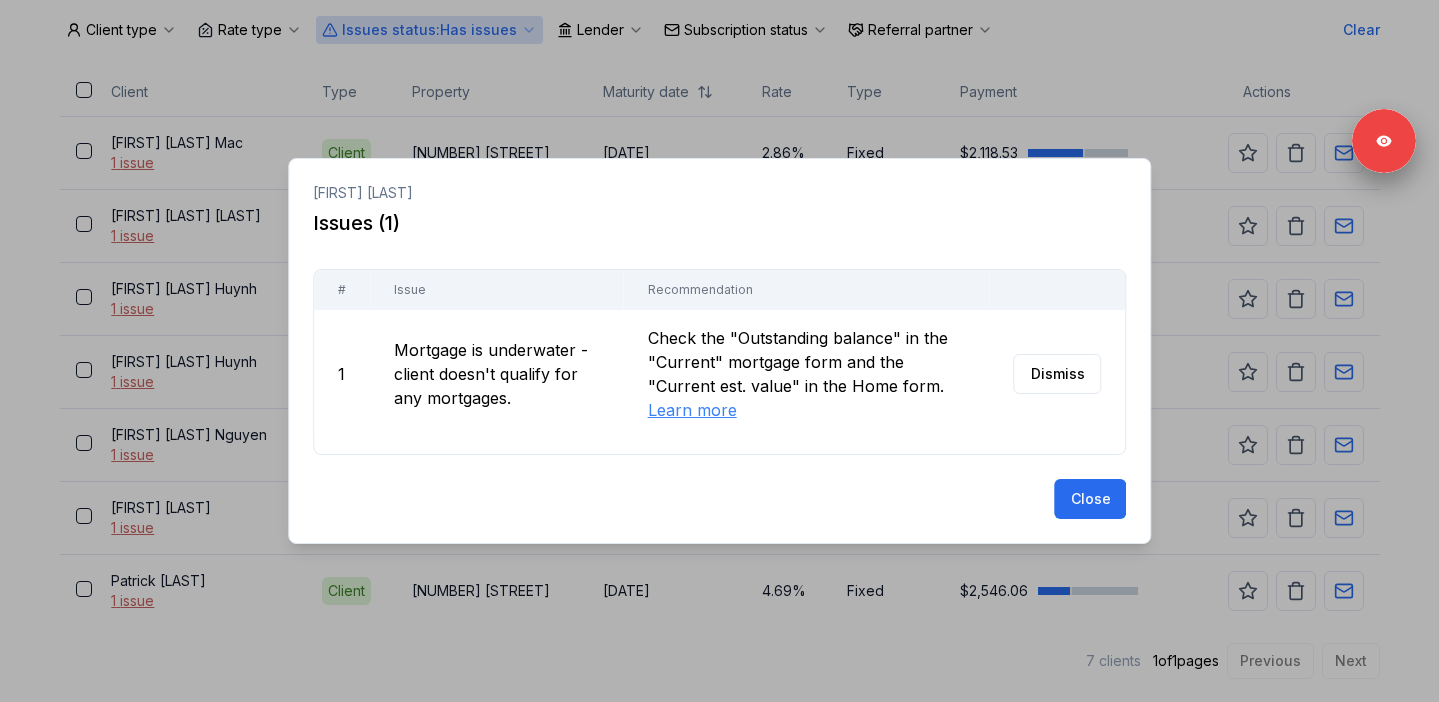 click at bounding box center (719, 351) 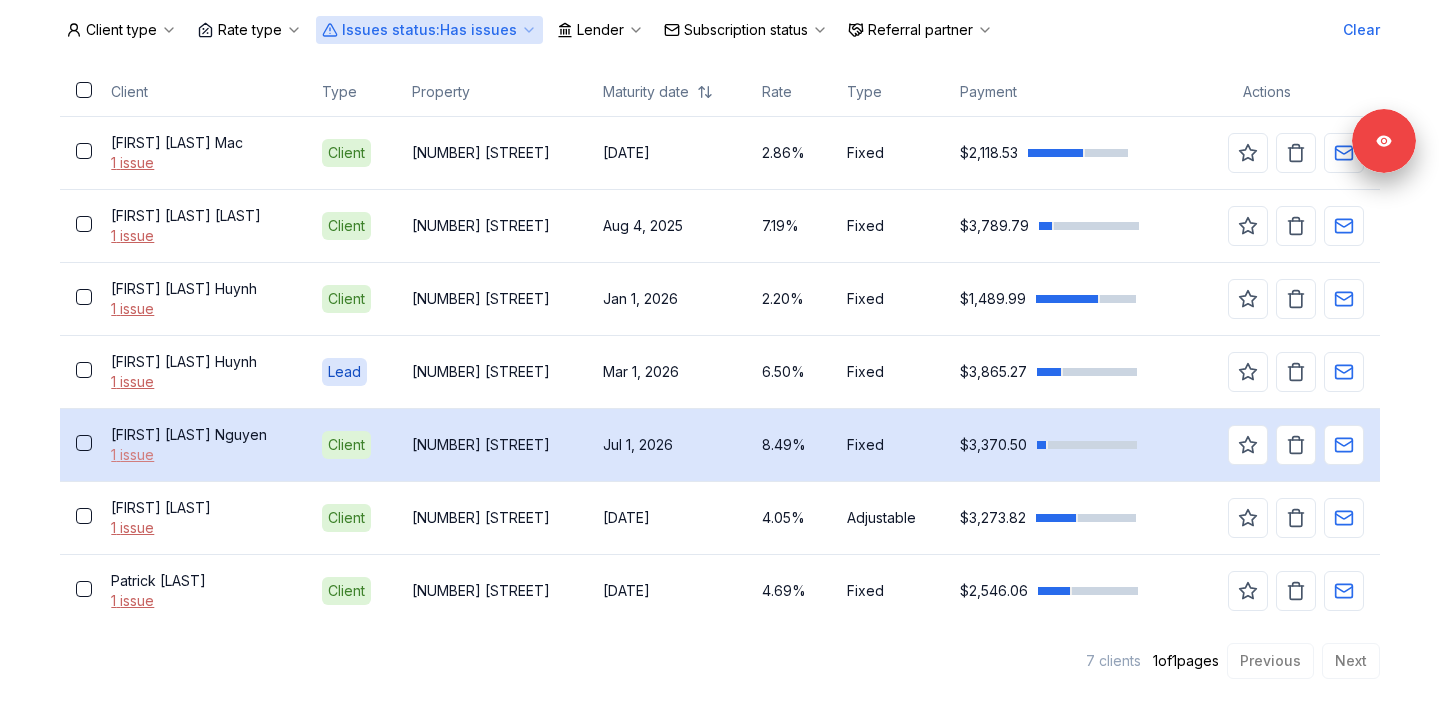 click on "1   issue" at bounding box center [200, 455] 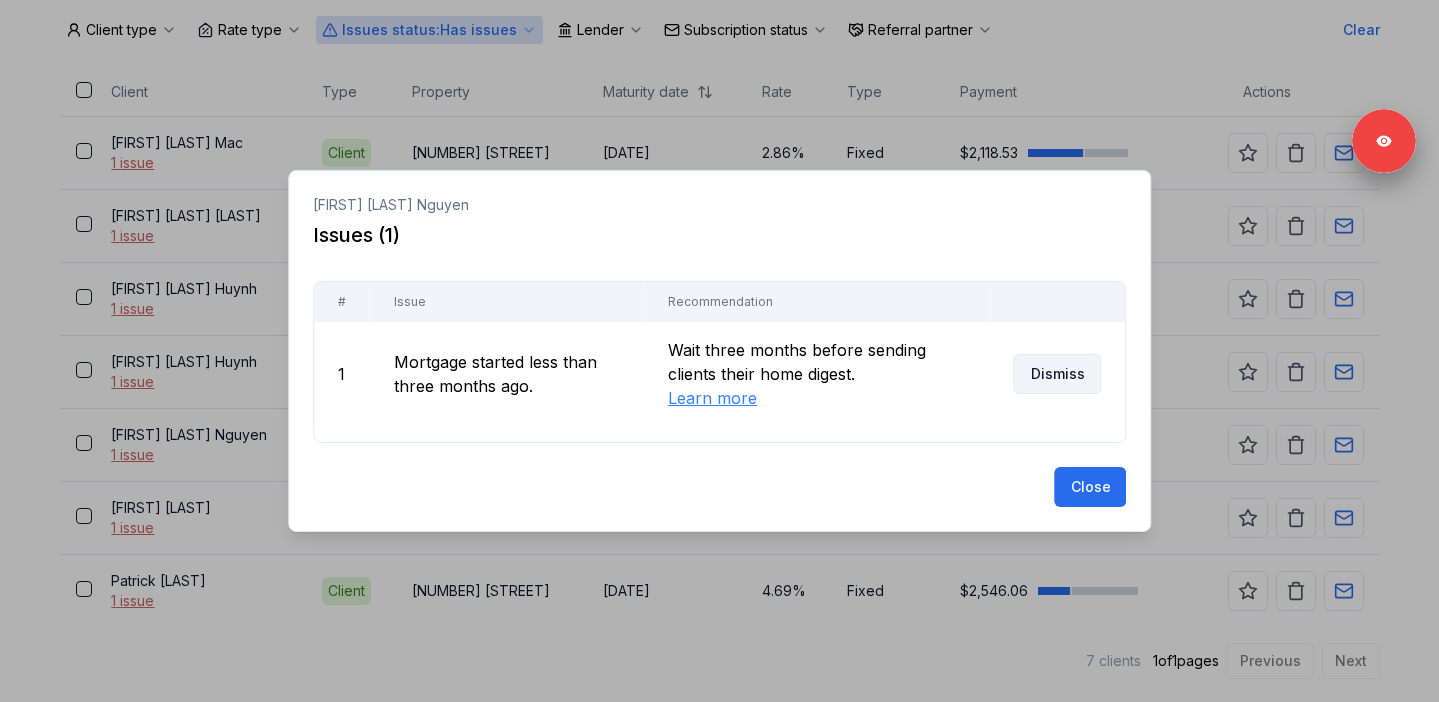 click on "Dismiss" at bounding box center (1057, 374) 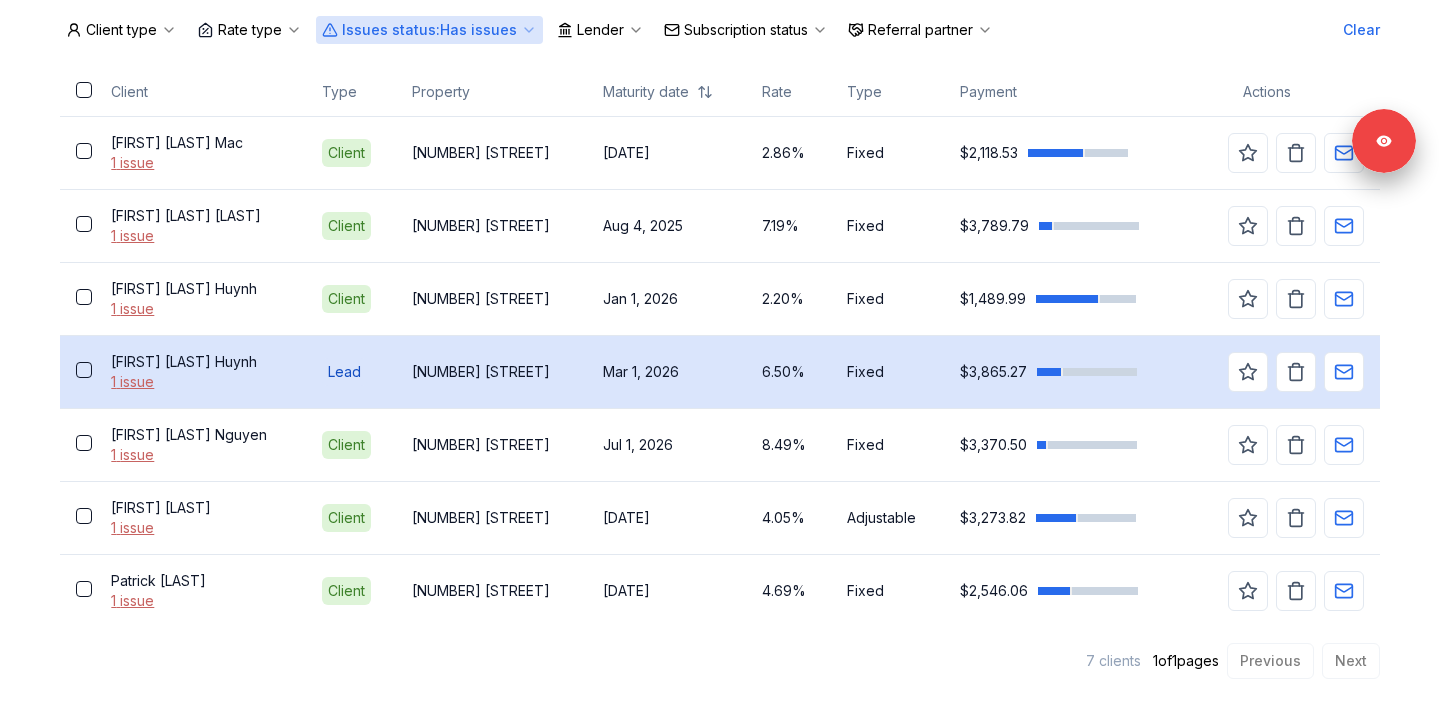 scroll, scrollTop: 531, scrollLeft: 0, axis: vertical 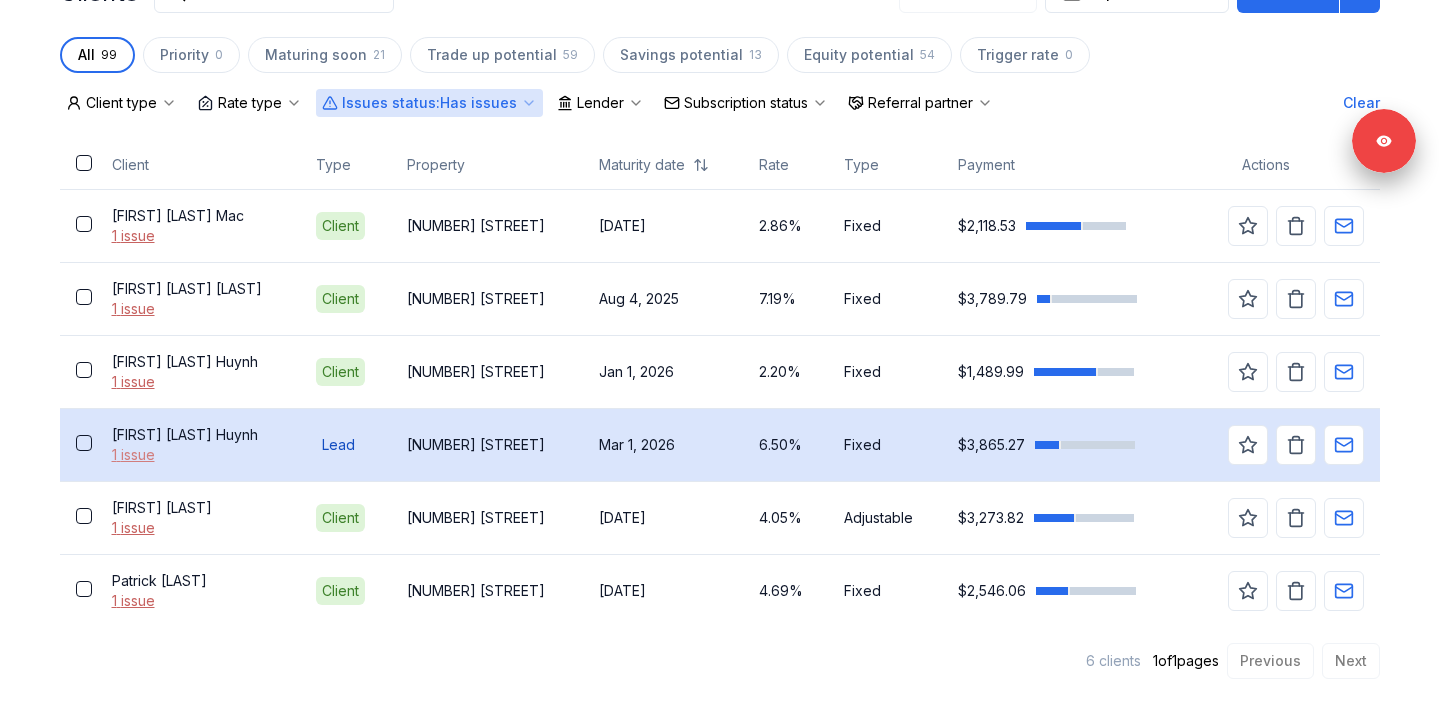 click on "1   issue" at bounding box center (198, 455) 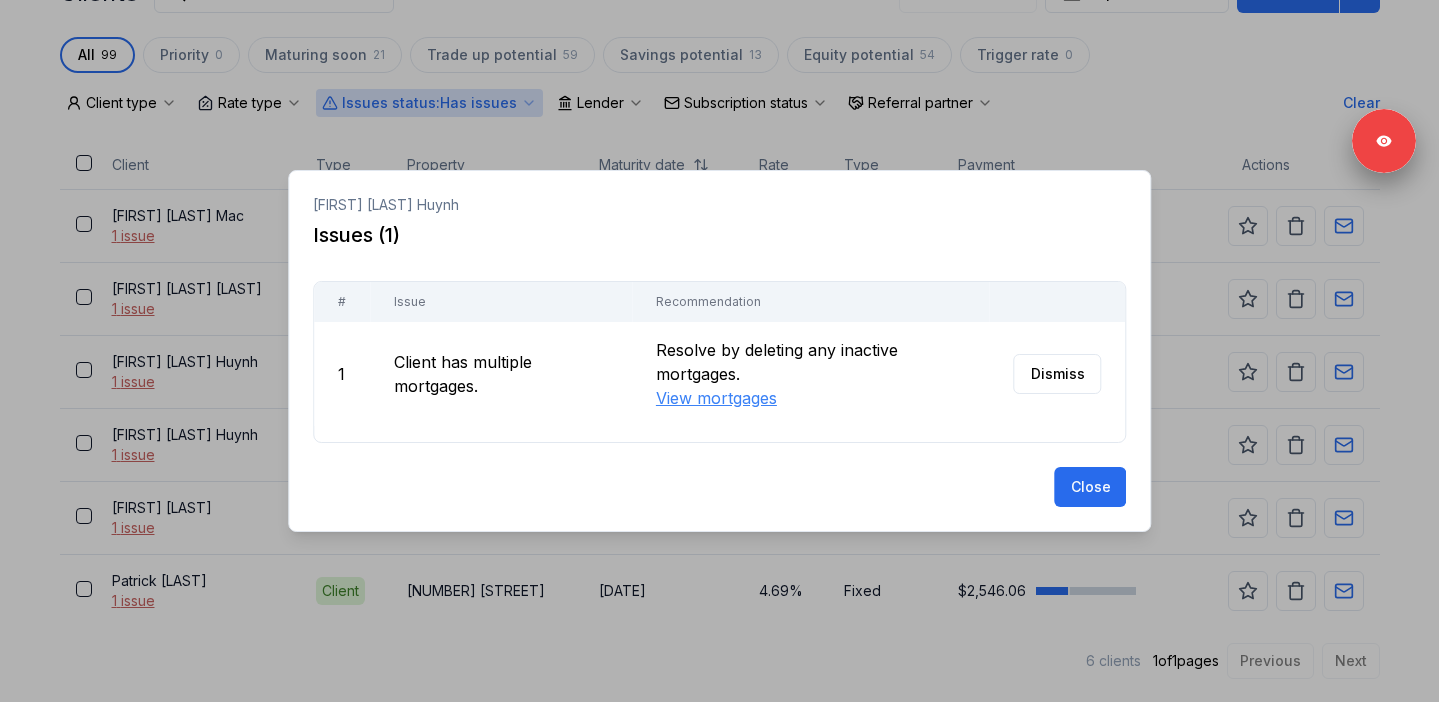 click on "Resolve by deleting any inactive mortgages. View mortgages" at bounding box center (810, 374) 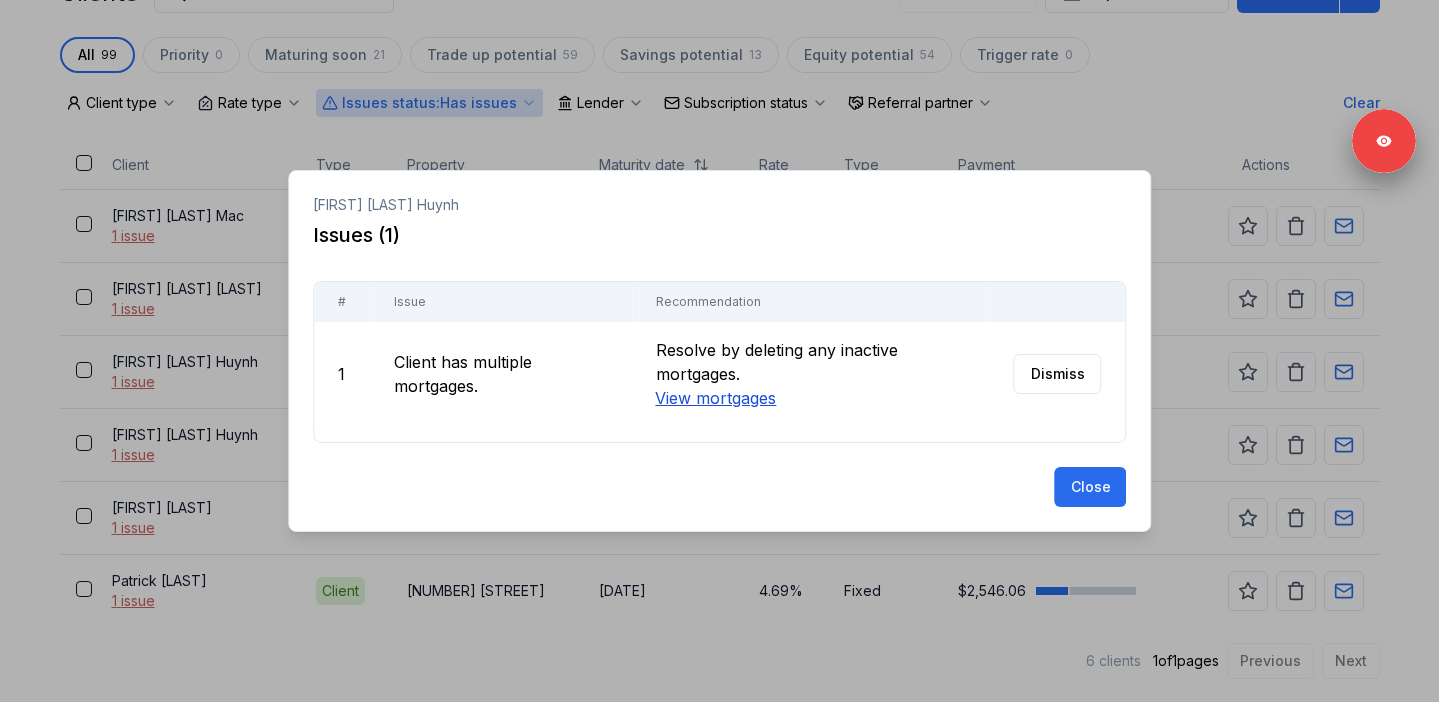 click on "View mortgages" at bounding box center [715, 398] 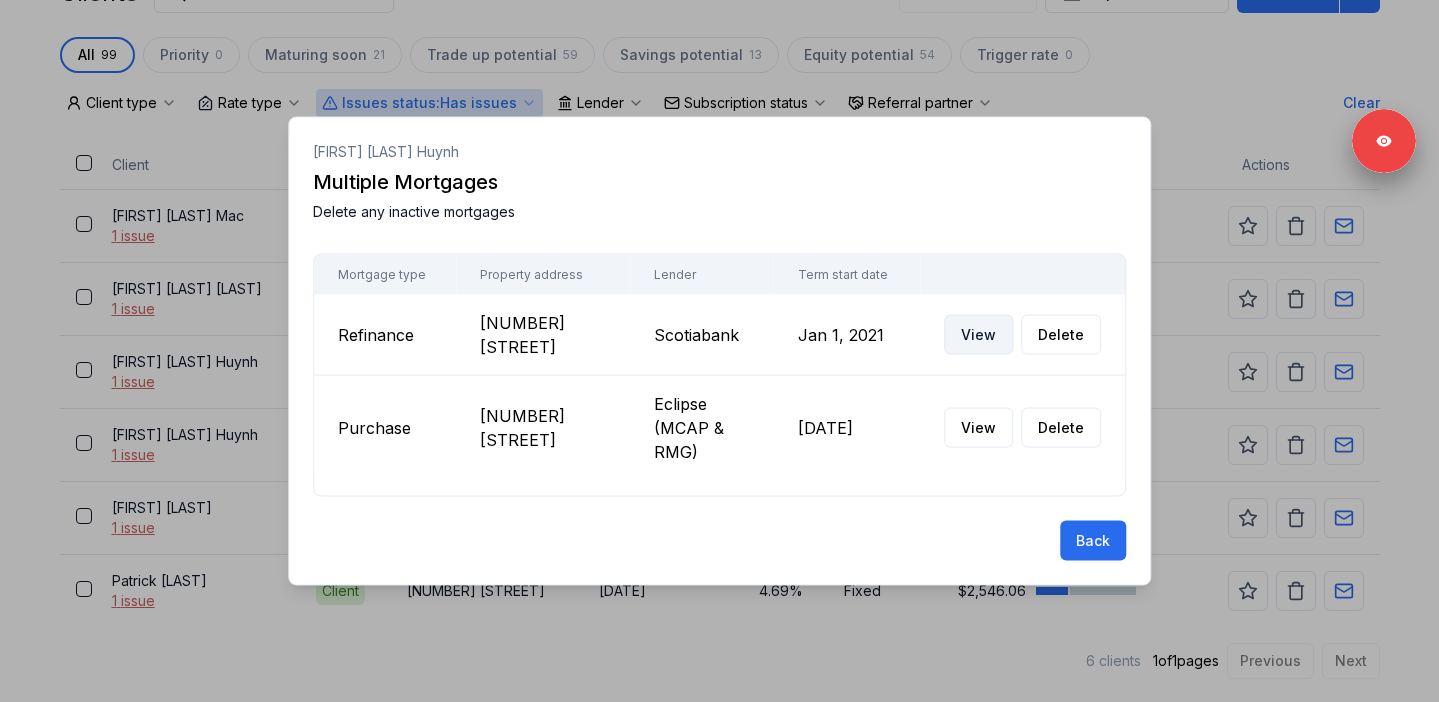 click on "View" at bounding box center [978, 335] 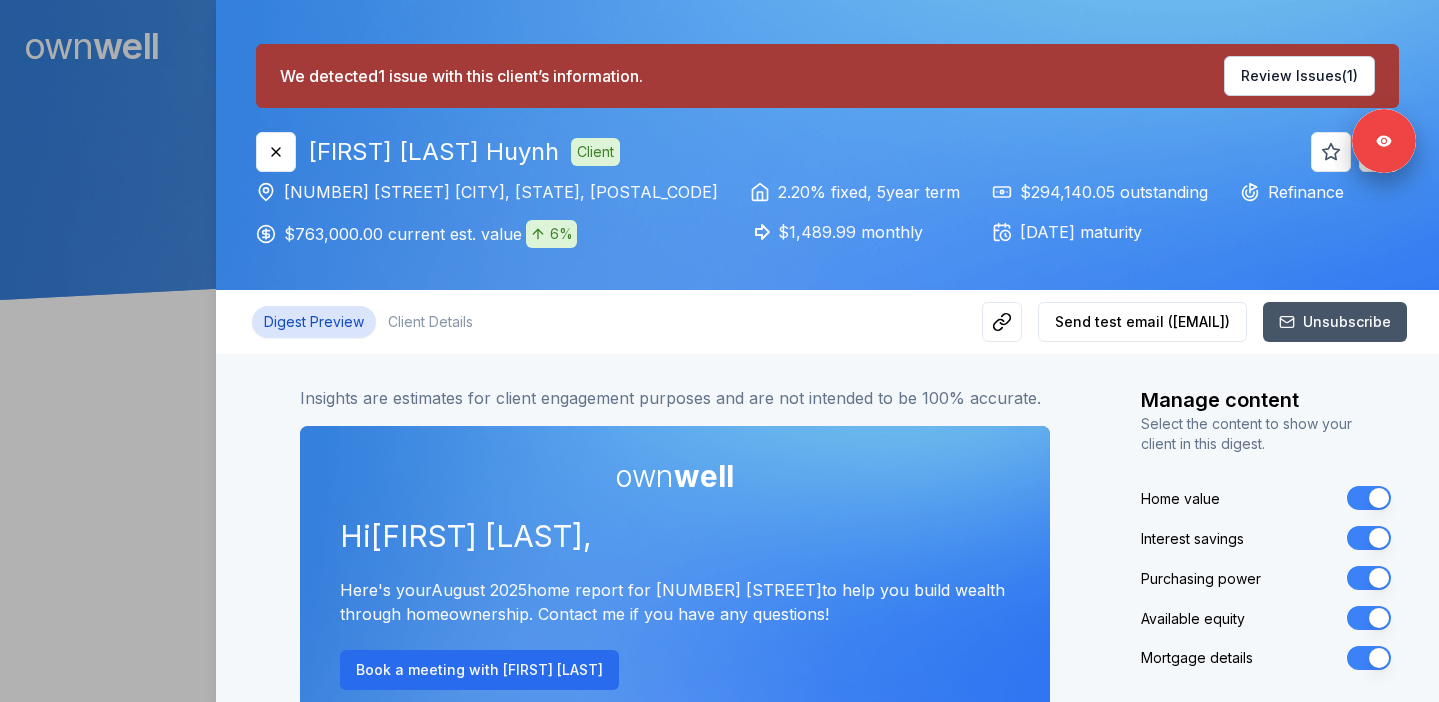 scroll, scrollTop: 0, scrollLeft: 0, axis: both 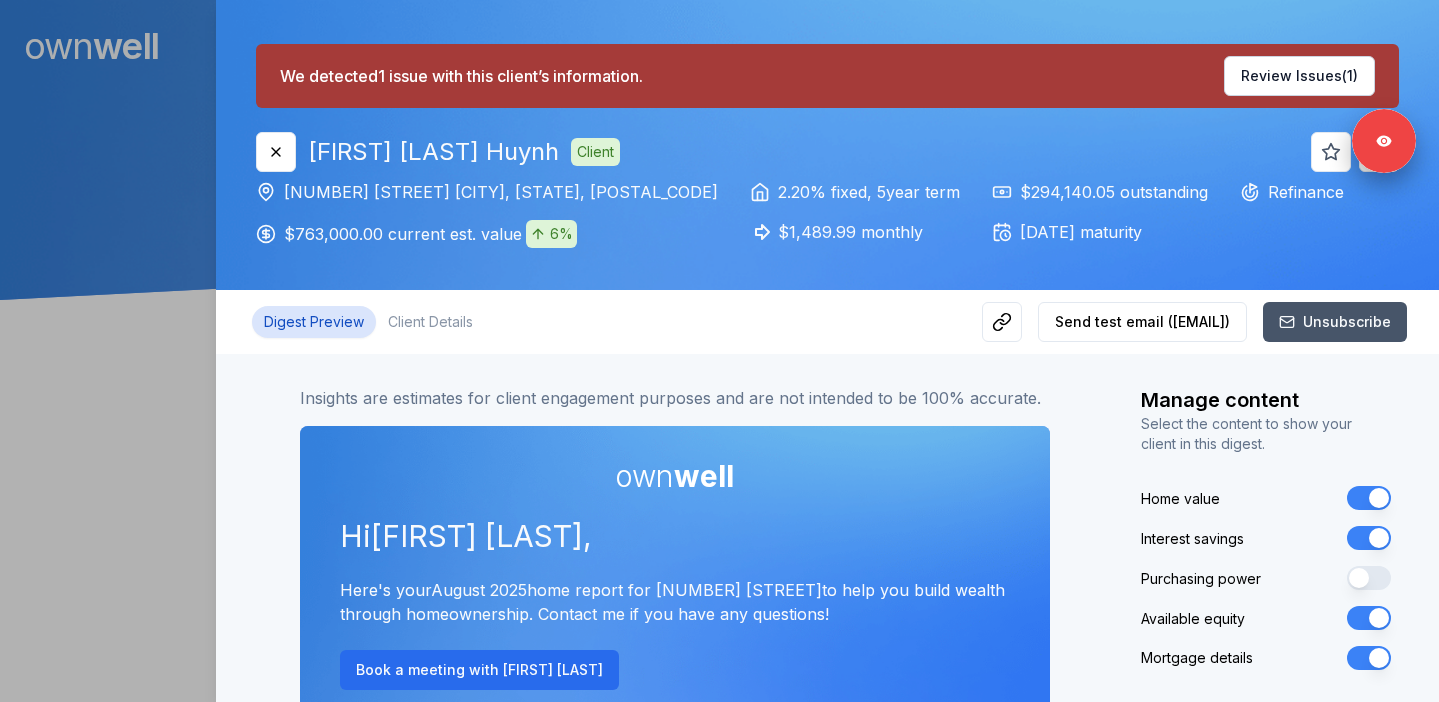 click on "Available equity" at bounding box center (1369, 618) 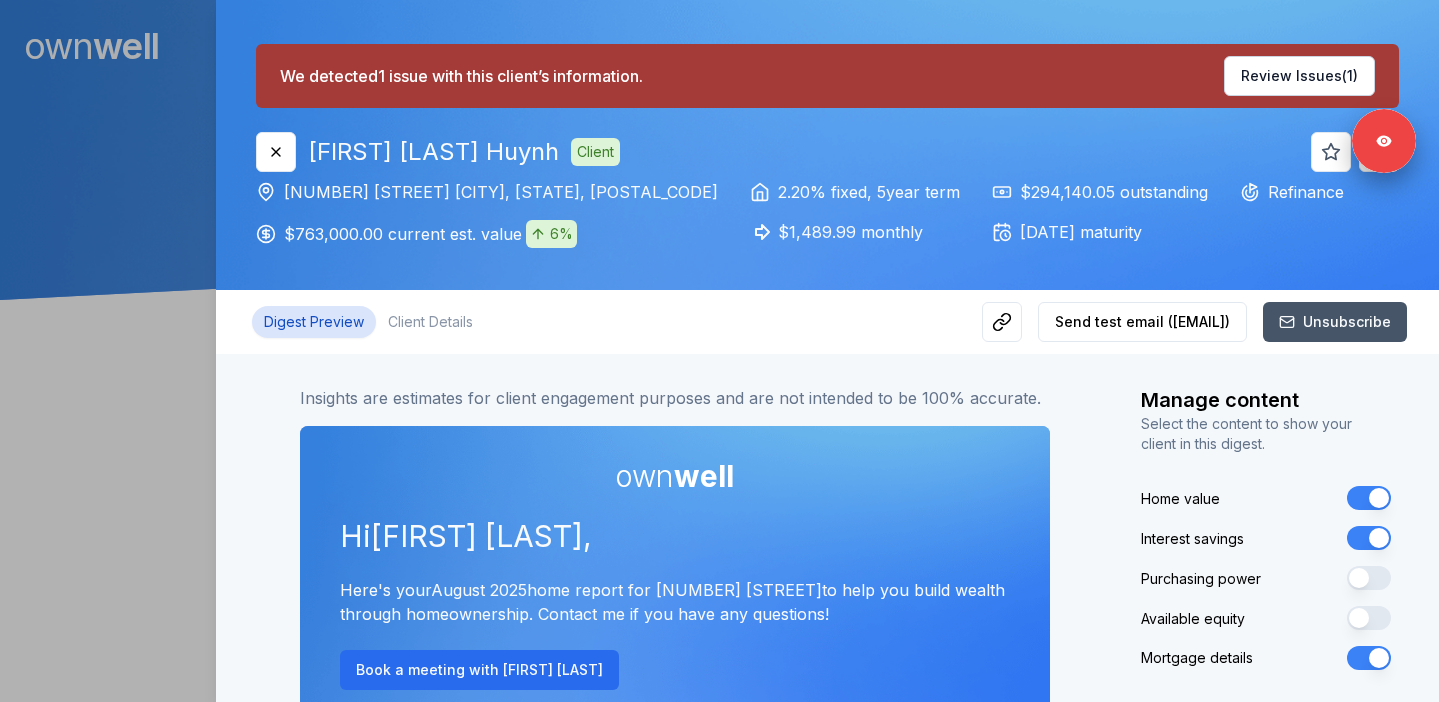 click at bounding box center (719, 351) 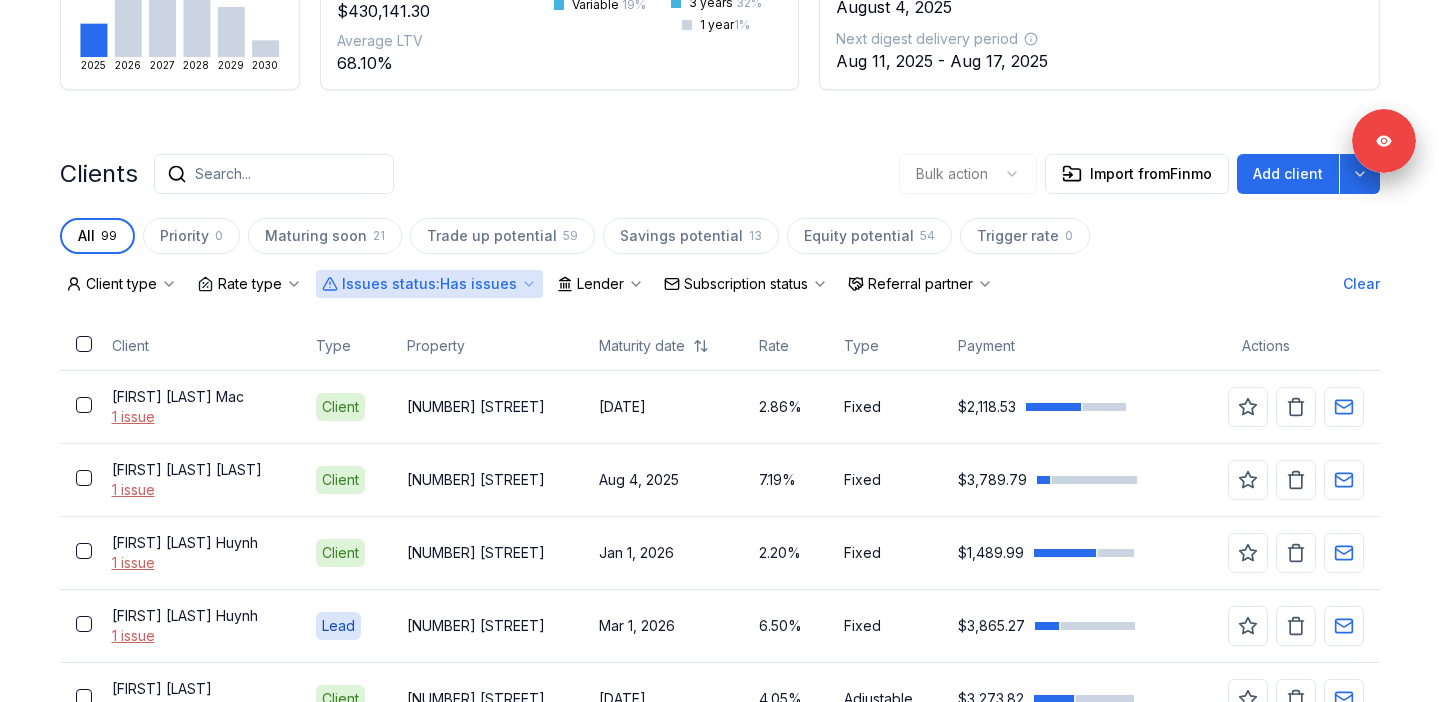 scroll, scrollTop: 531, scrollLeft: 0, axis: vertical 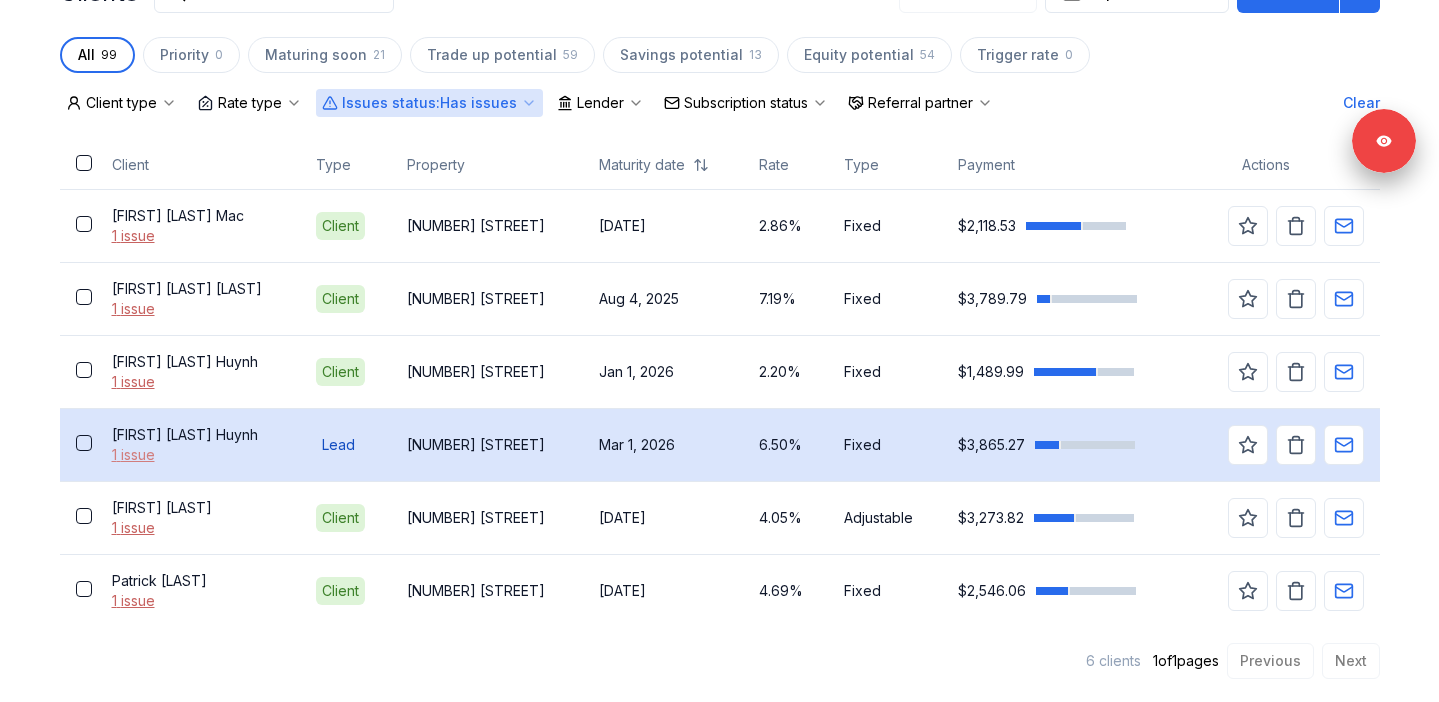 click on "1   issue" at bounding box center [198, 455] 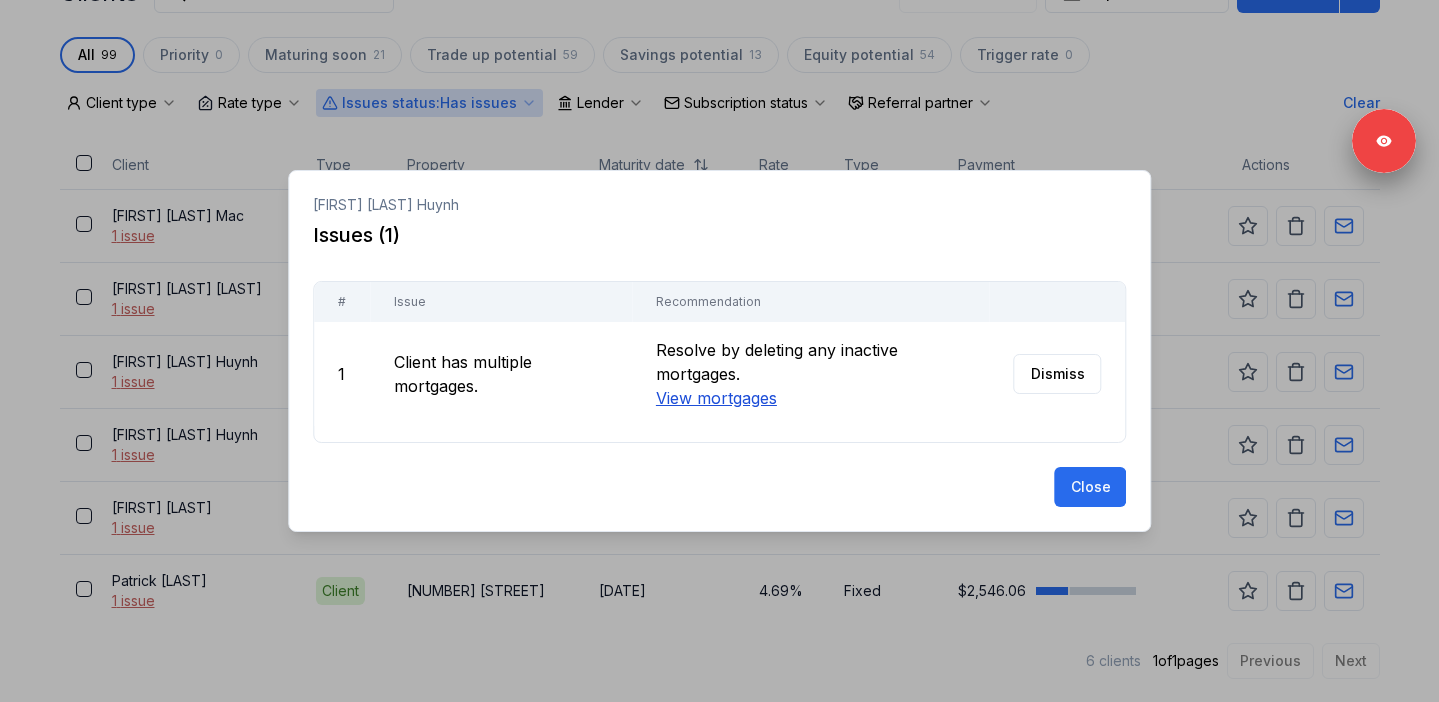click on "View mortgages" at bounding box center (715, 398) 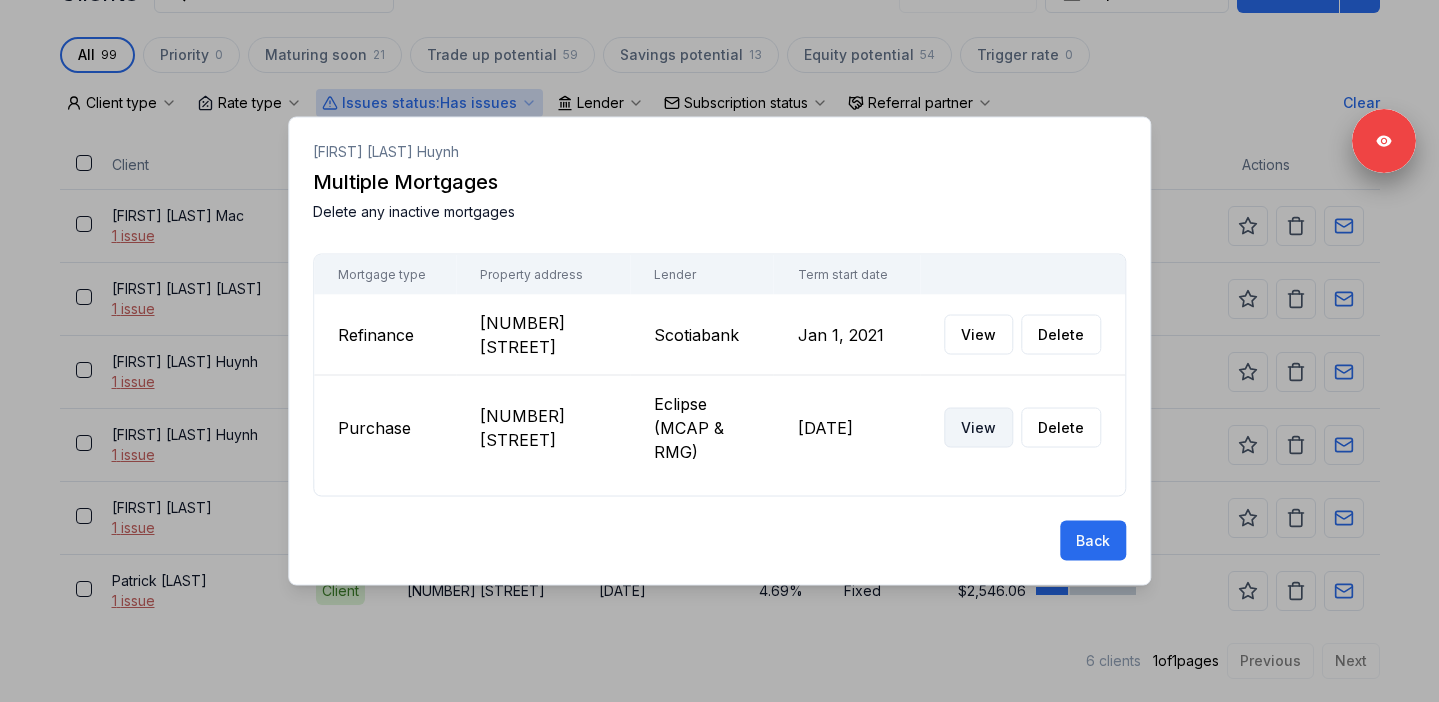 click on "View" at bounding box center [978, 428] 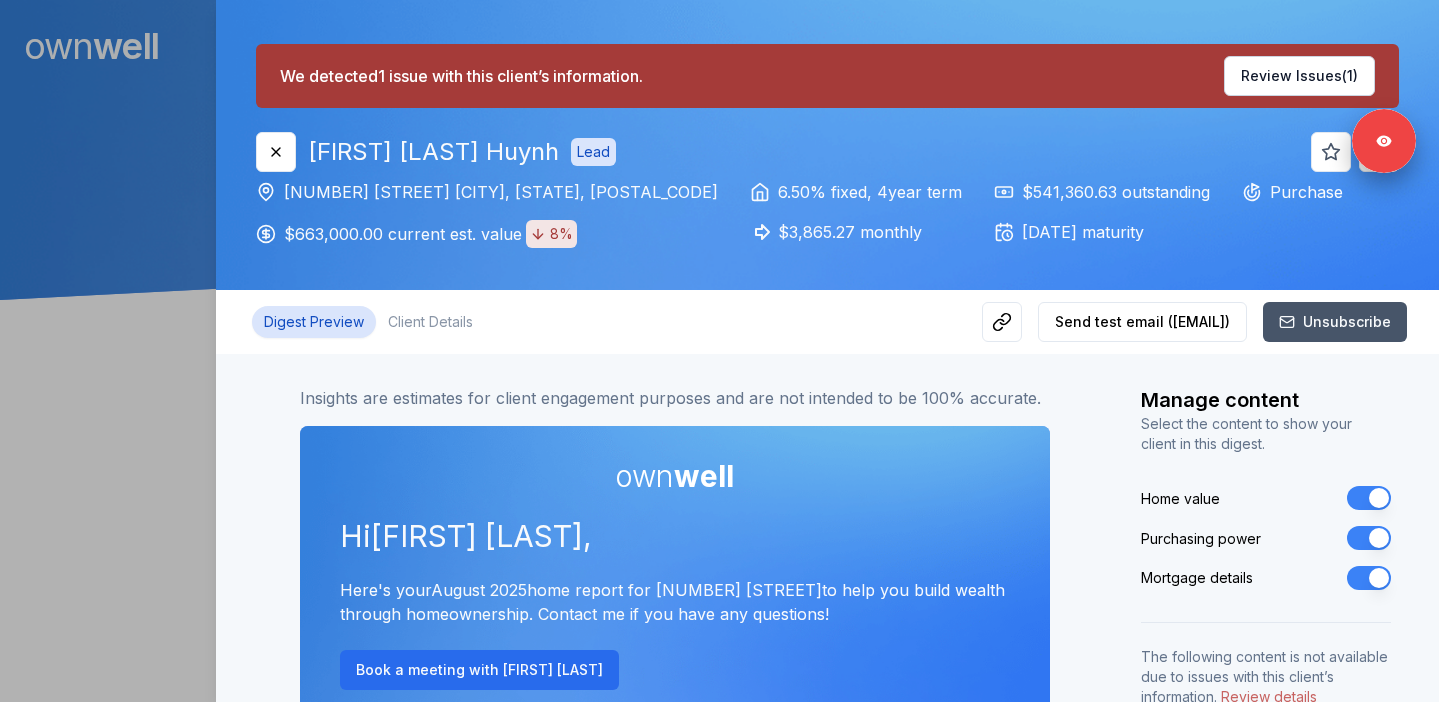 click on "Purchasing power" at bounding box center (1369, 538) 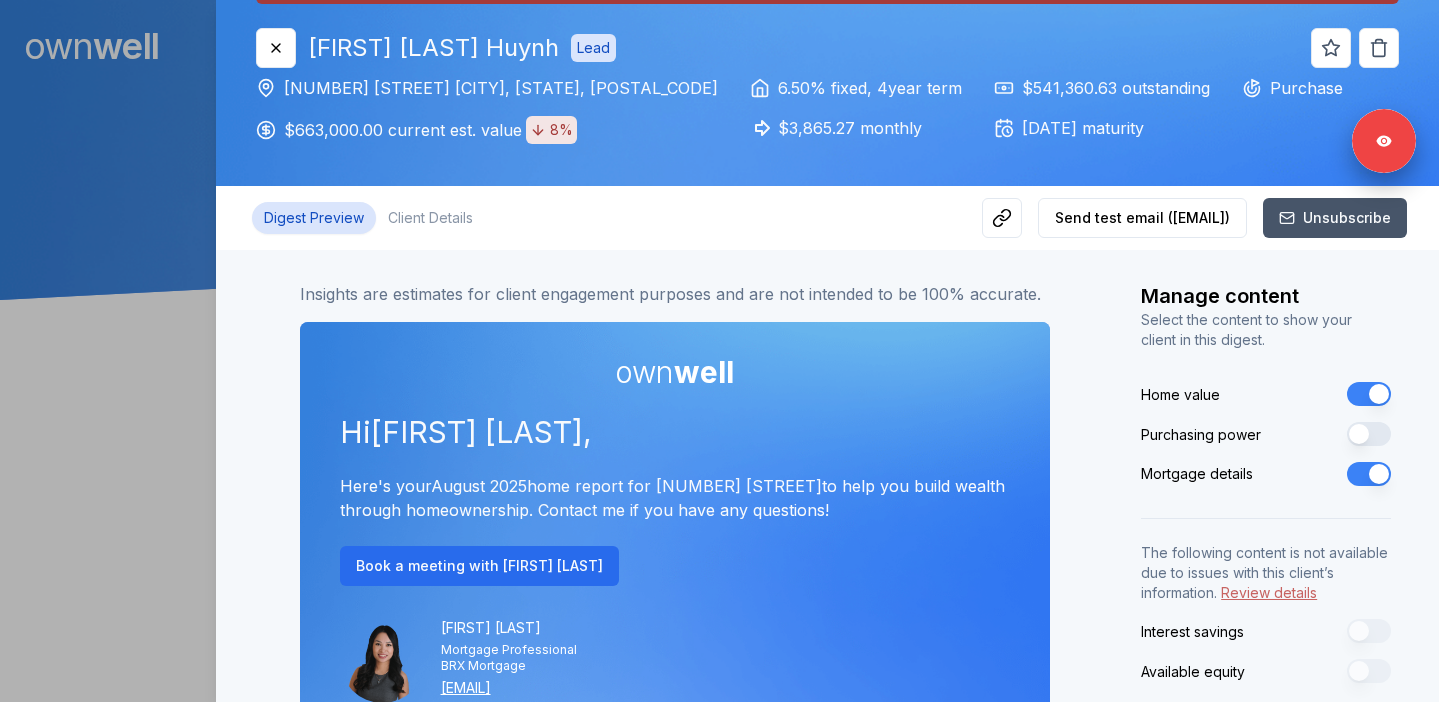 scroll, scrollTop: 0, scrollLeft: 0, axis: both 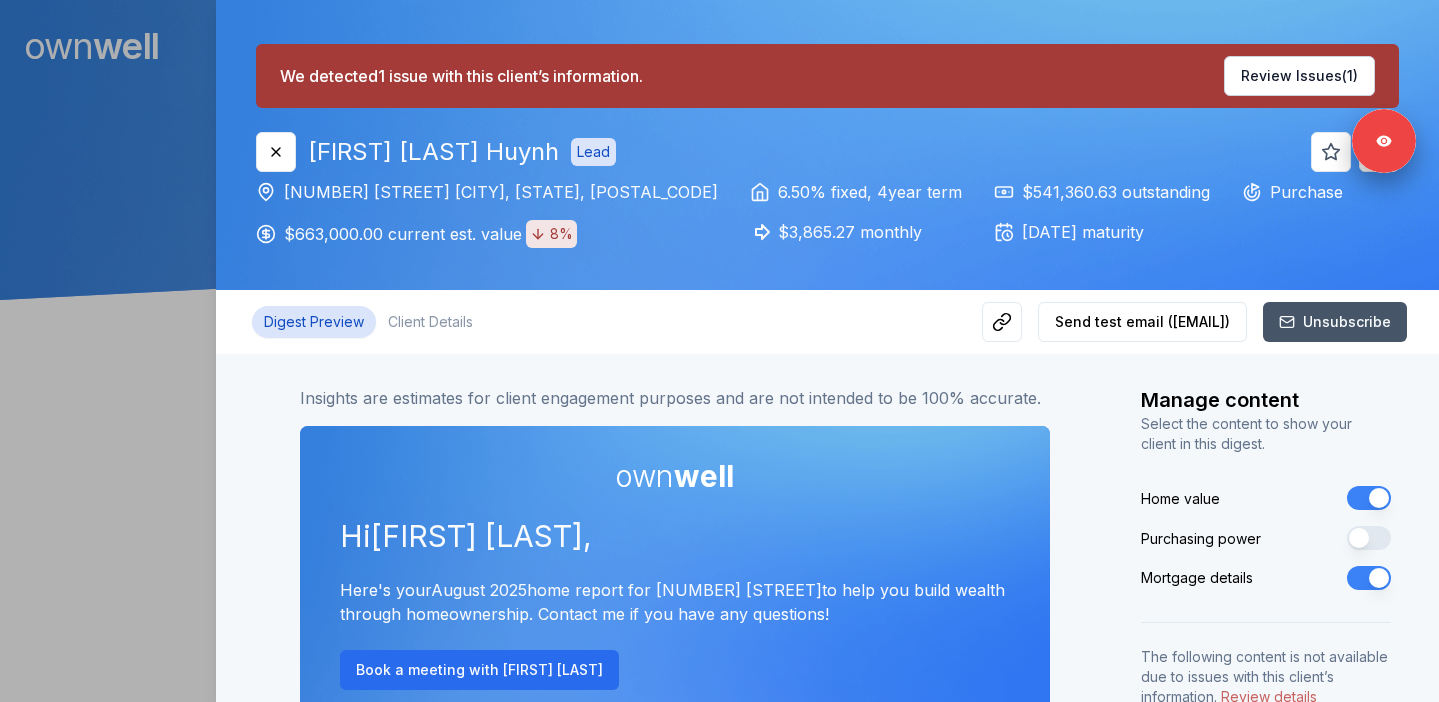 click at bounding box center [719, 351] 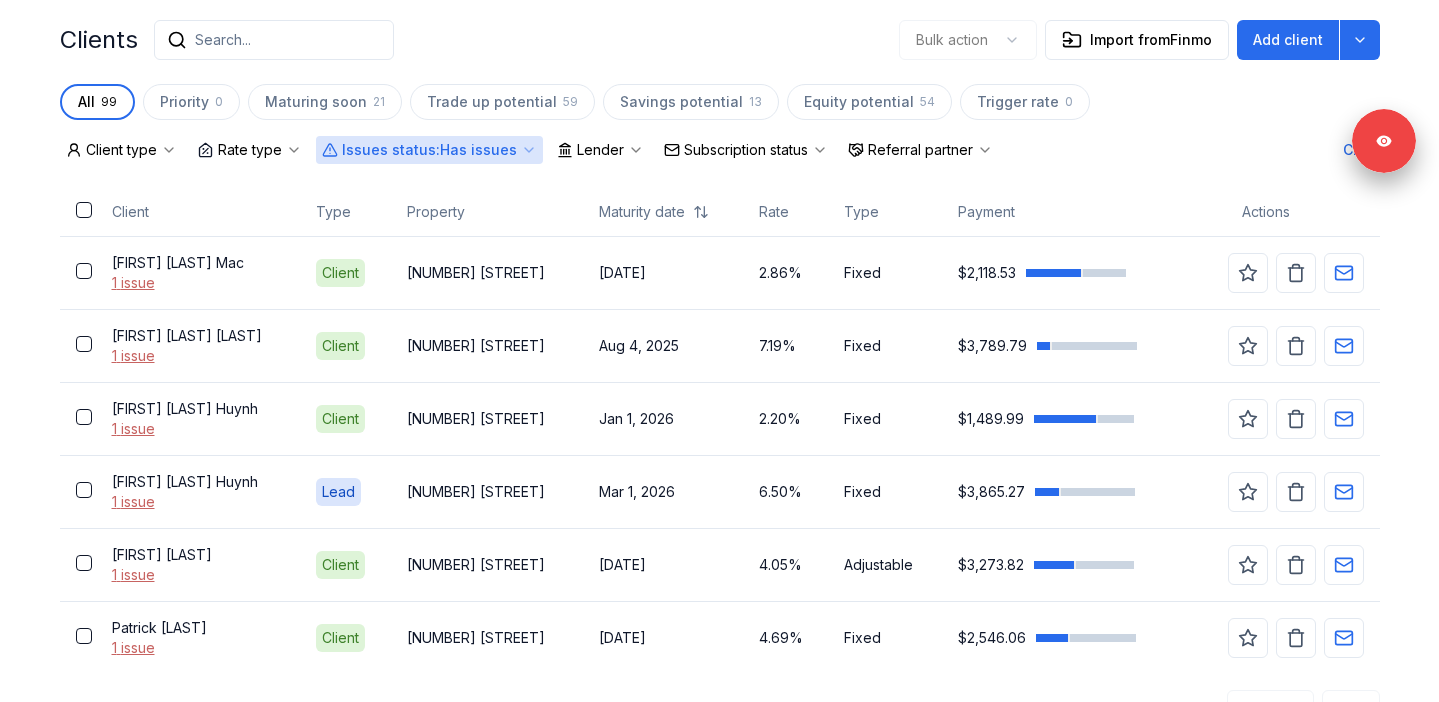 scroll, scrollTop: 485, scrollLeft: 0, axis: vertical 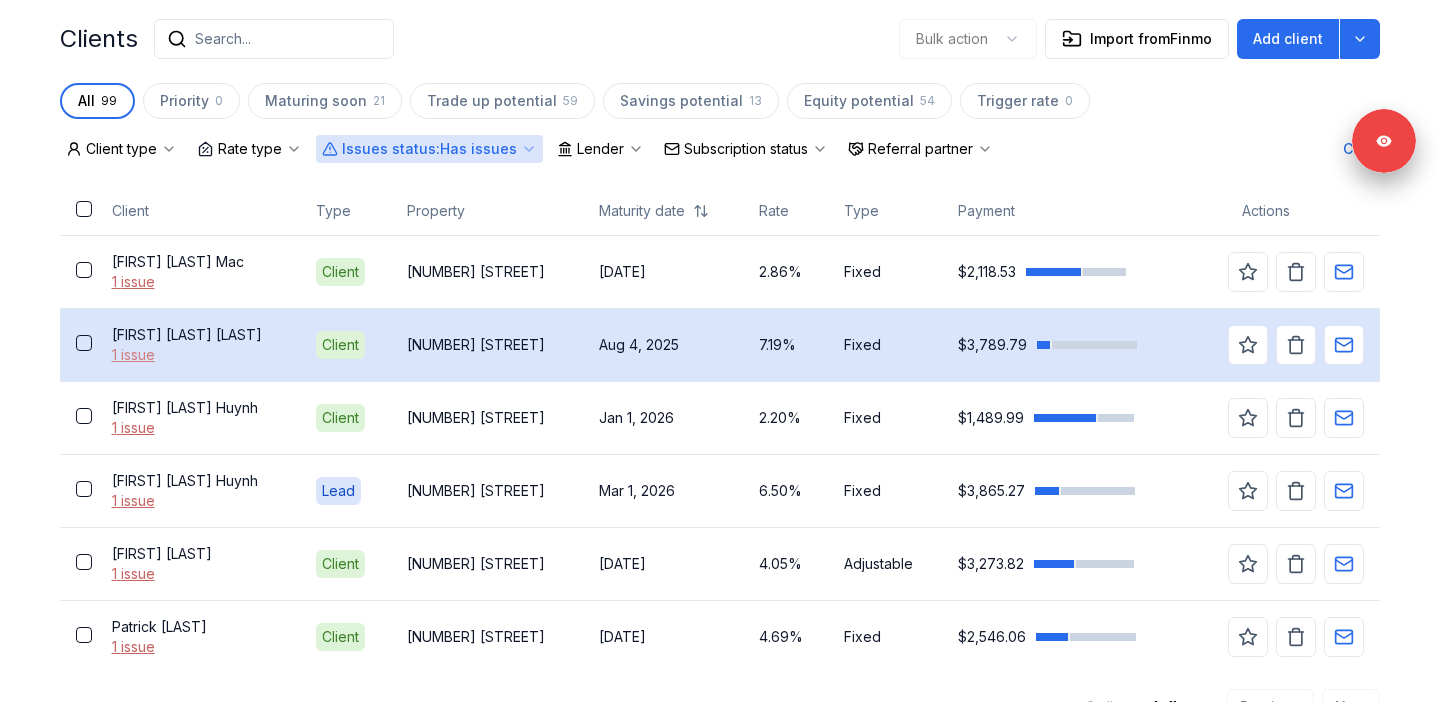 click on "1   issue" at bounding box center (198, 355) 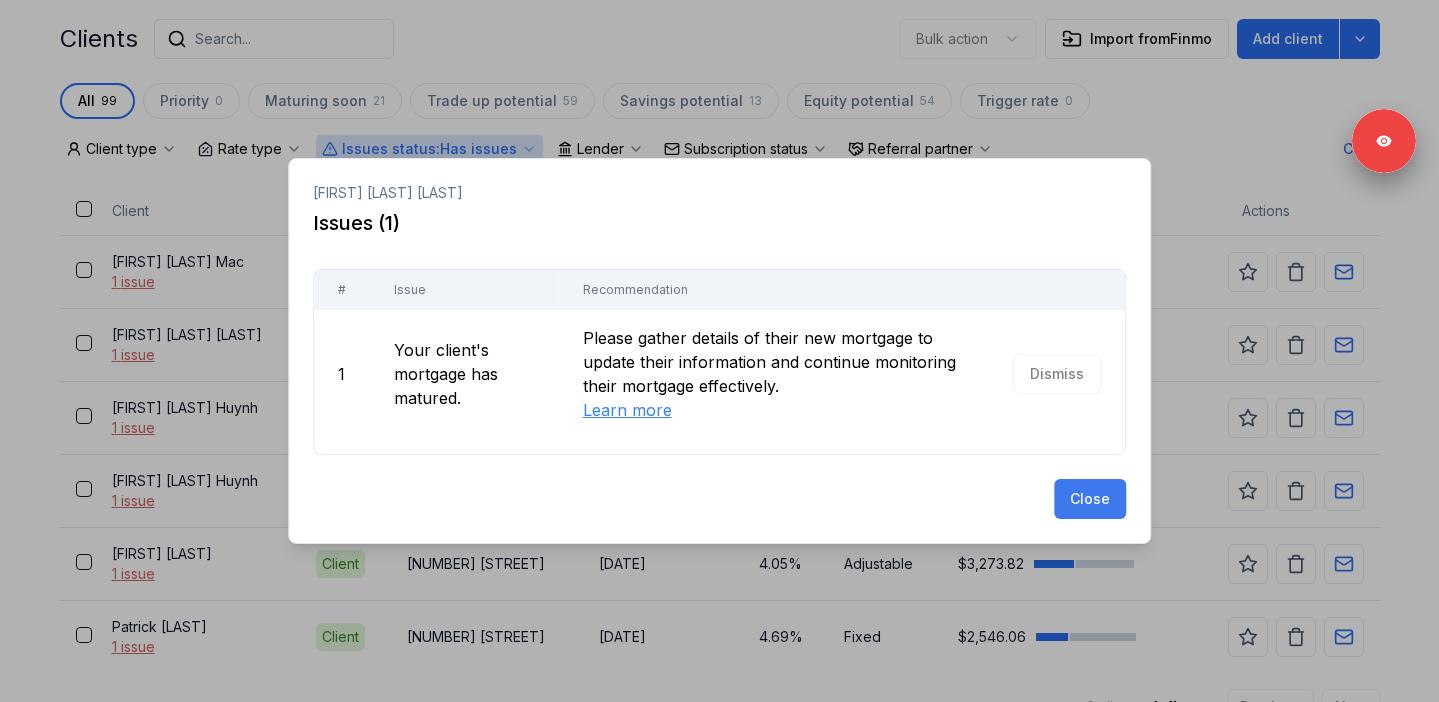 click on "Close" at bounding box center [1090, 499] 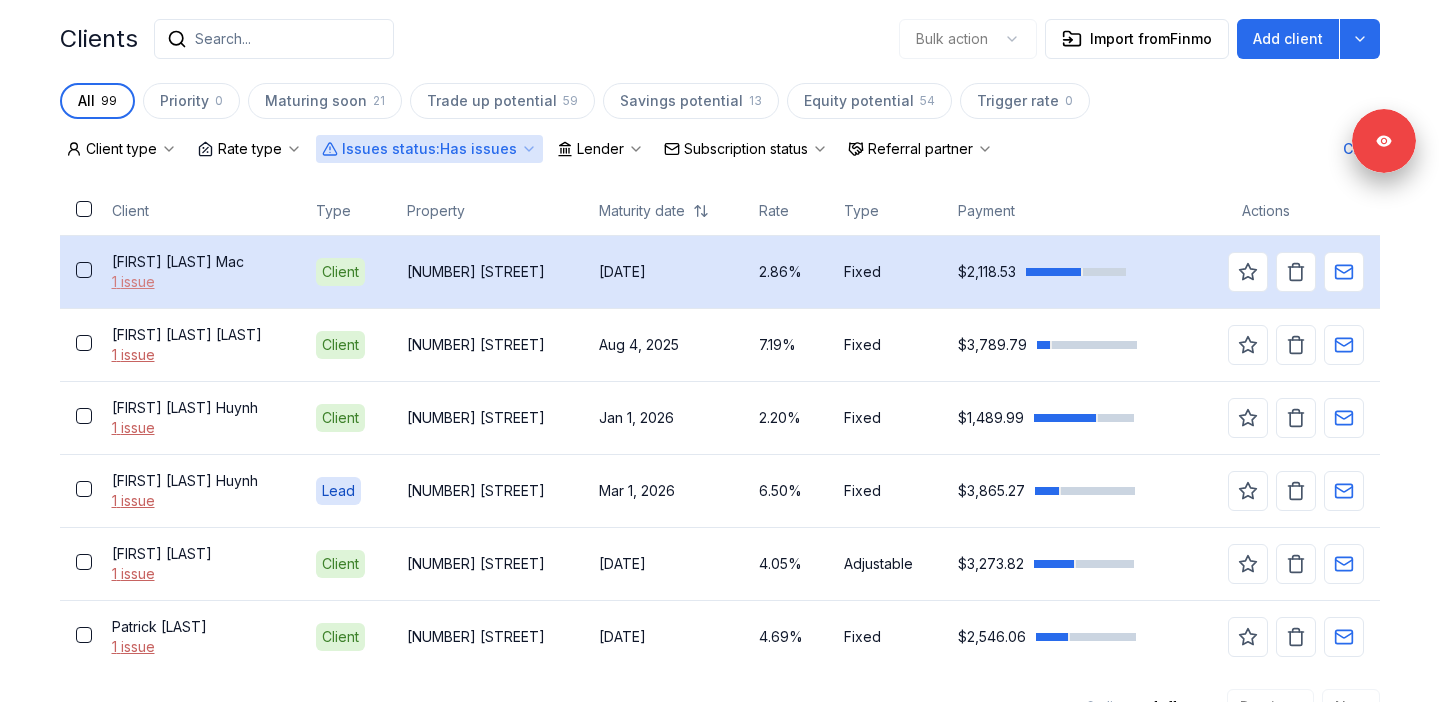 click on "1   issue" at bounding box center [198, 282] 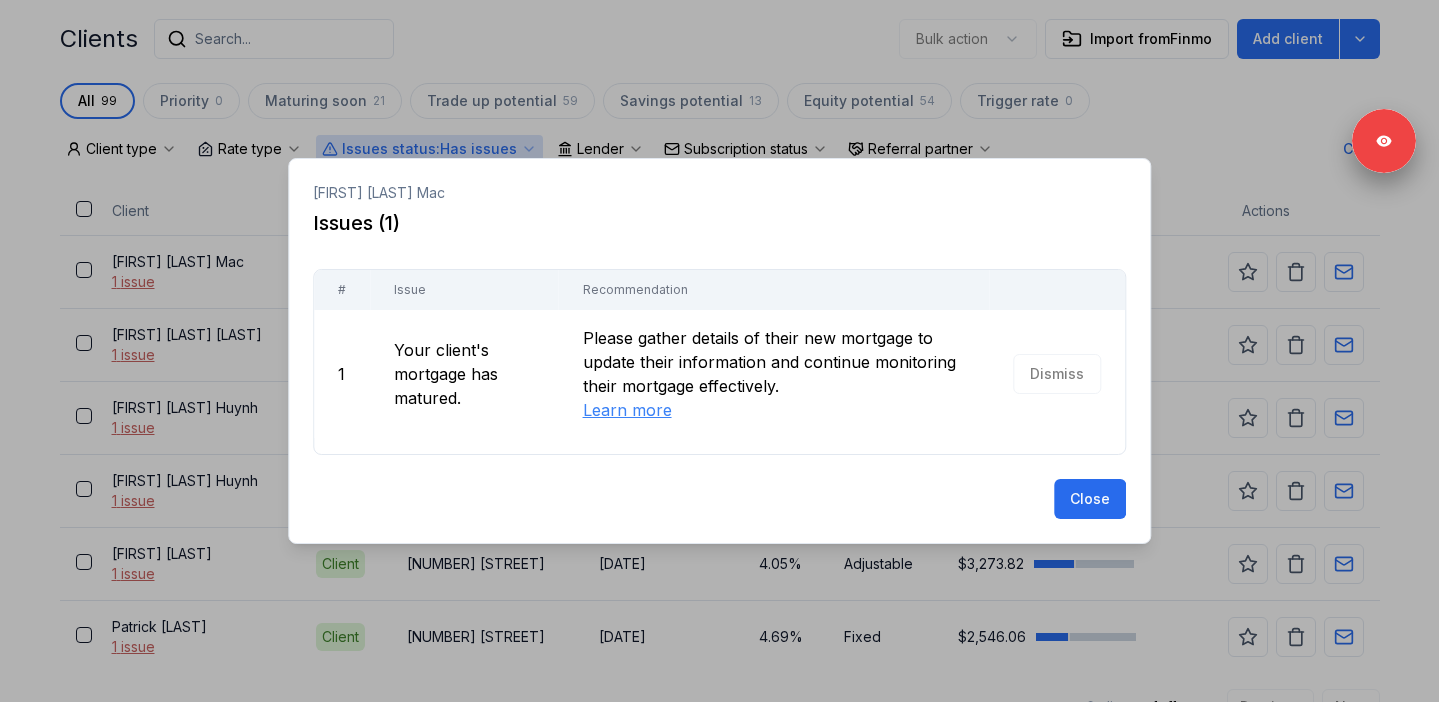 click at bounding box center (719, 351) 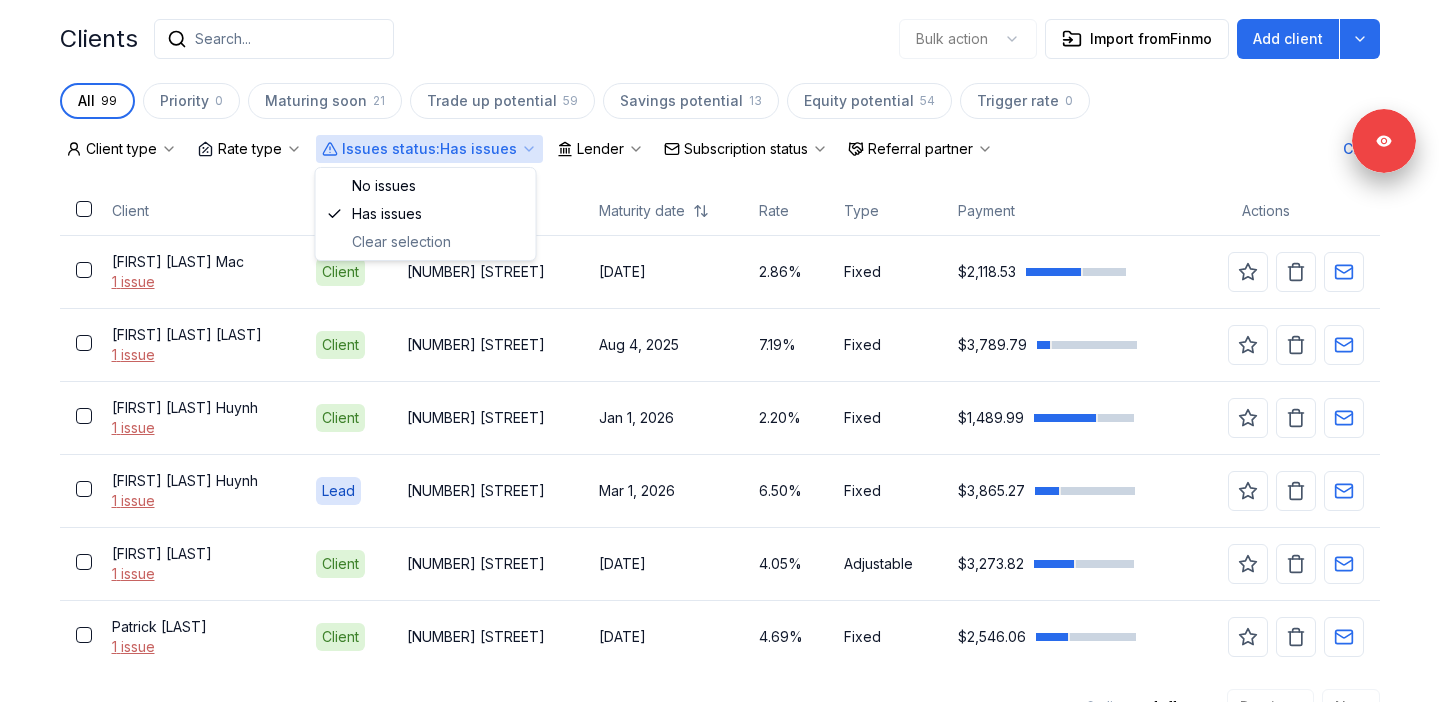 click on "Issues status :  Has issues" at bounding box center (429, 149) 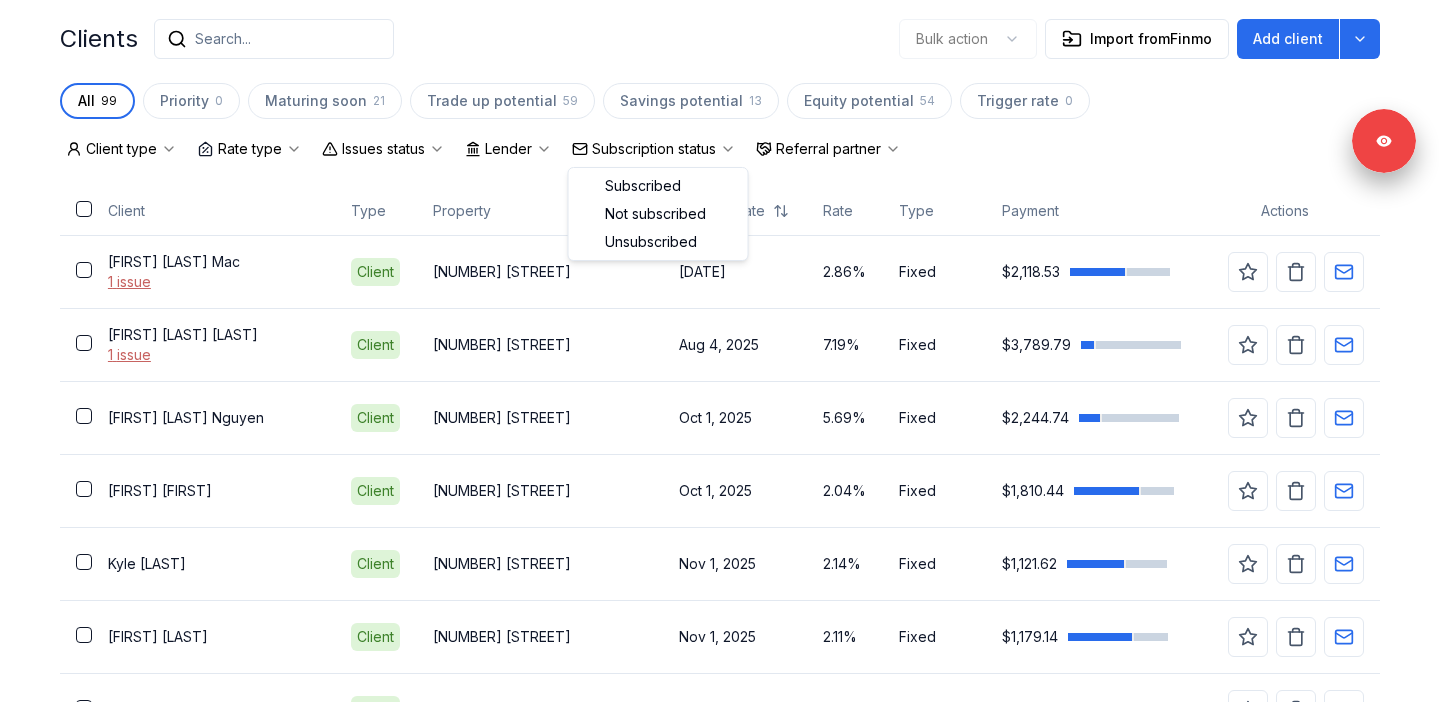 click on "Subscription status" at bounding box center [654, 149] 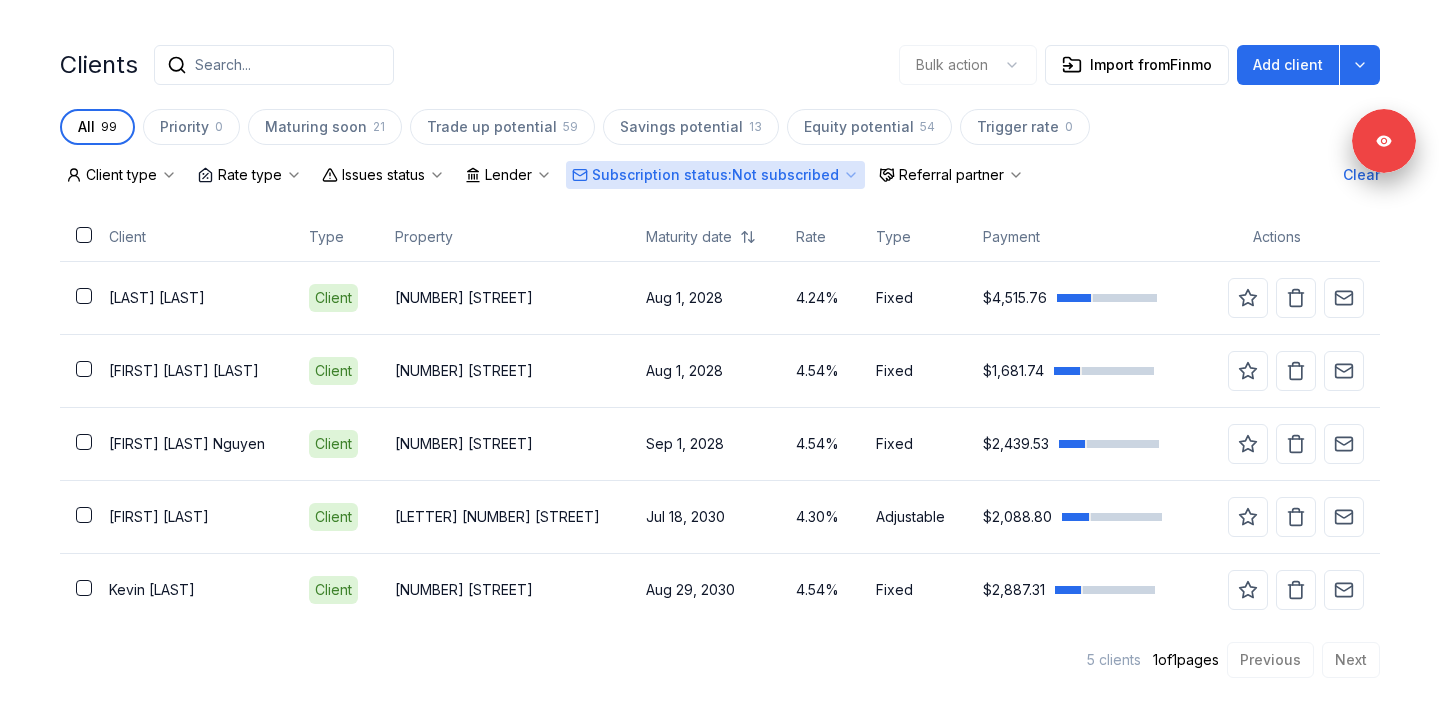 scroll, scrollTop: 458, scrollLeft: 0, axis: vertical 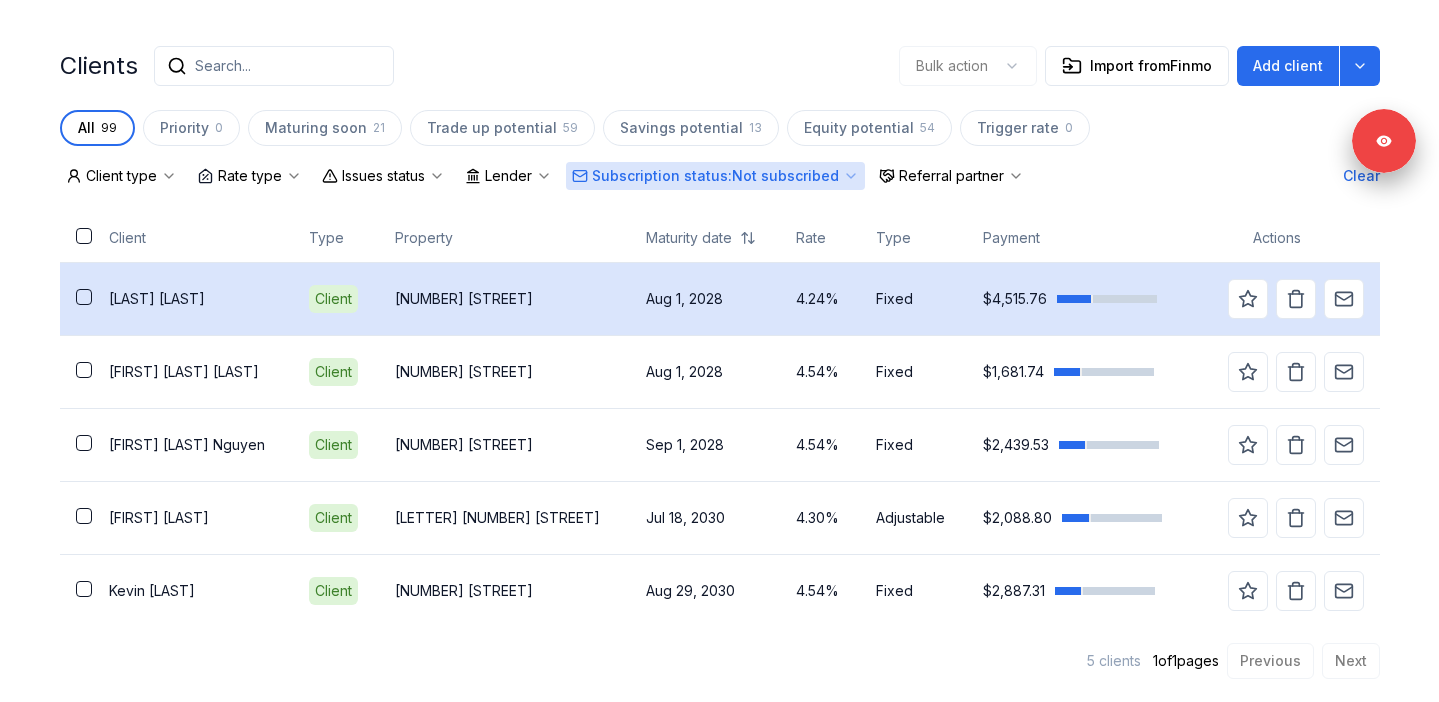 click on "Diodato   Nocita" at bounding box center [192, 299] 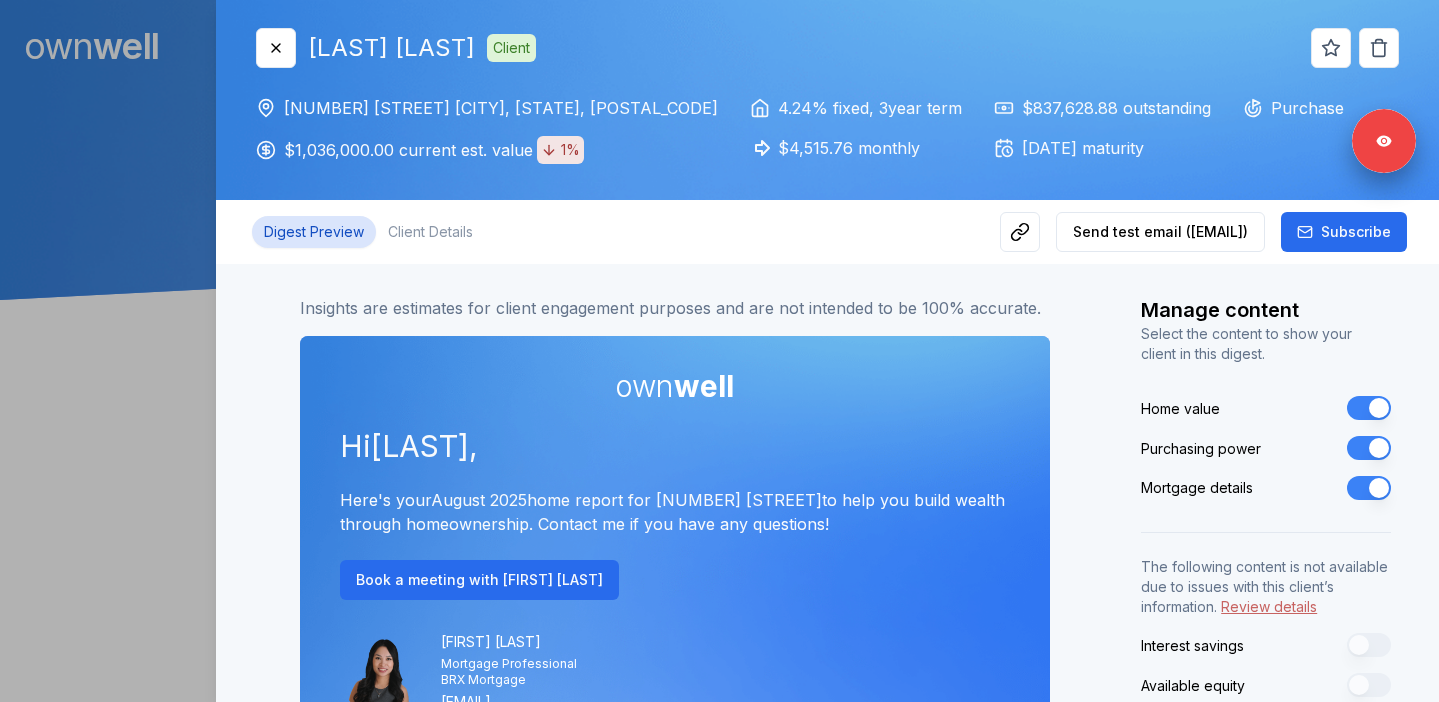 scroll, scrollTop: 0, scrollLeft: 0, axis: both 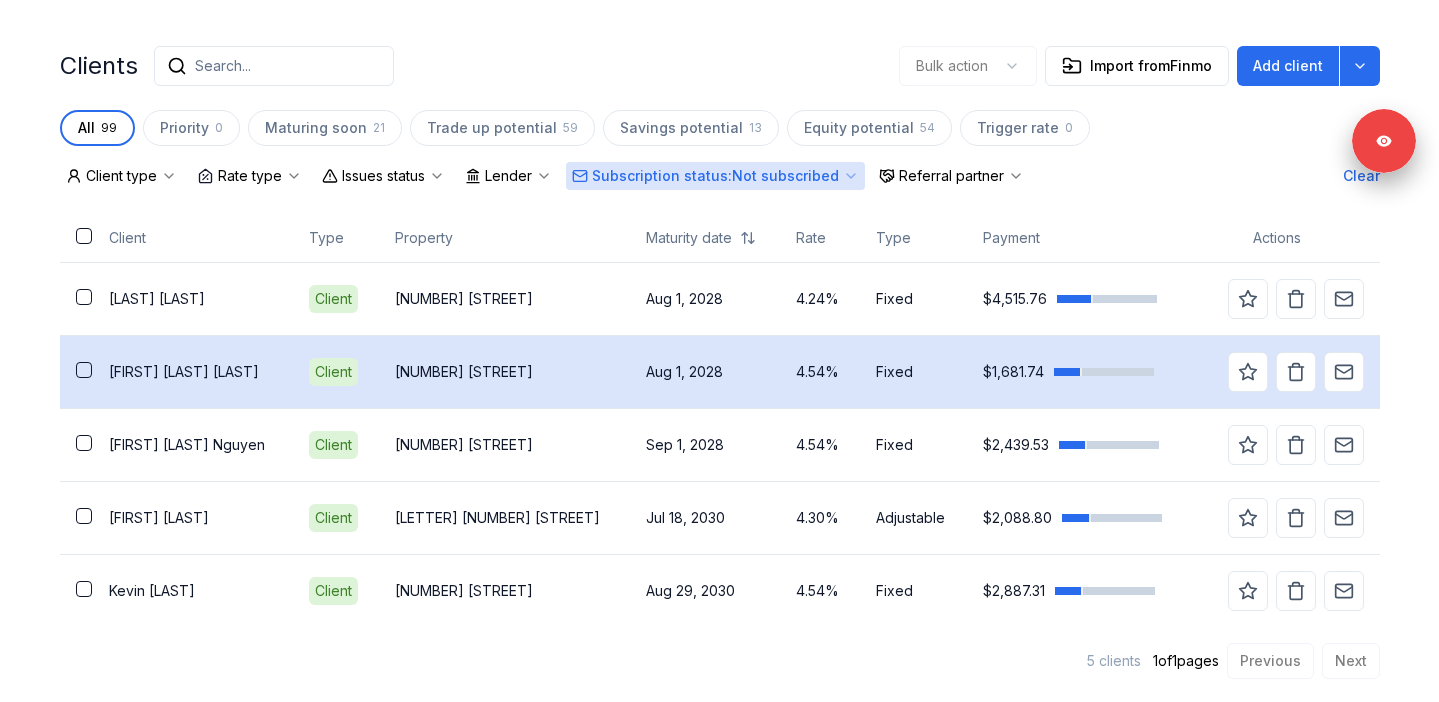 click on "Thanh Huyen   Do" at bounding box center (192, 372) 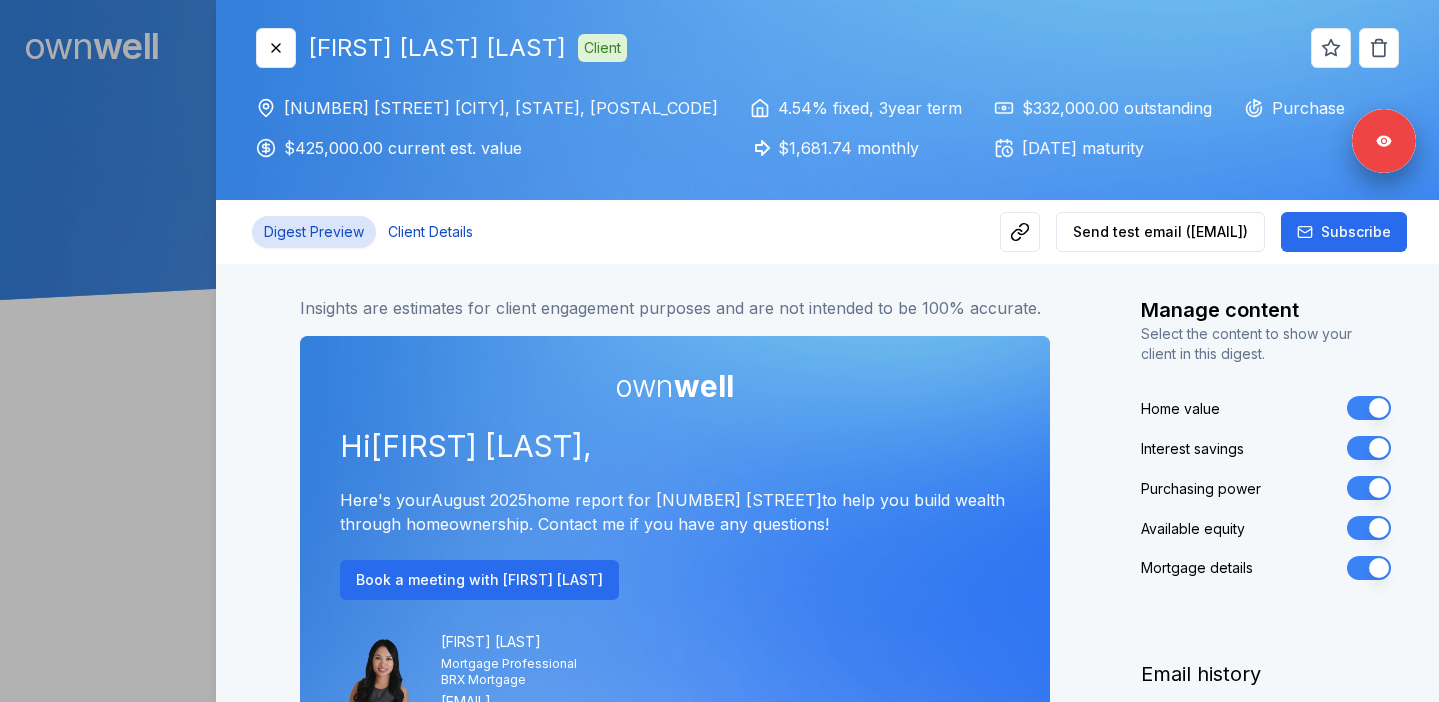 click on "Client Details" at bounding box center (430, 232) 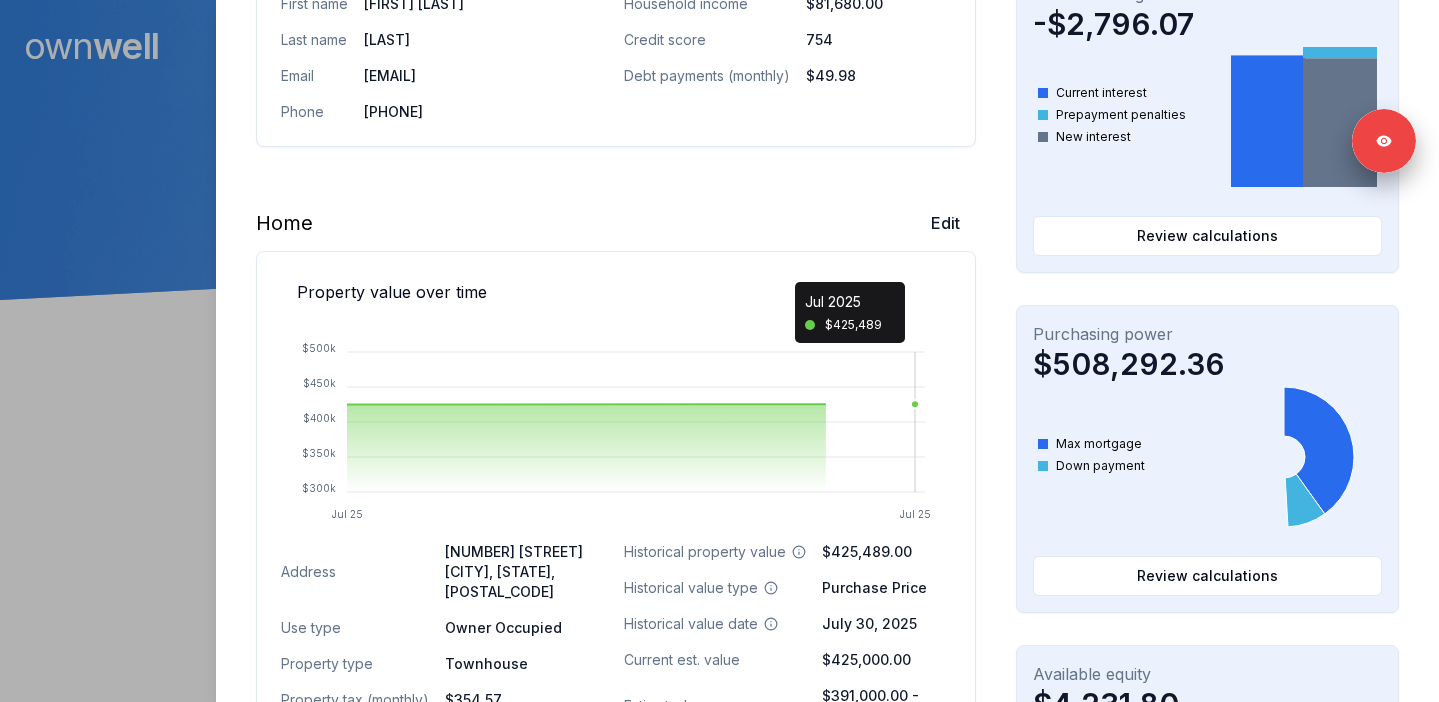 scroll, scrollTop: 423, scrollLeft: 0, axis: vertical 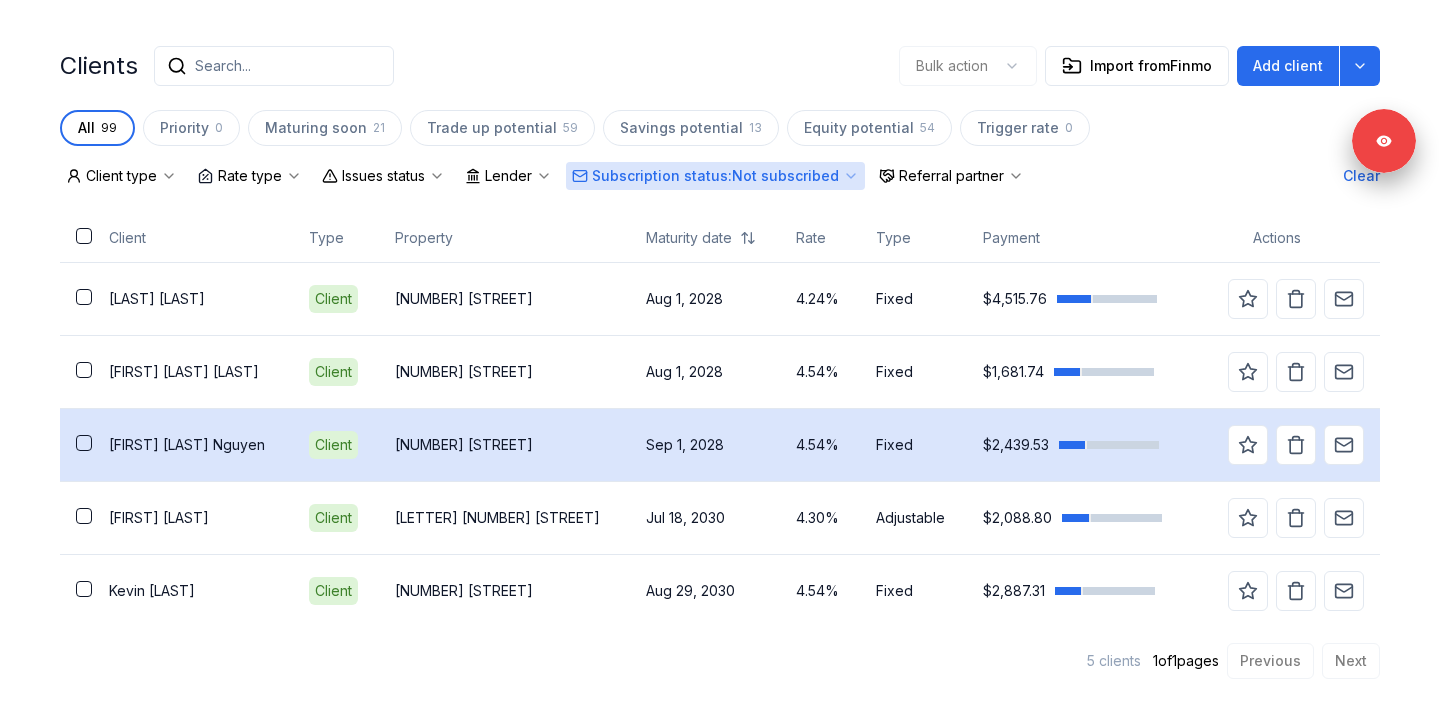 click on "Duy Anh   Nguyen" at bounding box center (192, 445) 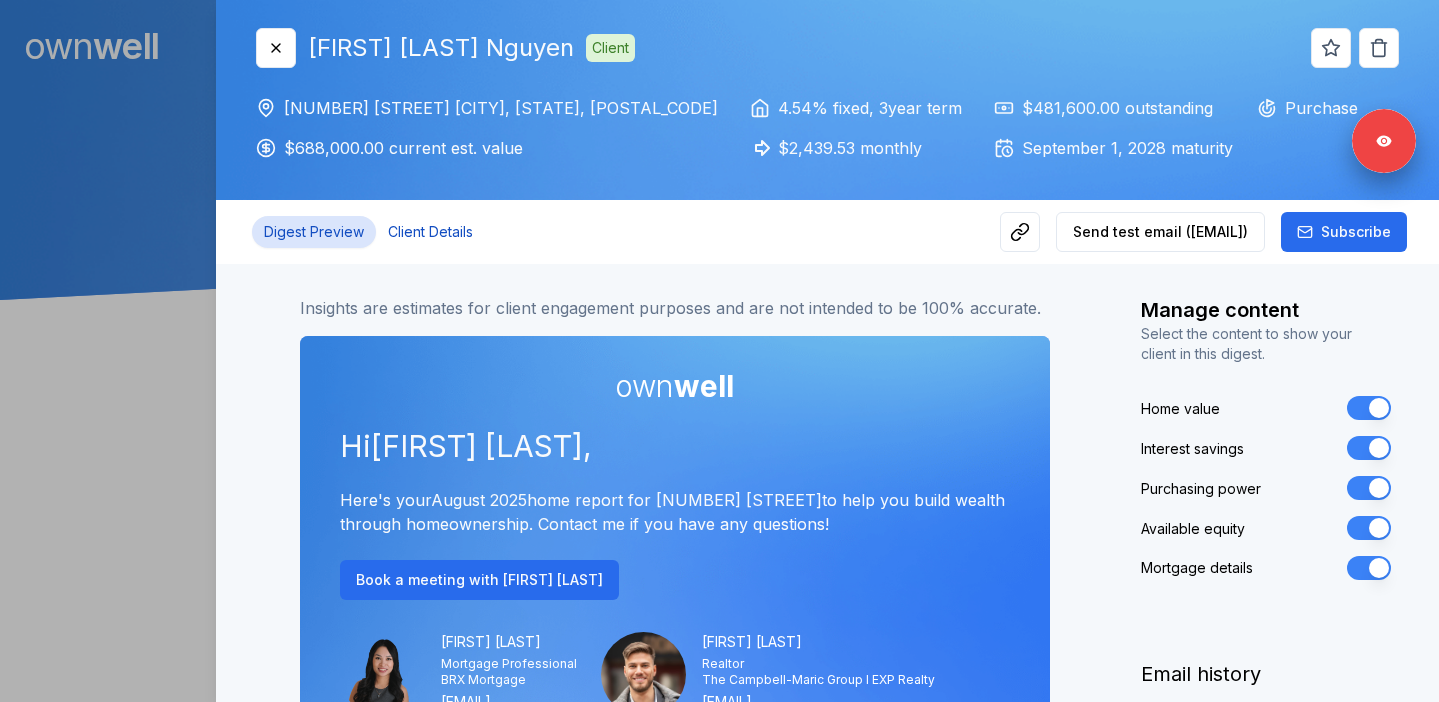 click on "Client Details" at bounding box center [430, 232] 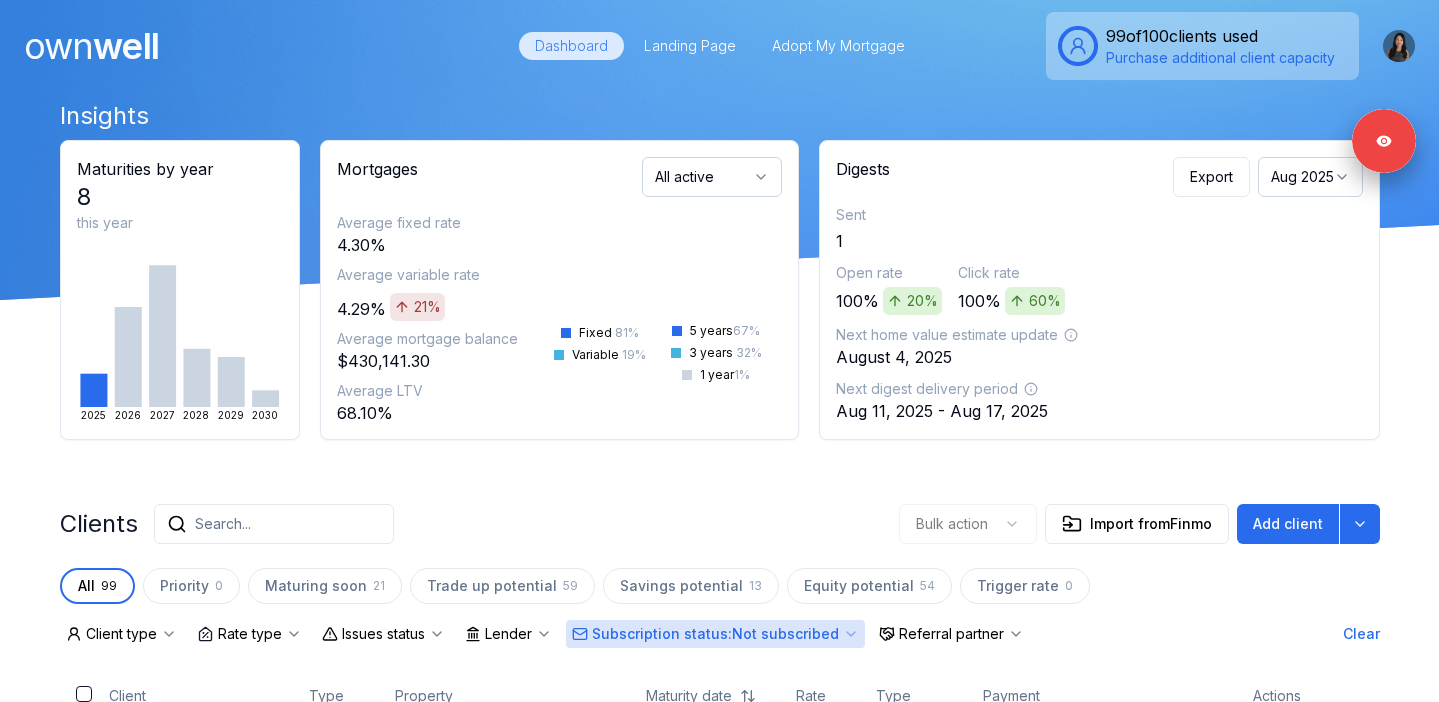 scroll, scrollTop: 458, scrollLeft: 0, axis: vertical 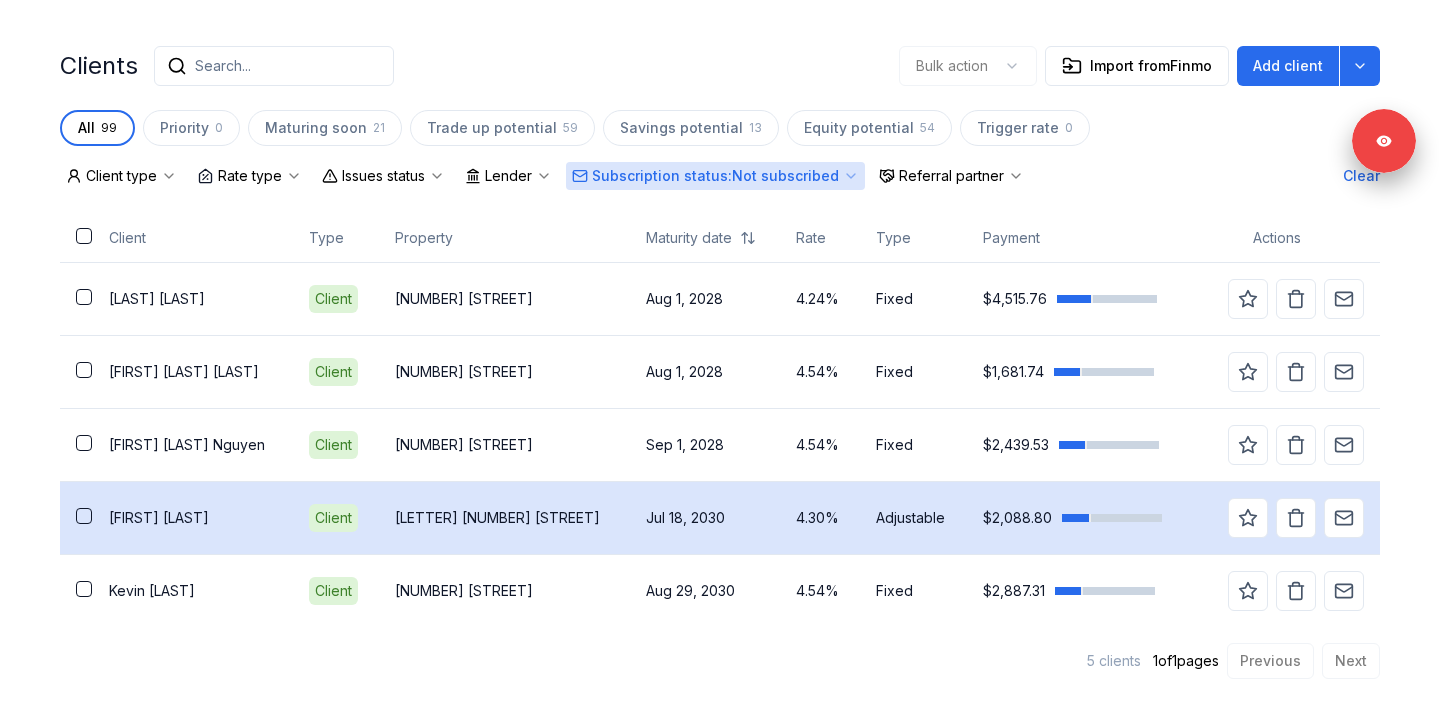 click on "Nubia   Espinoza" at bounding box center [192, 518] 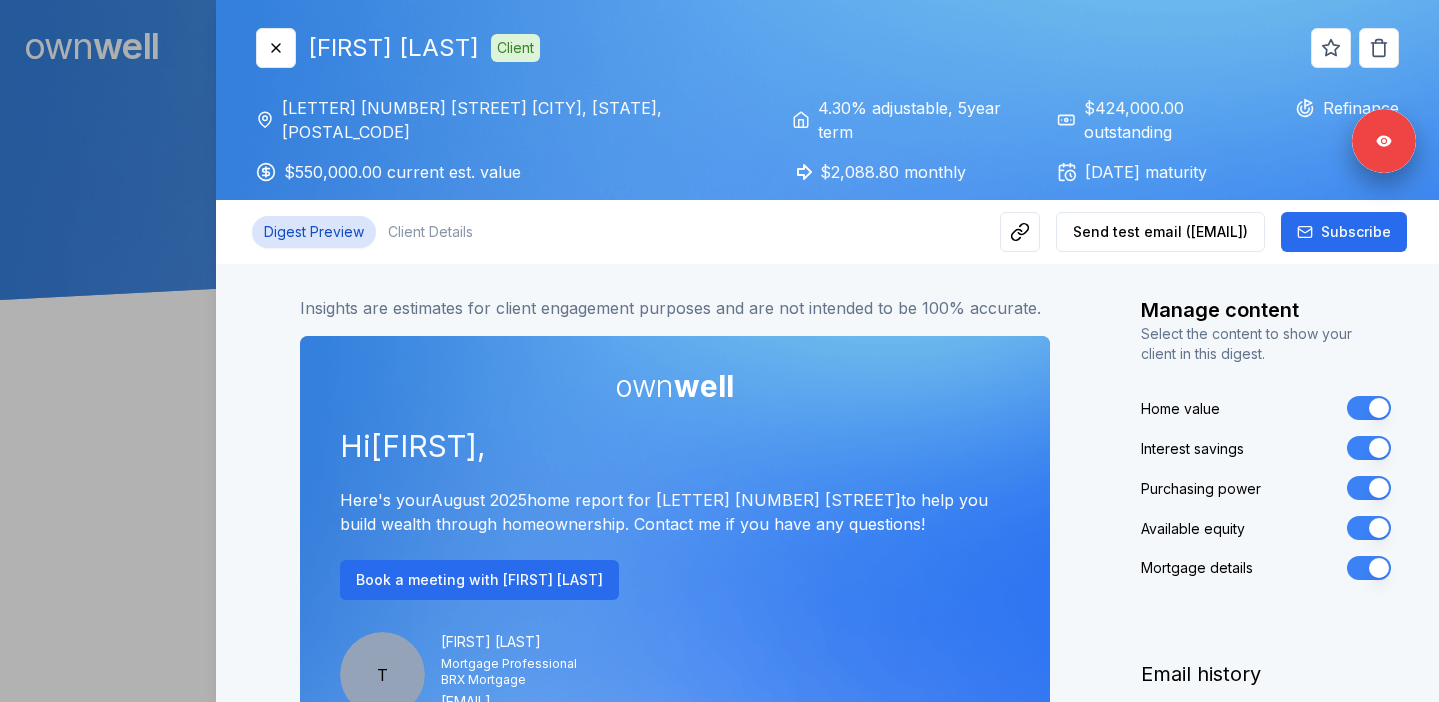 scroll, scrollTop: 0, scrollLeft: 0, axis: both 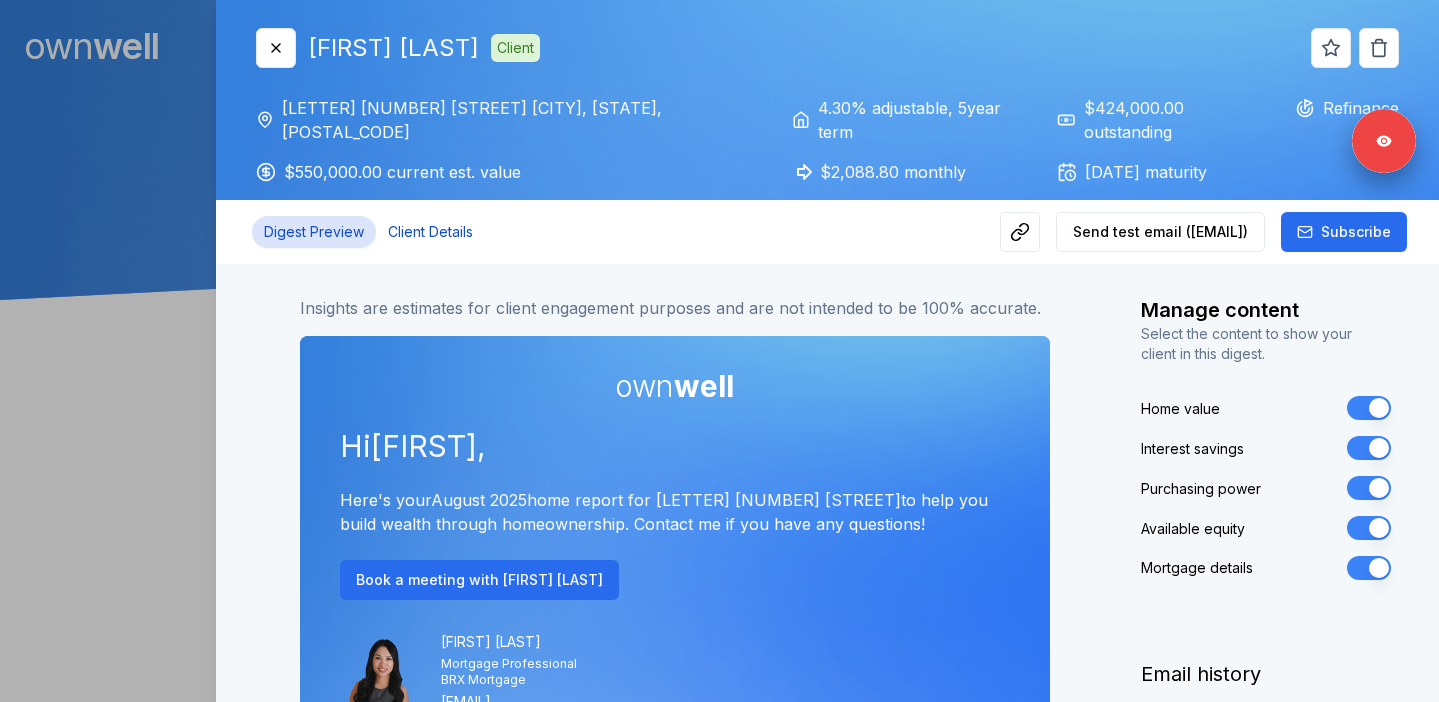 click on "Client Details" at bounding box center [430, 232] 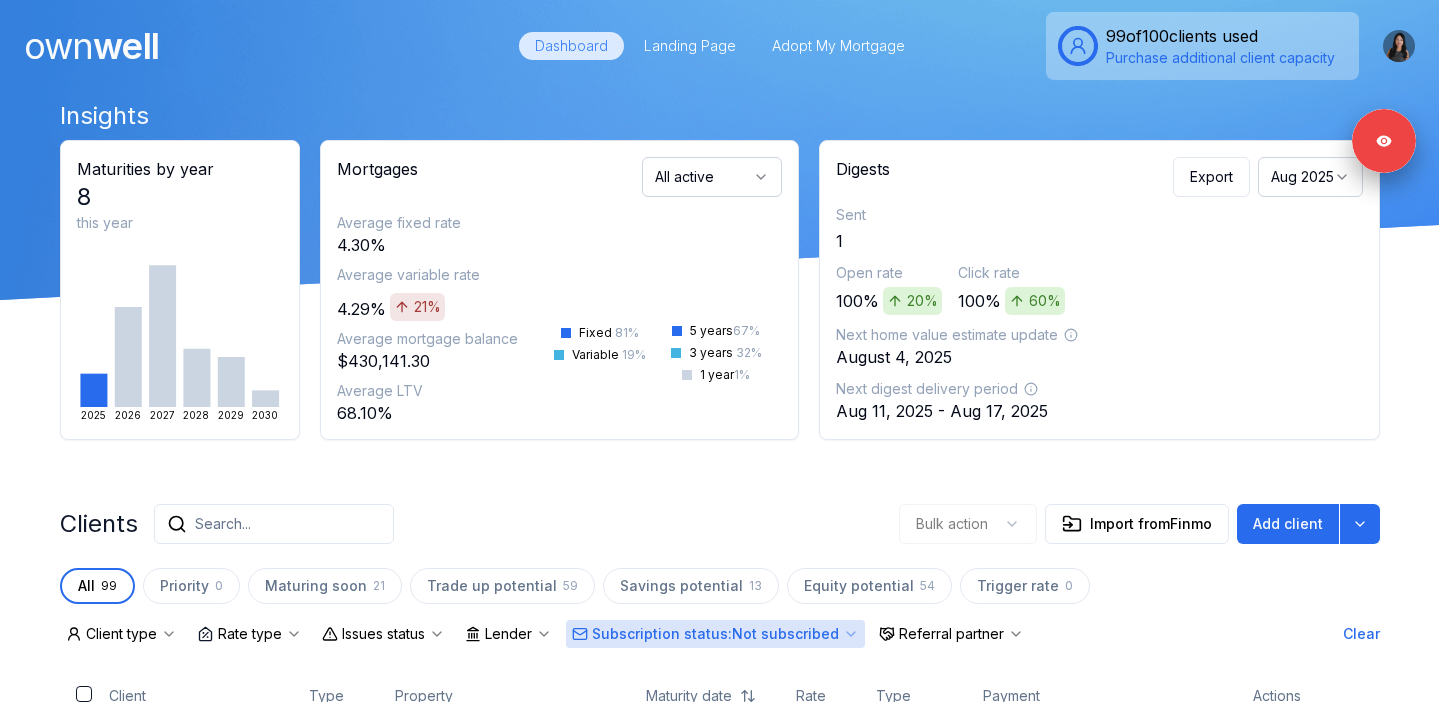 scroll, scrollTop: 458, scrollLeft: 0, axis: vertical 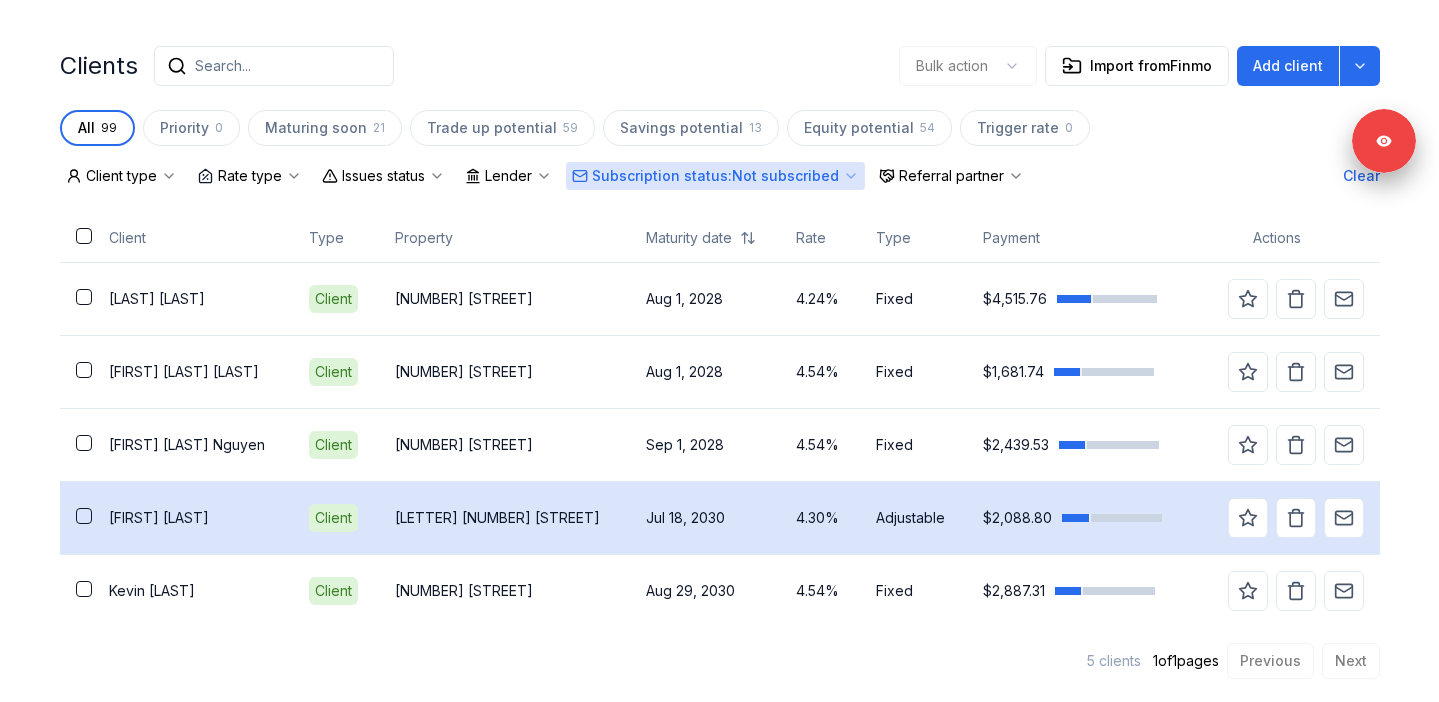 click on "Nubia   Espinoza" at bounding box center [192, 518] 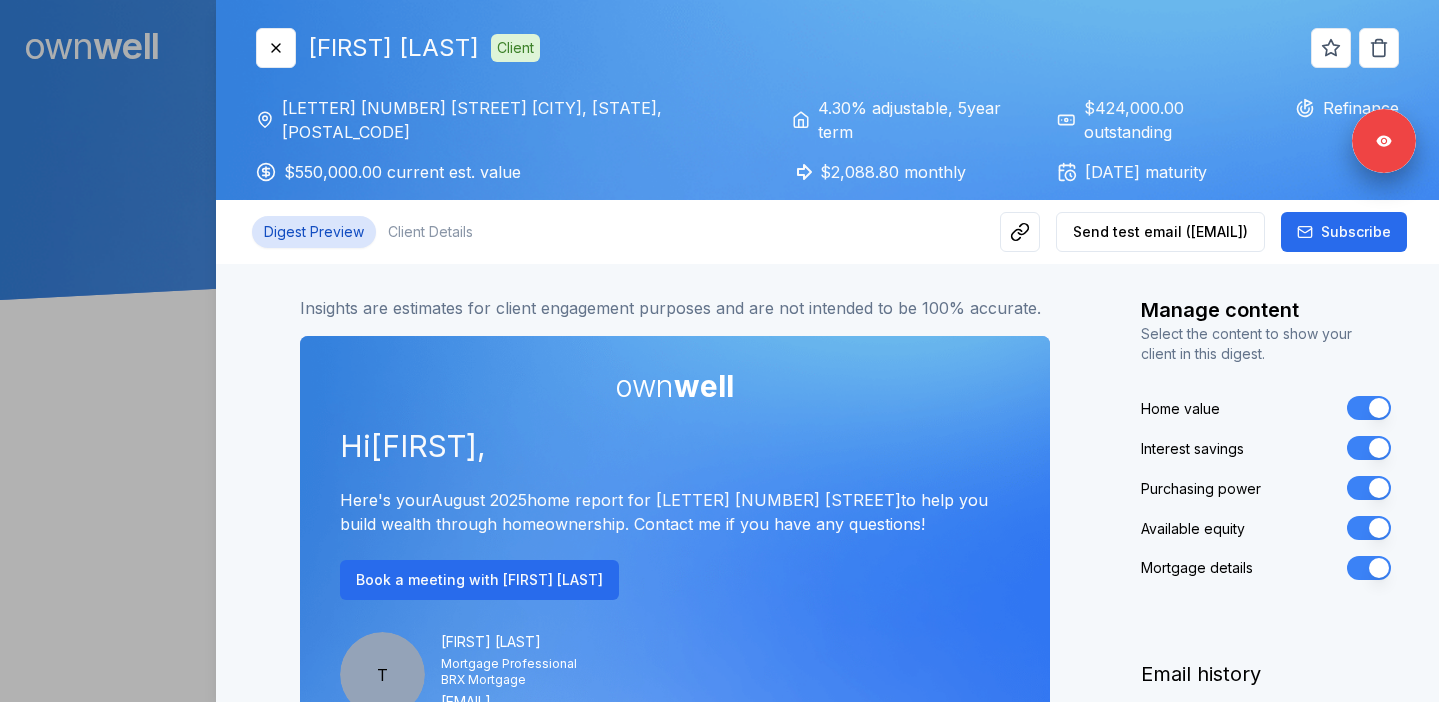 scroll, scrollTop: 0, scrollLeft: 0, axis: both 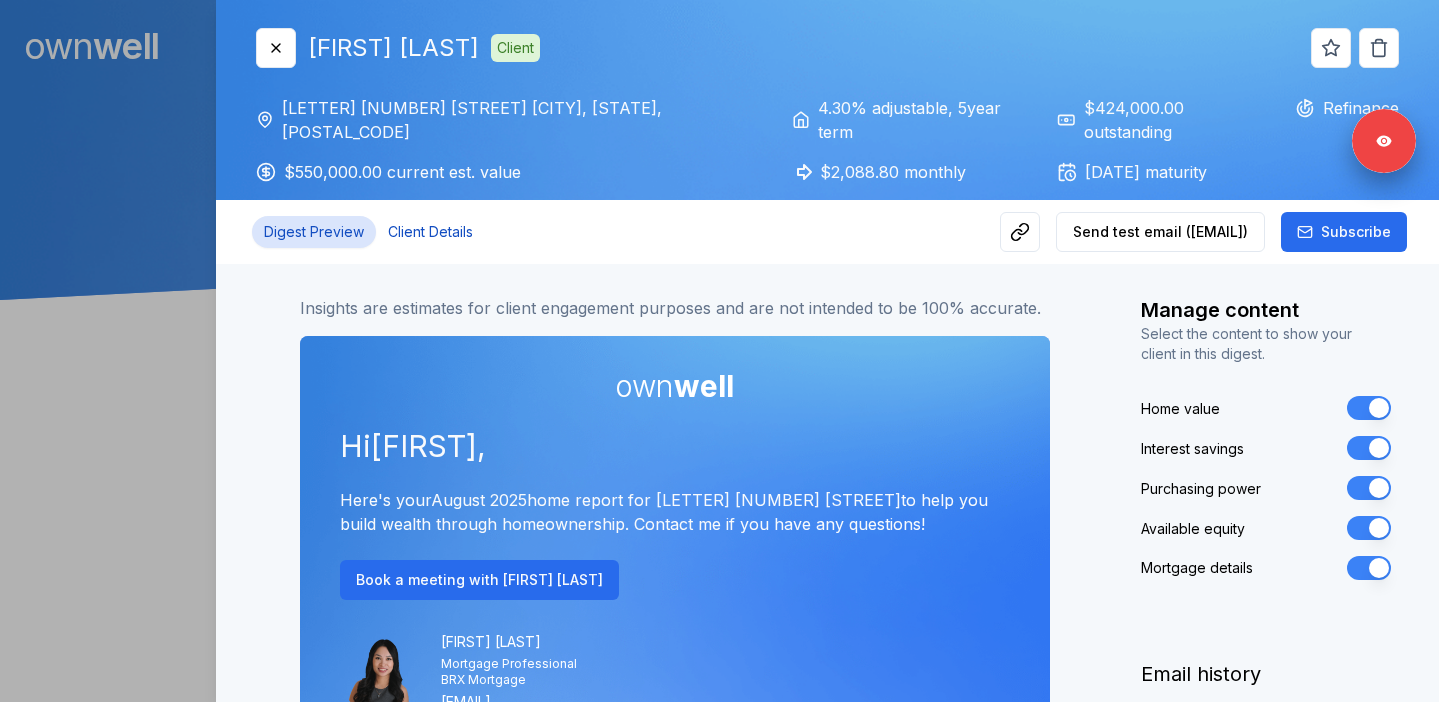 click on "Client Details" at bounding box center (430, 232) 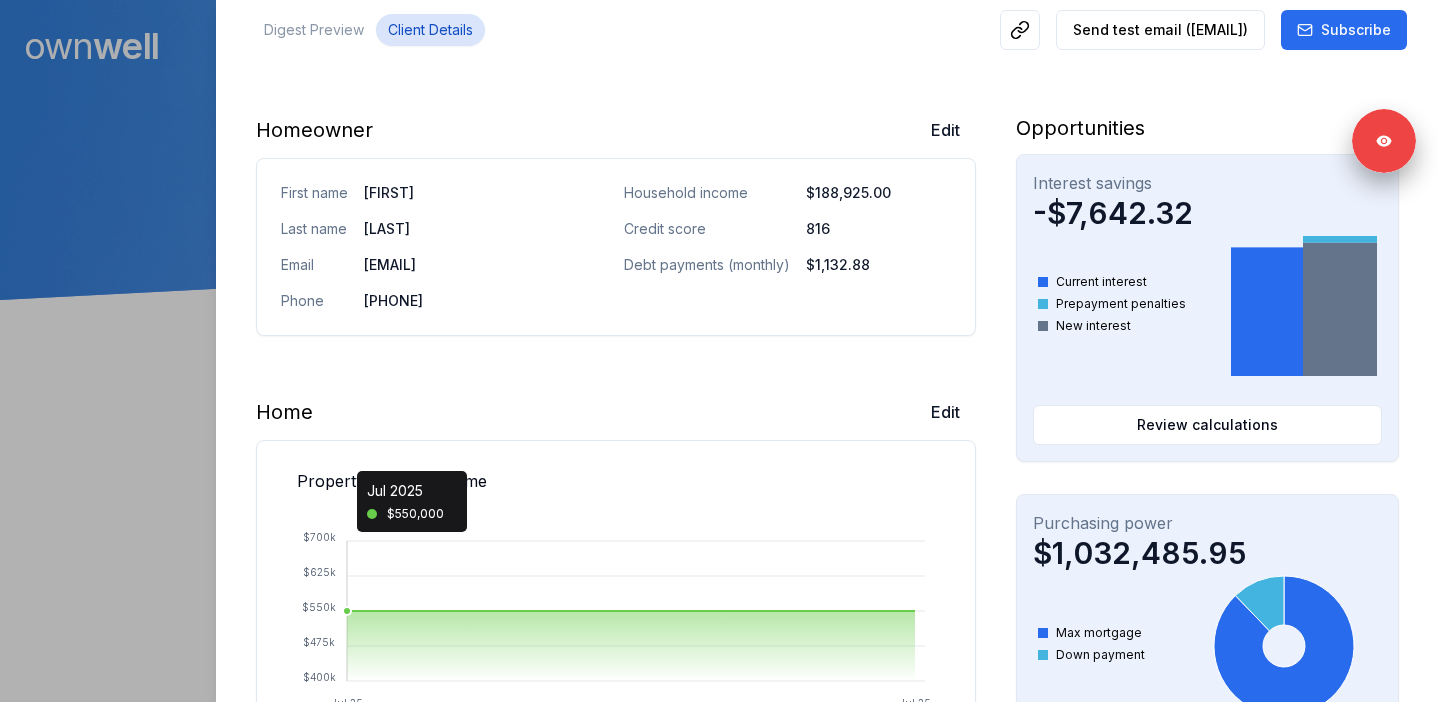 scroll, scrollTop: 360, scrollLeft: 0, axis: vertical 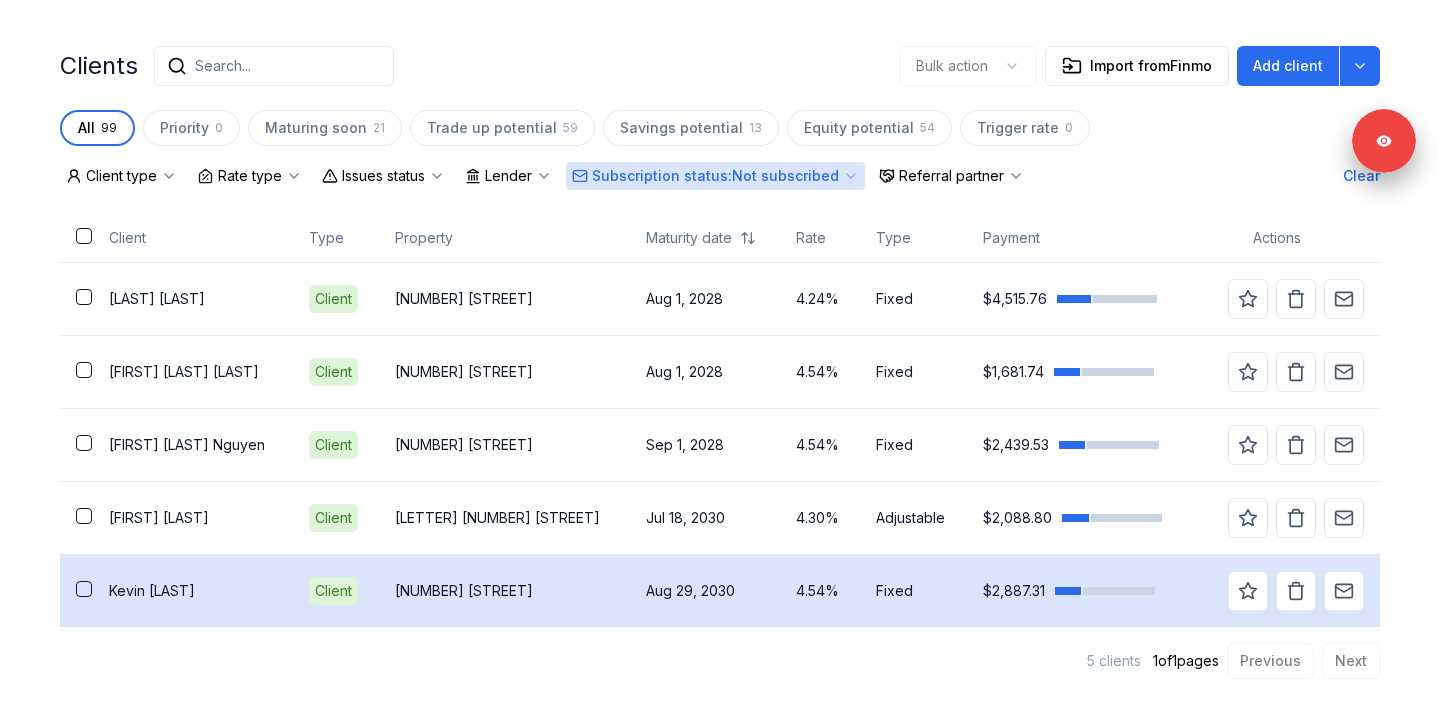 click on "Kevin   Tang" at bounding box center (192, 590) 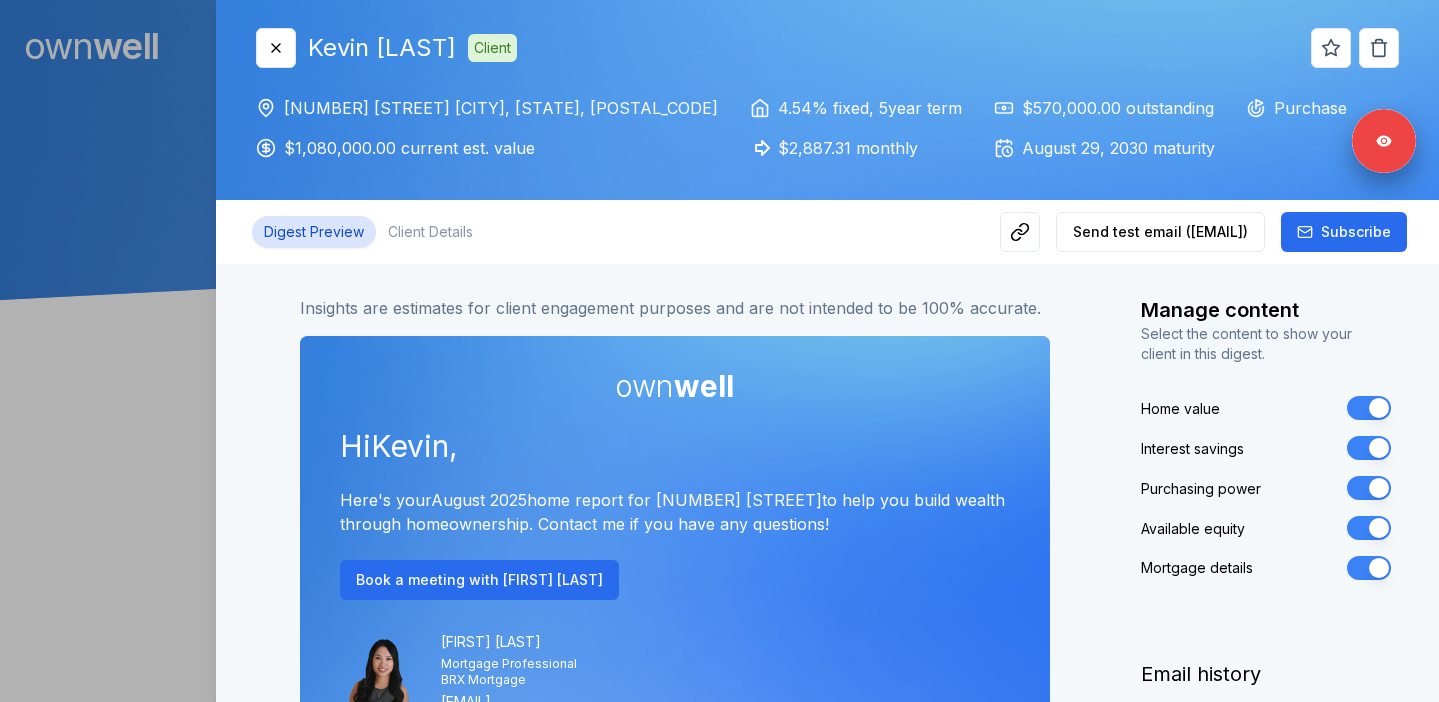 scroll, scrollTop: 0, scrollLeft: 0, axis: both 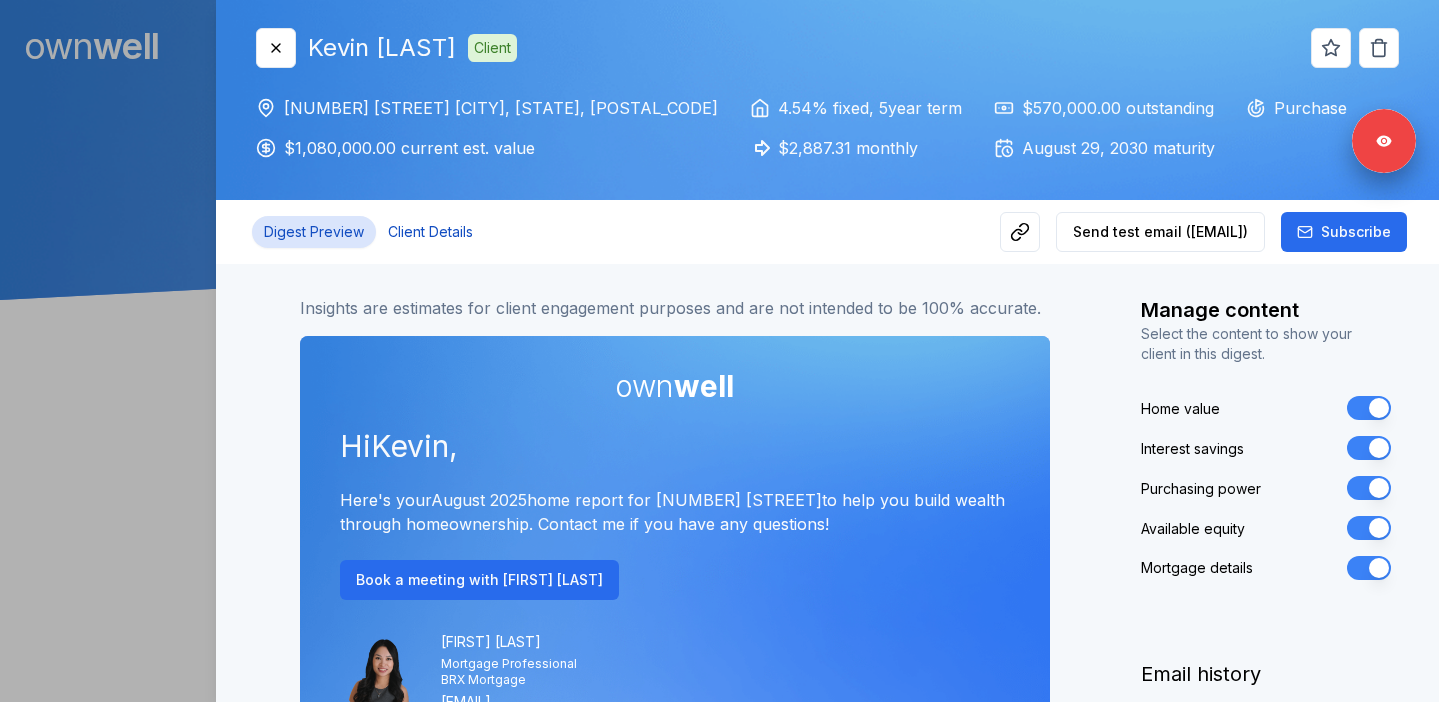 click on "Client Details" at bounding box center [430, 232] 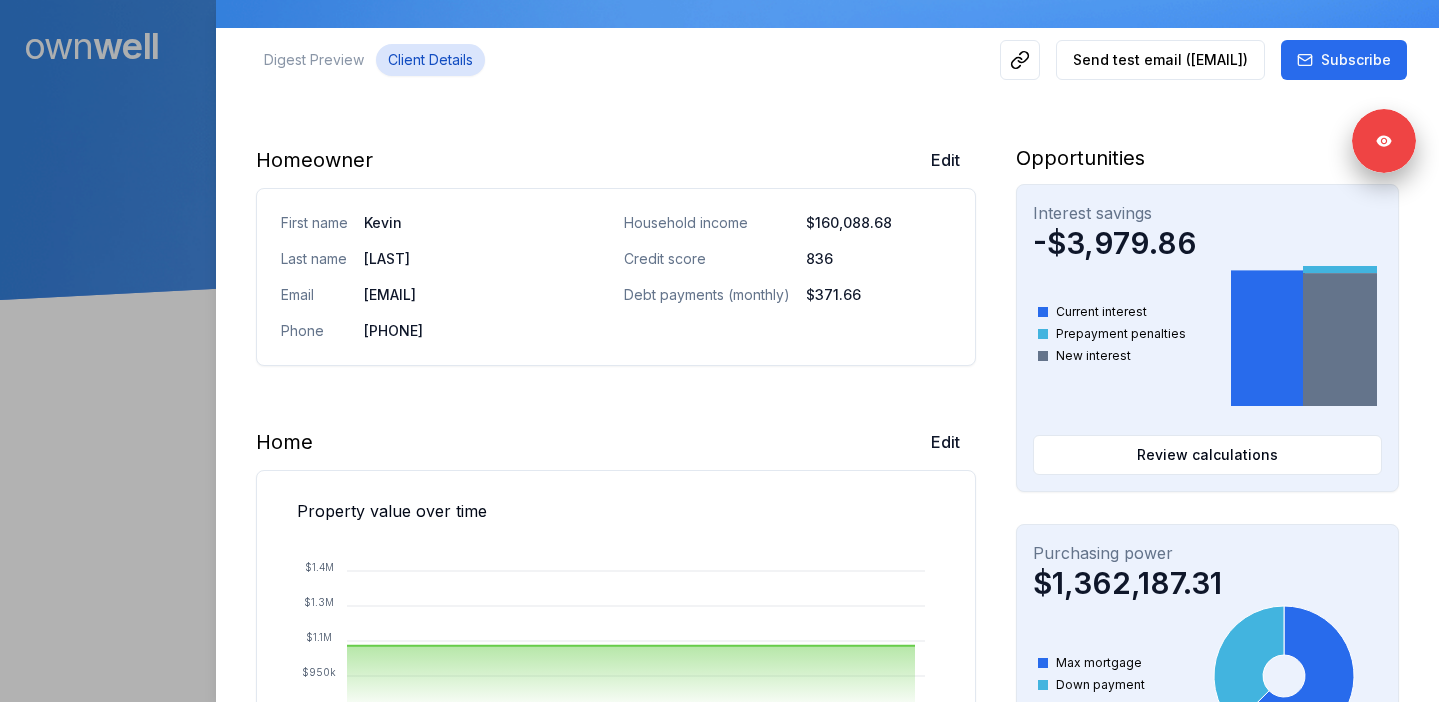 scroll, scrollTop: 0, scrollLeft: 0, axis: both 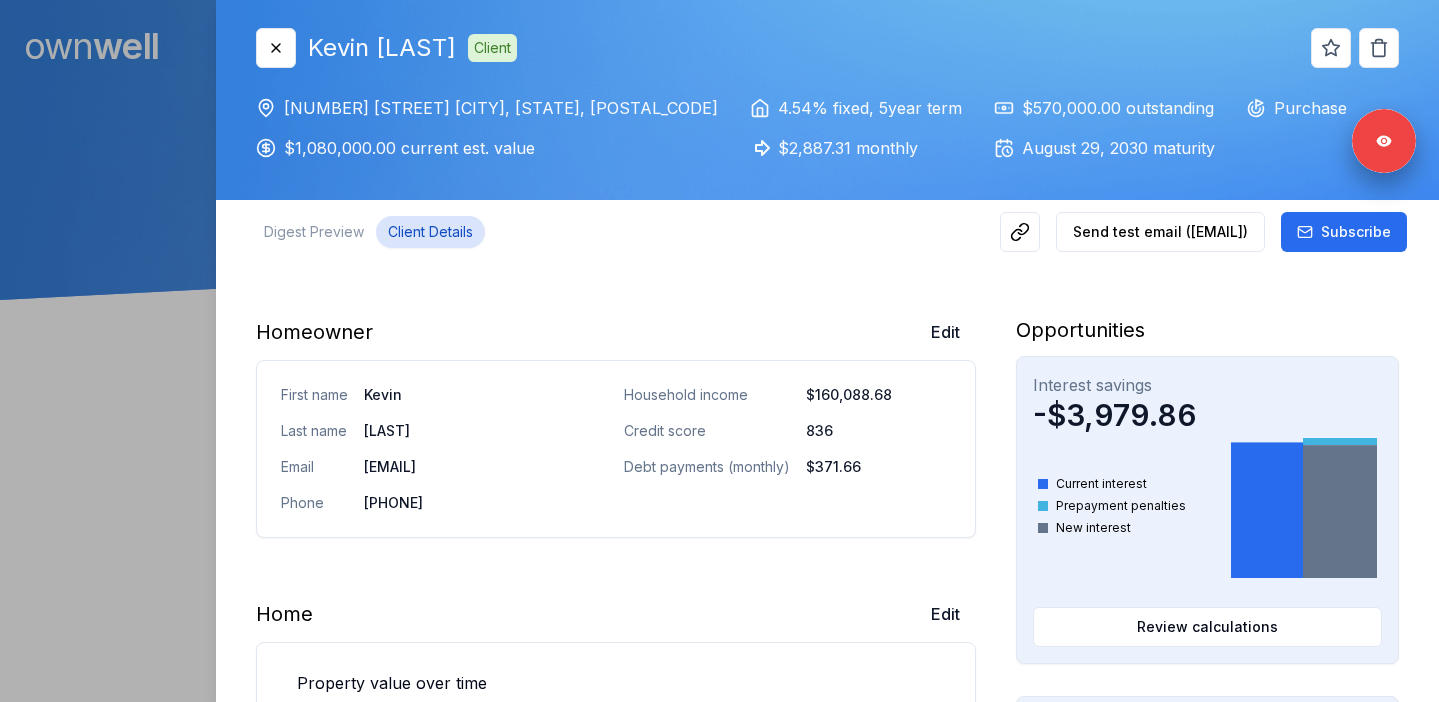 click at bounding box center (719, 351) 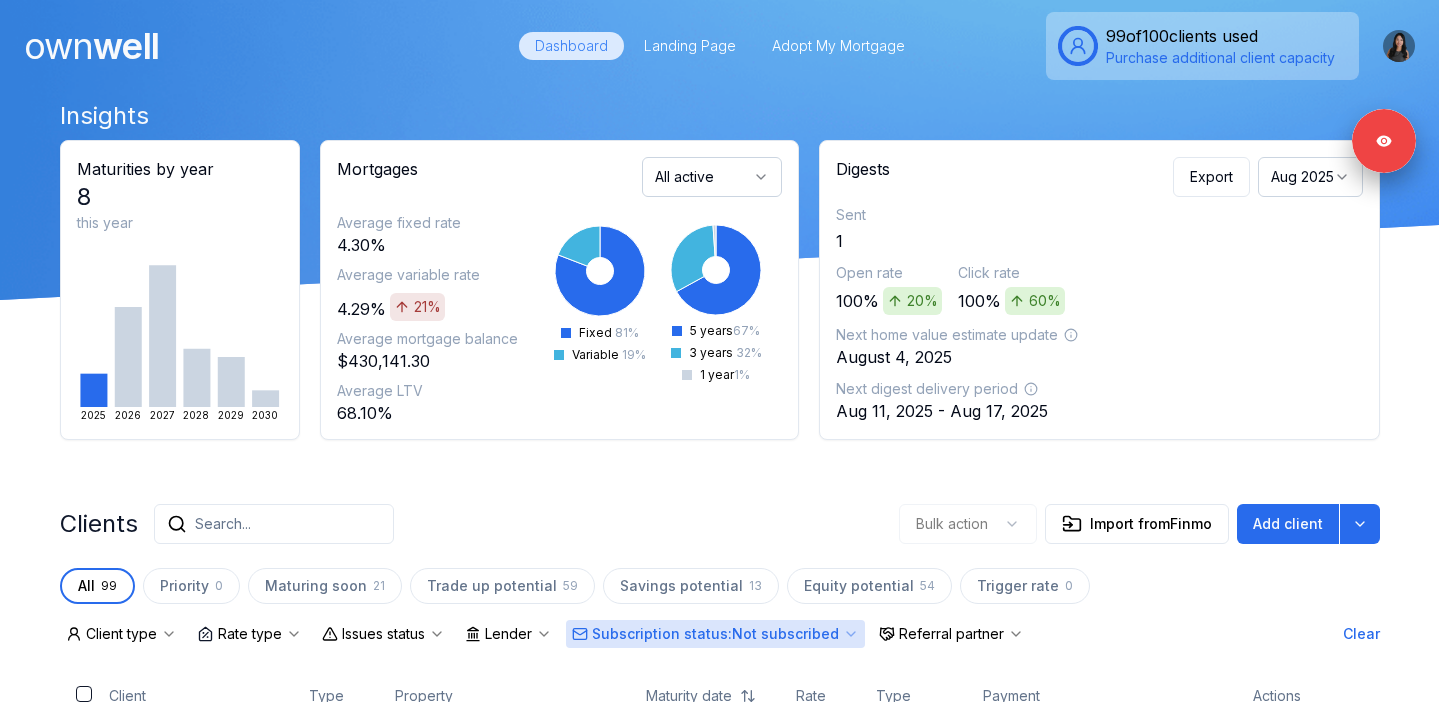 click on "Subscription status :  Not subscribed" at bounding box center (715, 634) 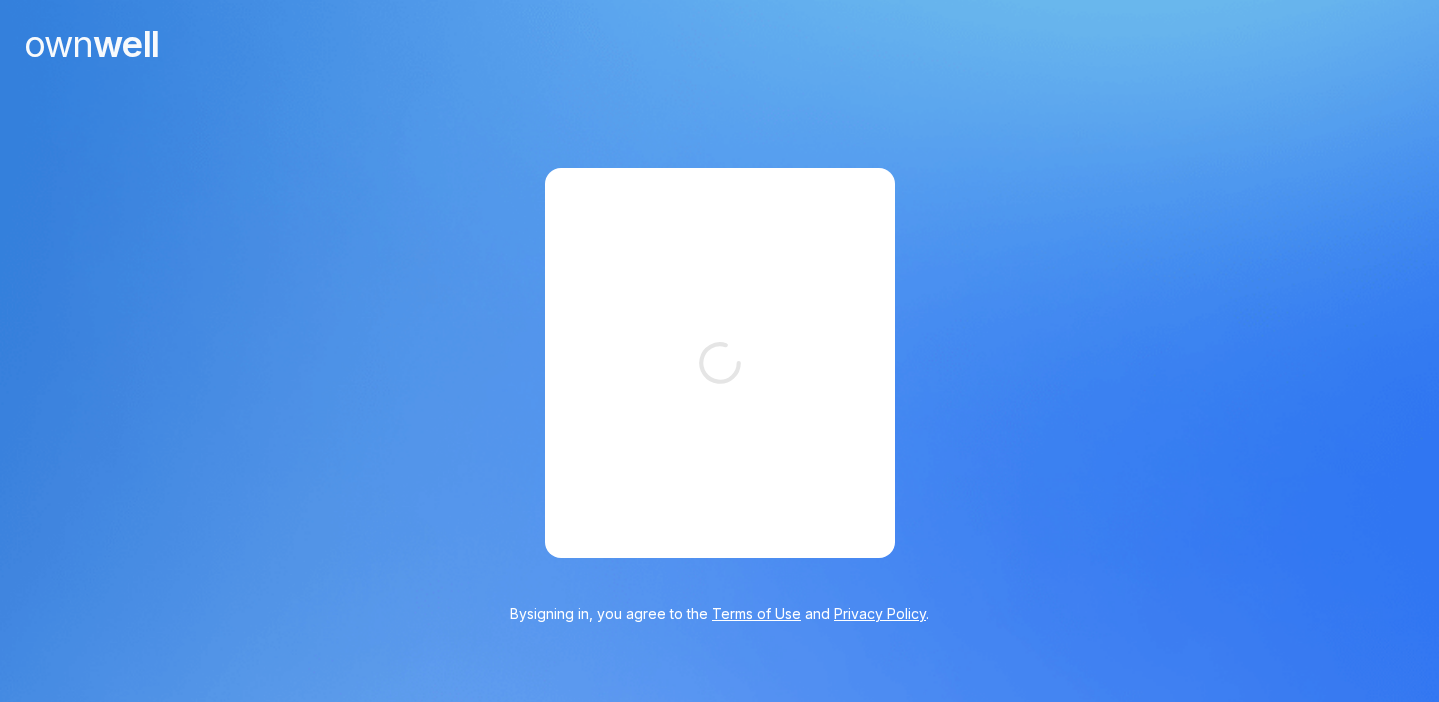 scroll, scrollTop: 0, scrollLeft: 0, axis: both 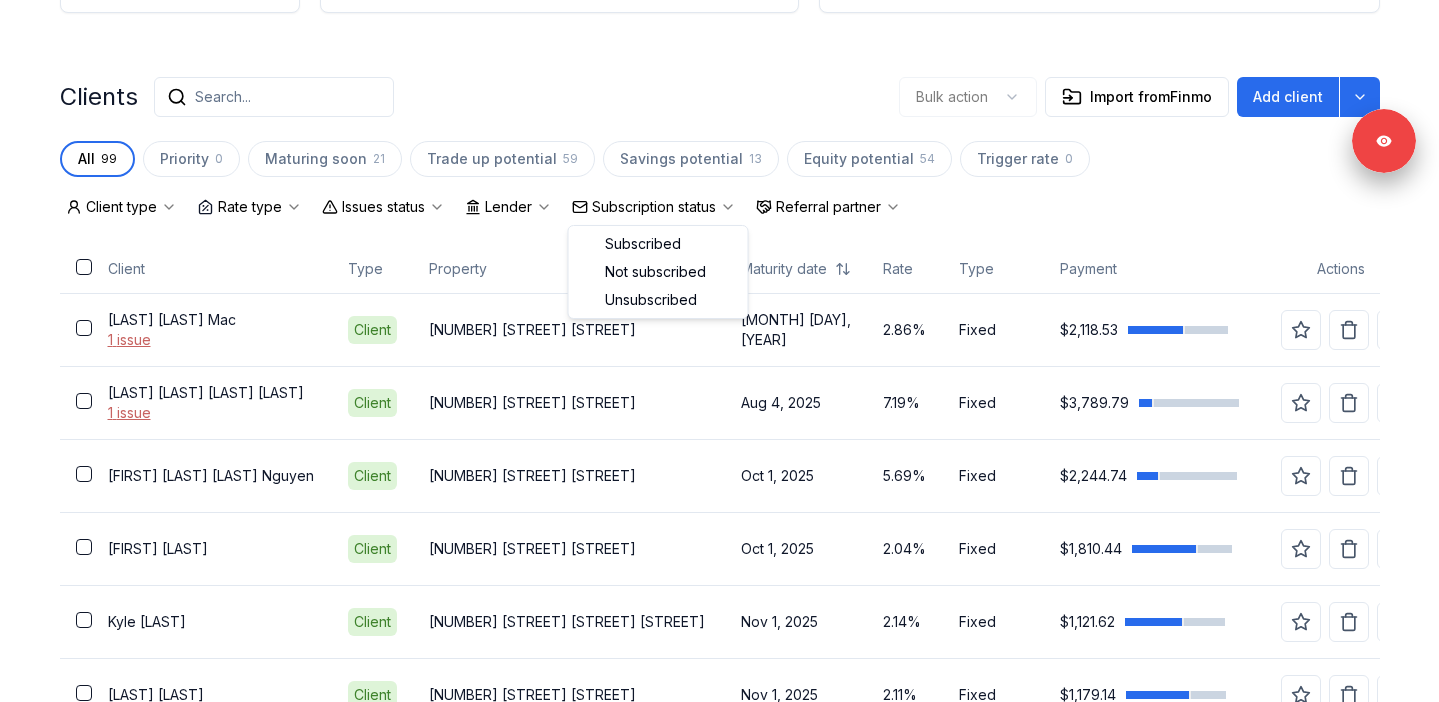 click on "Subscription status" at bounding box center [654, 207] 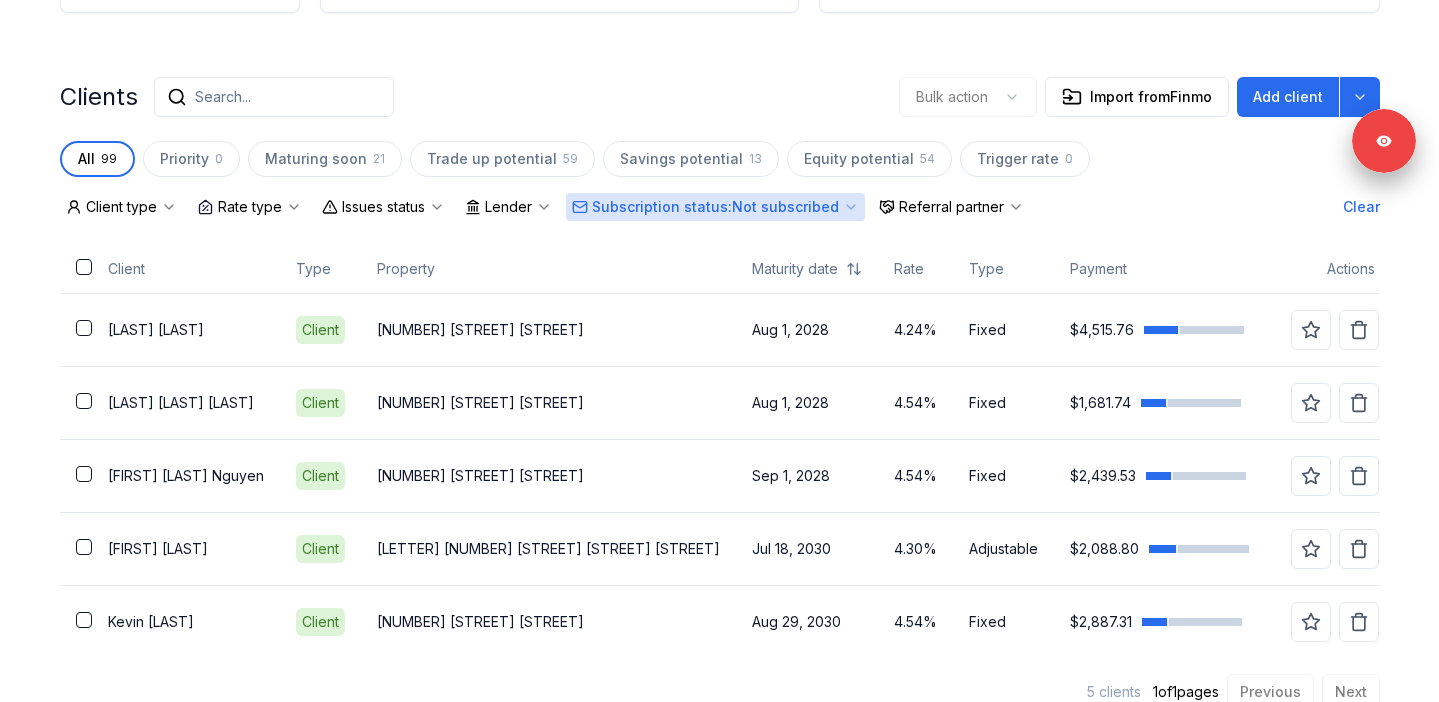 click on "Subscription status :  Not subscribed" at bounding box center (715, 207) 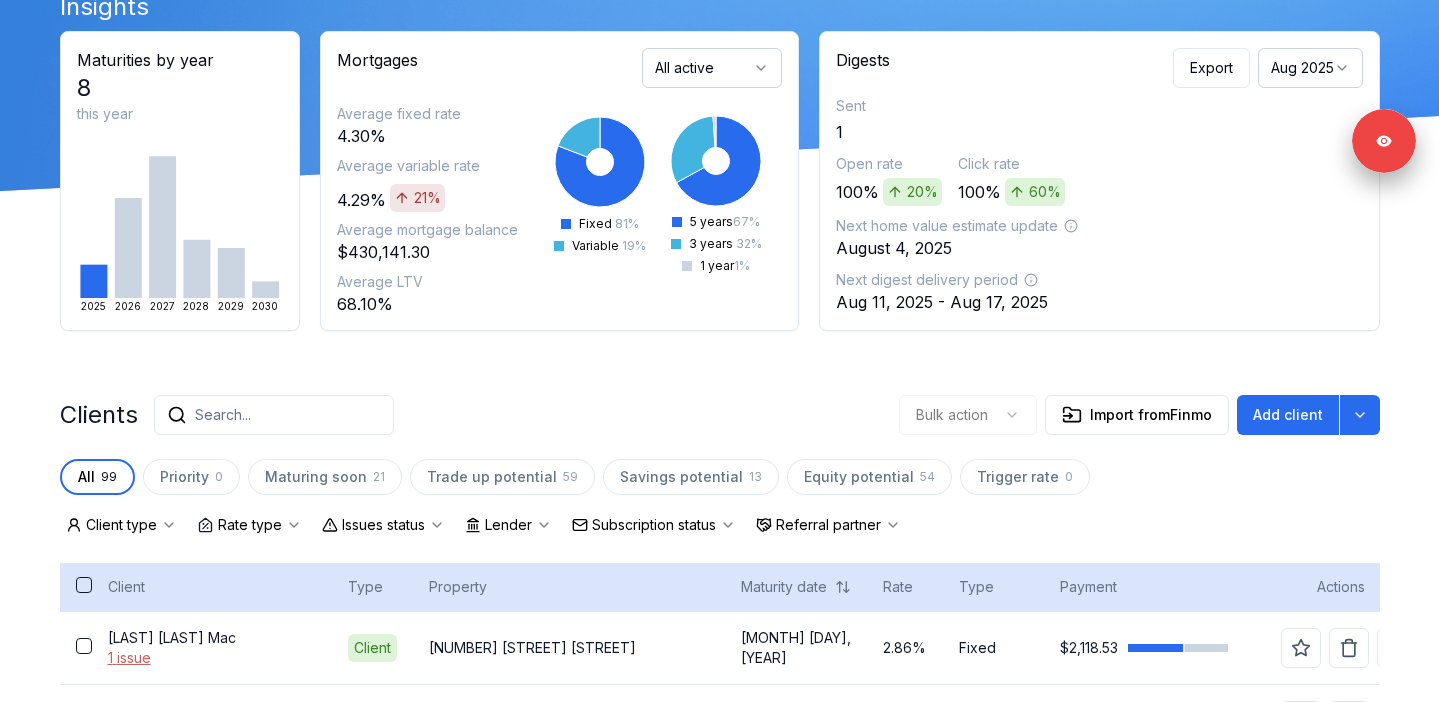 scroll, scrollTop: 121, scrollLeft: 0, axis: vertical 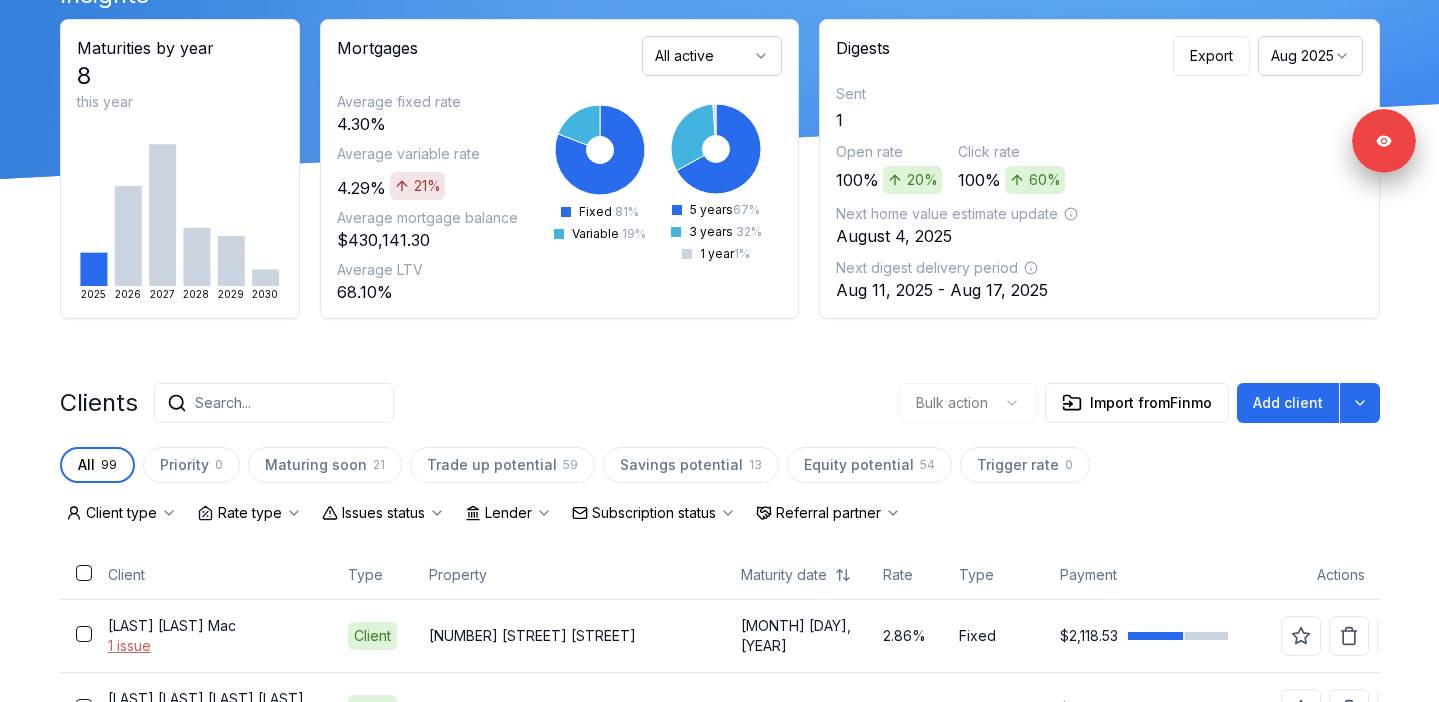 click on "Subscription status" at bounding box center (654, 513) 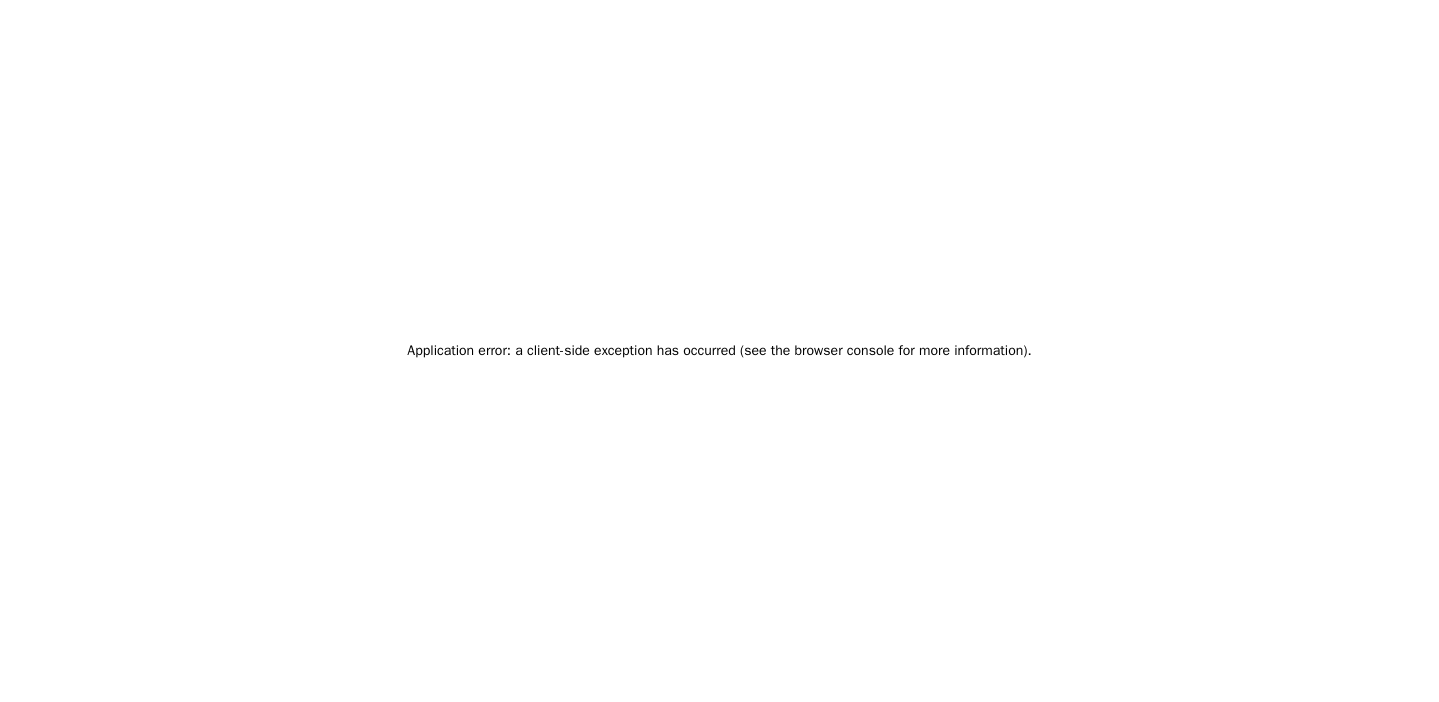 scroll, scrollTop: 0, scrollLeft: 0, axis: both 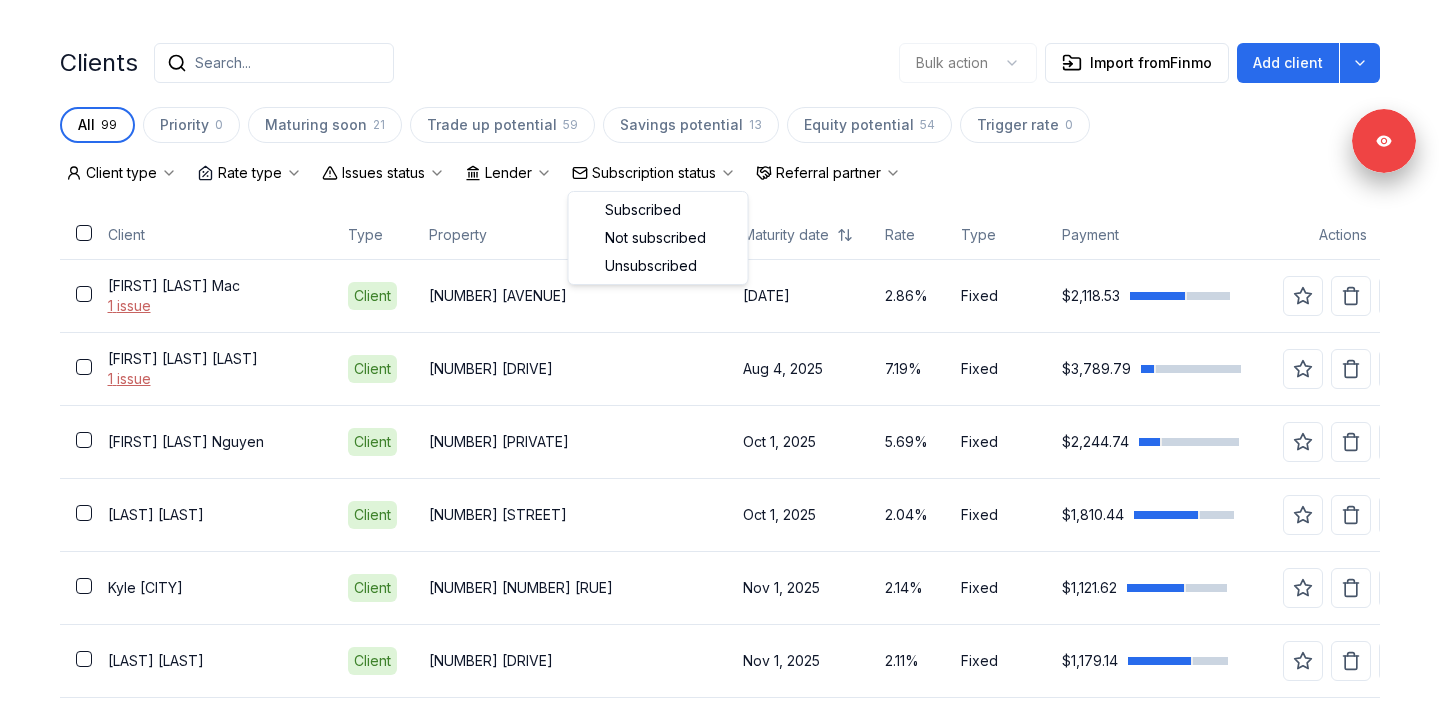 click on "Subscription status" at bounding box center (654, 173) 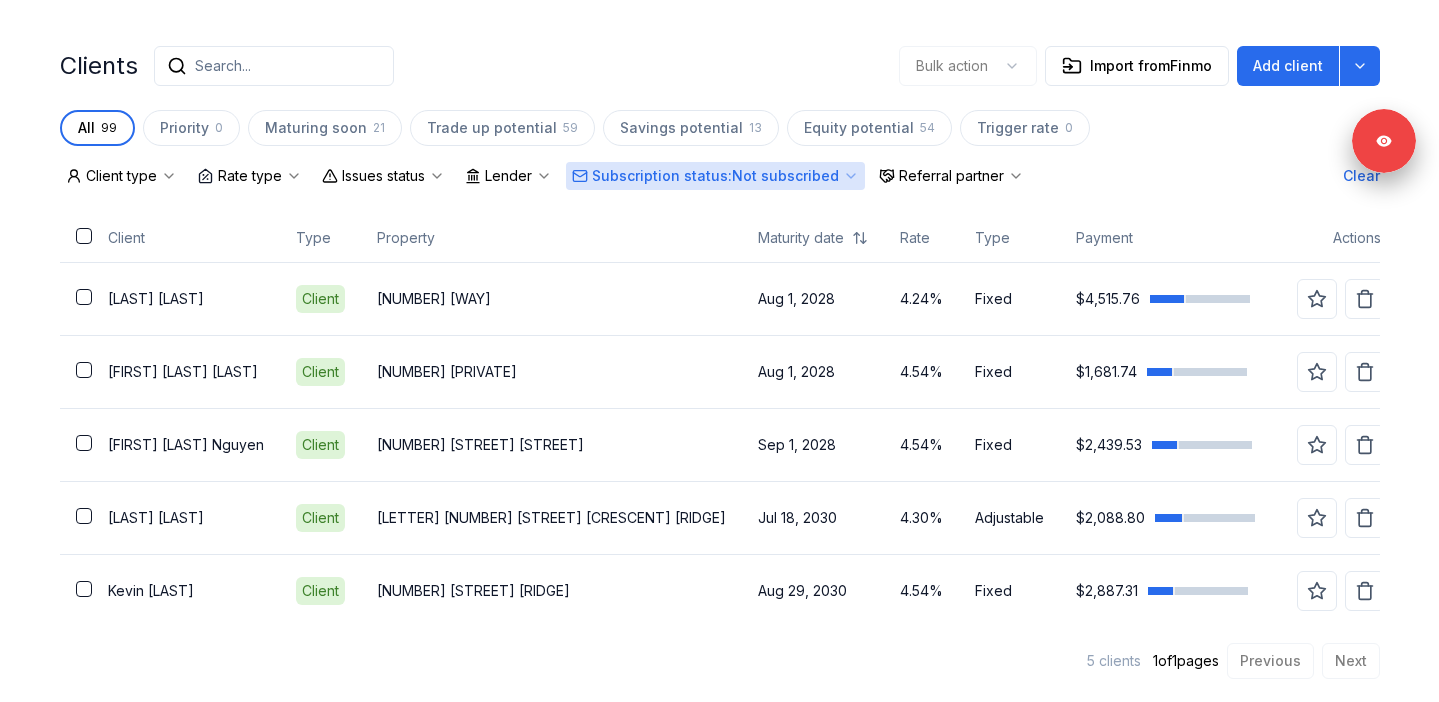 scroll, scrollTop: 0, scrollLeft: 0, axis: both 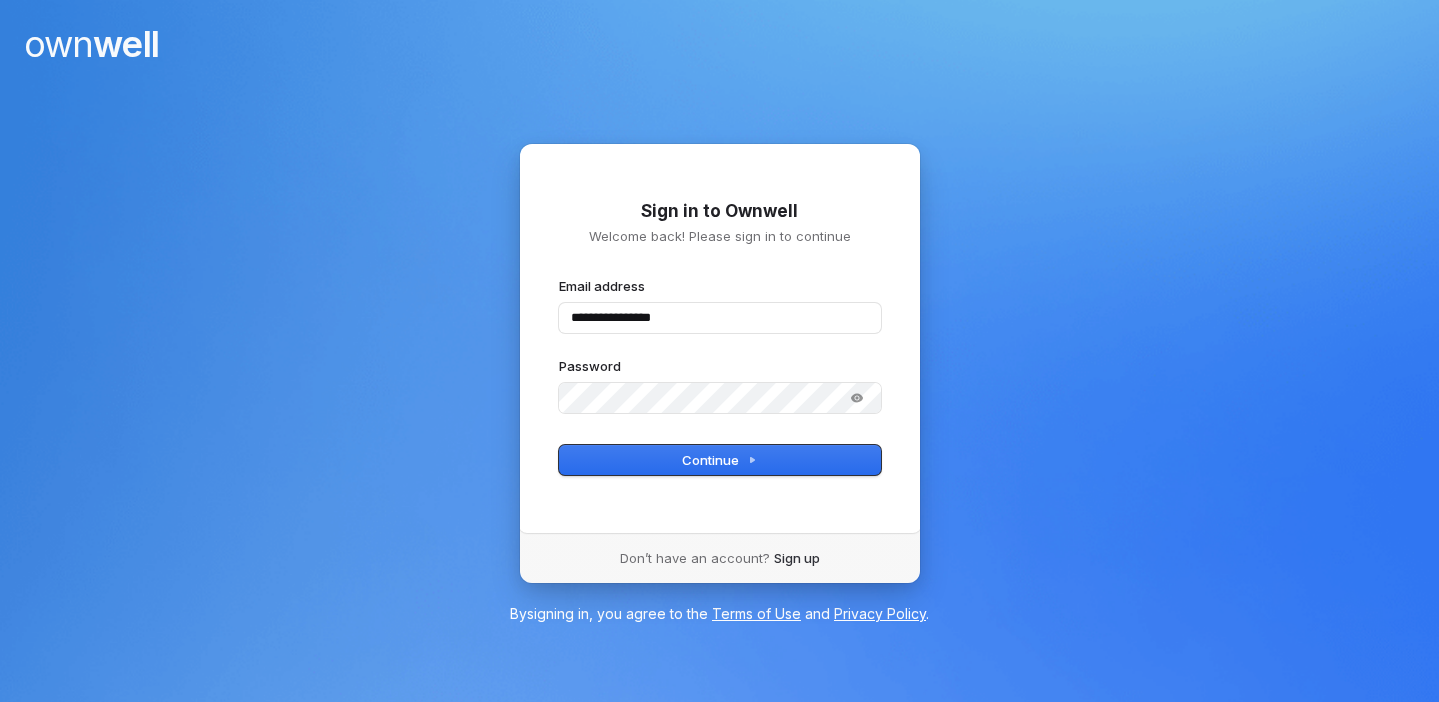 type on "**********" 